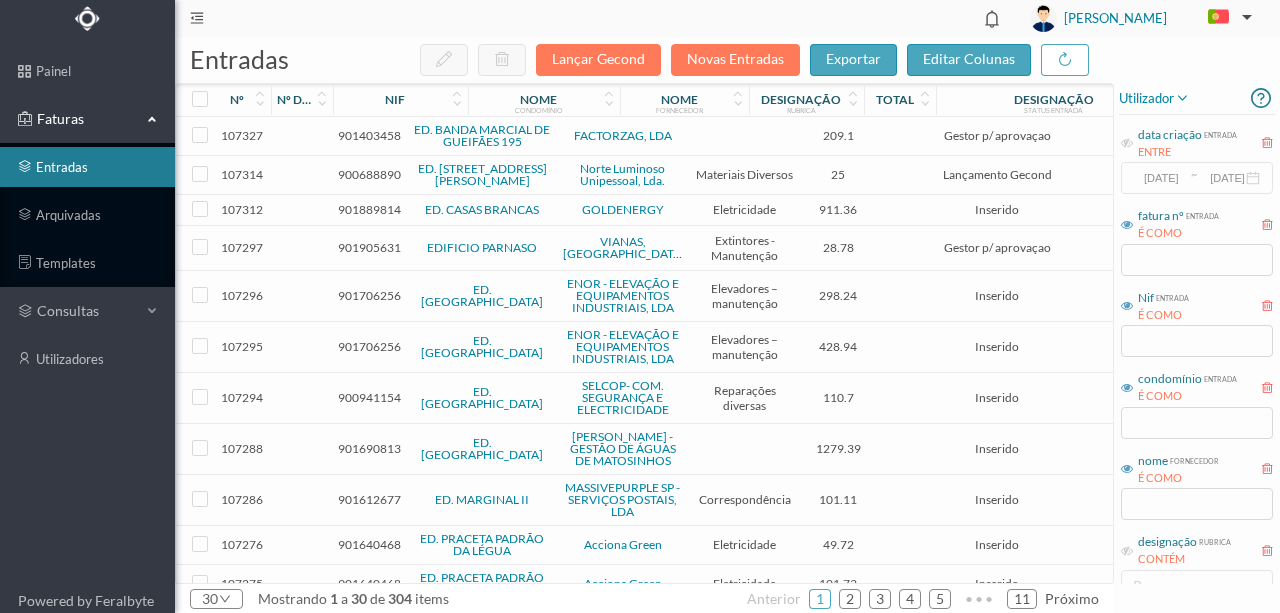 scroll, scrollTop: 0, scrollLeft: 0, axis: both 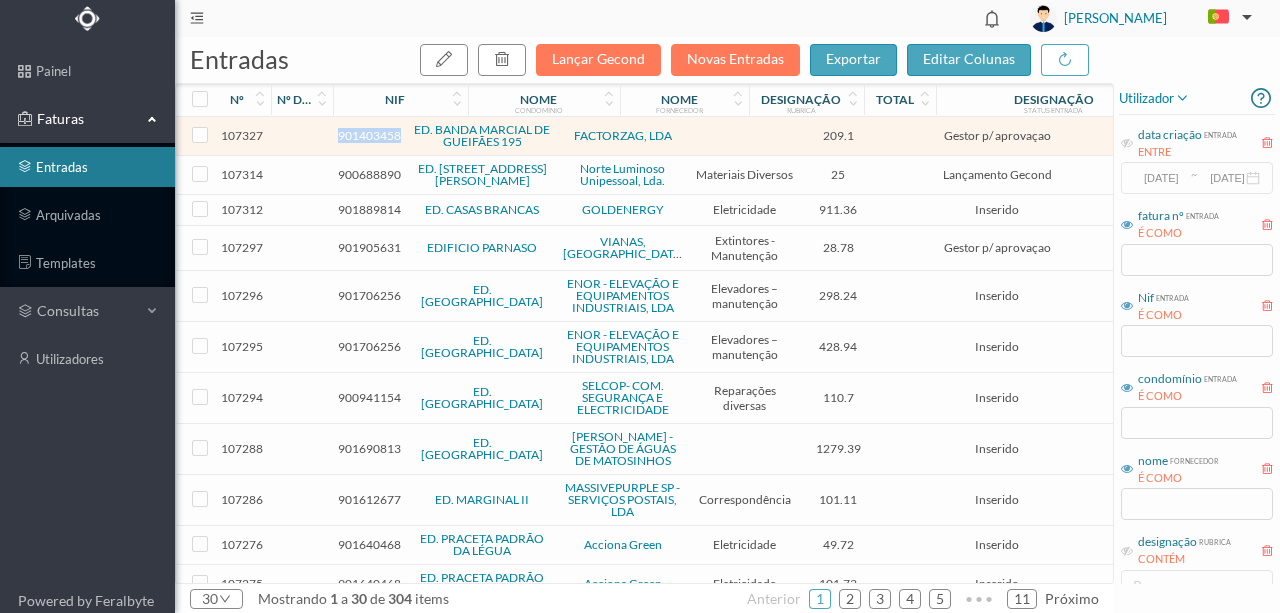 click on "901403458" at bounding box center (369, 135) 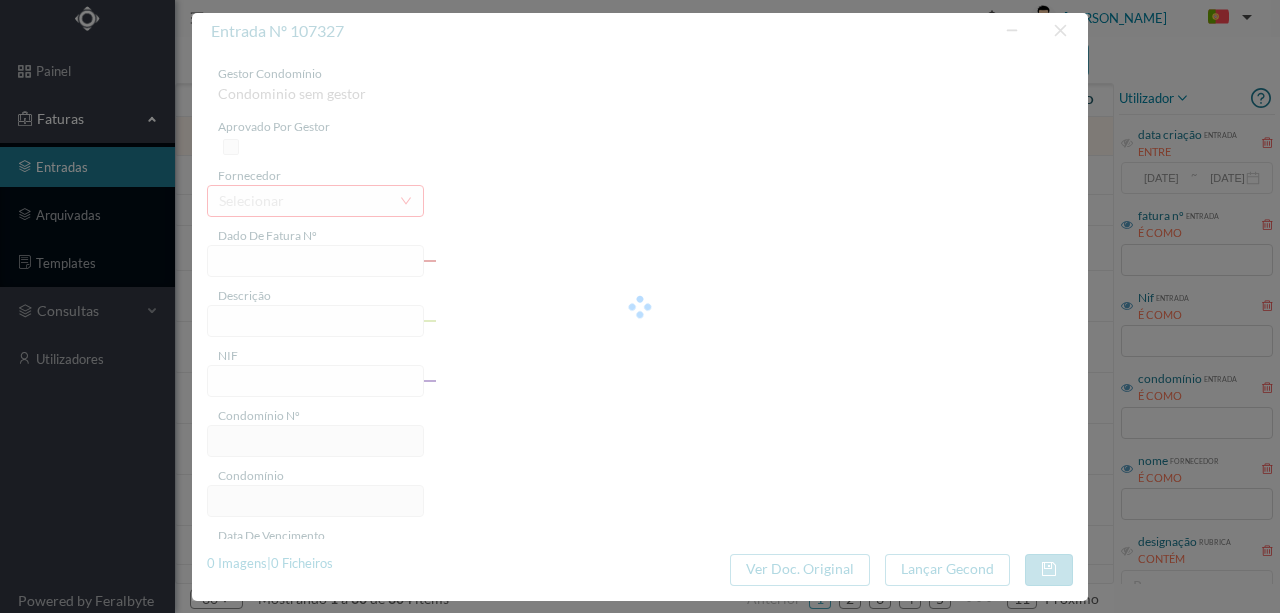 type on "FT FT/3604" 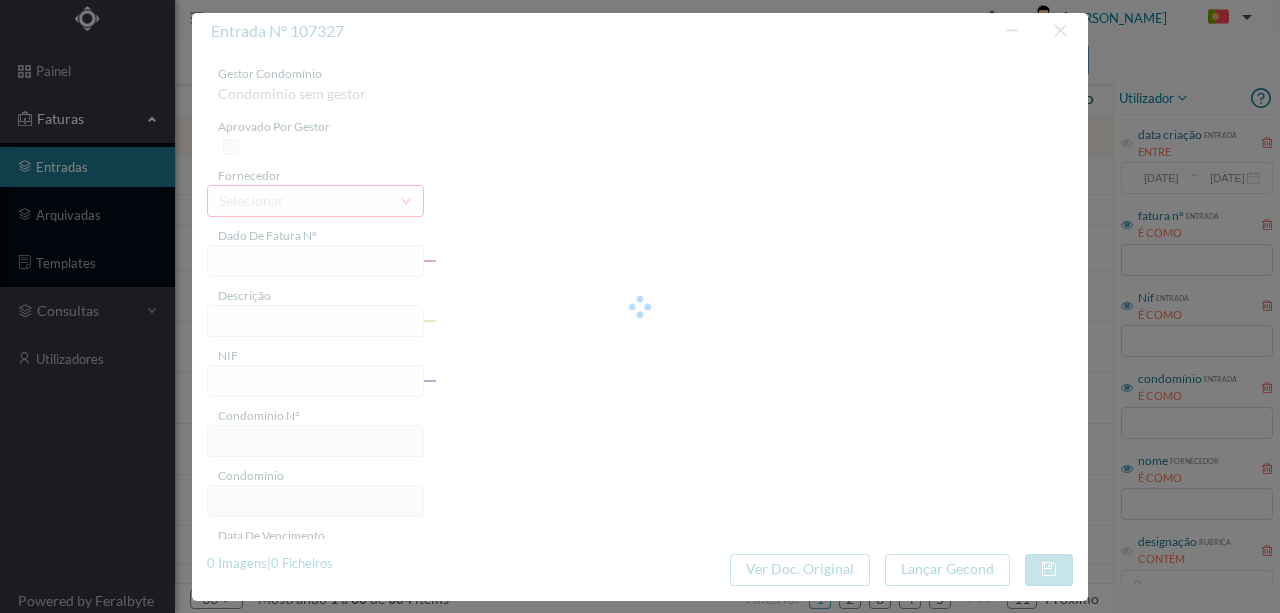 type on "901403458" 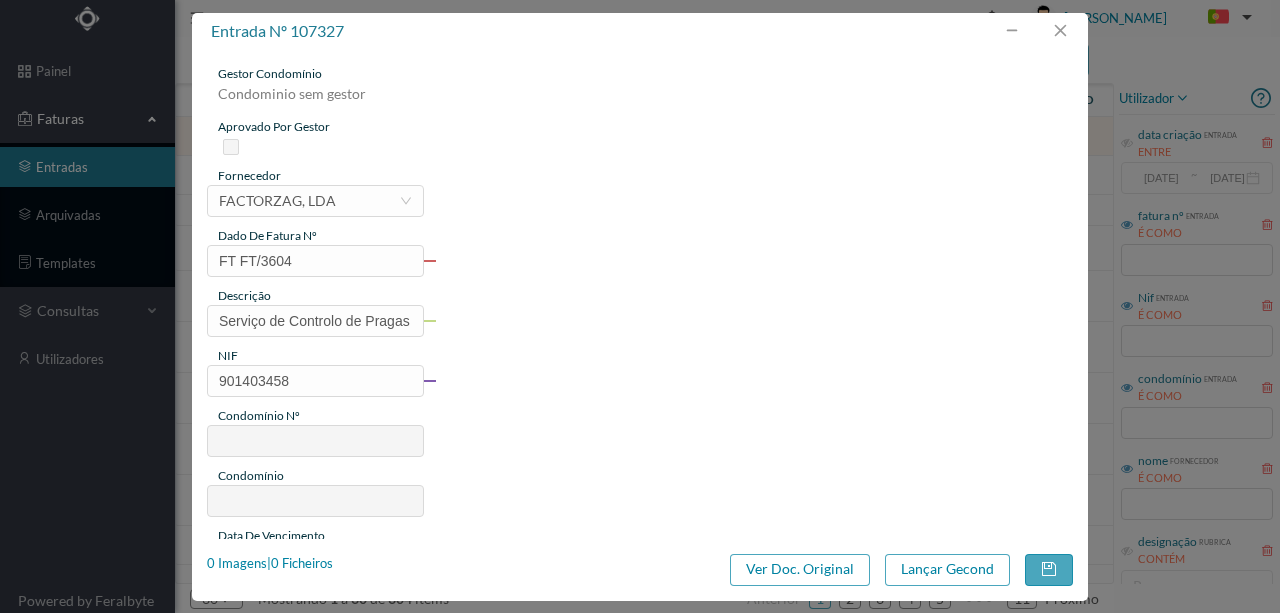 type on "47" 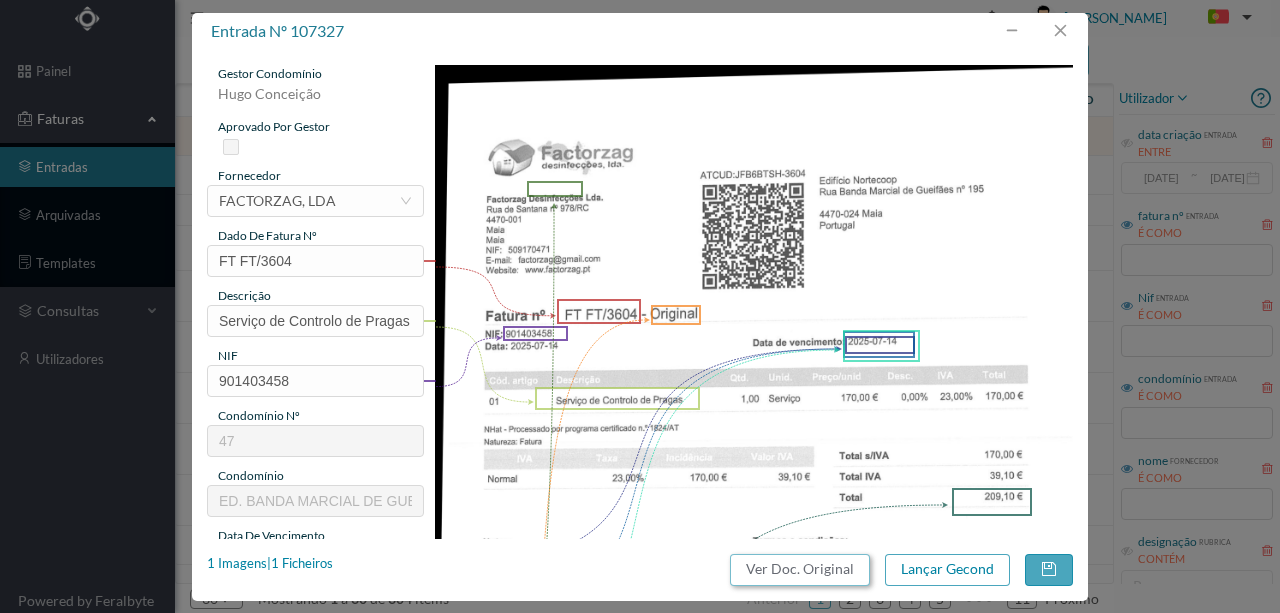 click on "Ver Doc. Original" at bounding box center [800, 570] 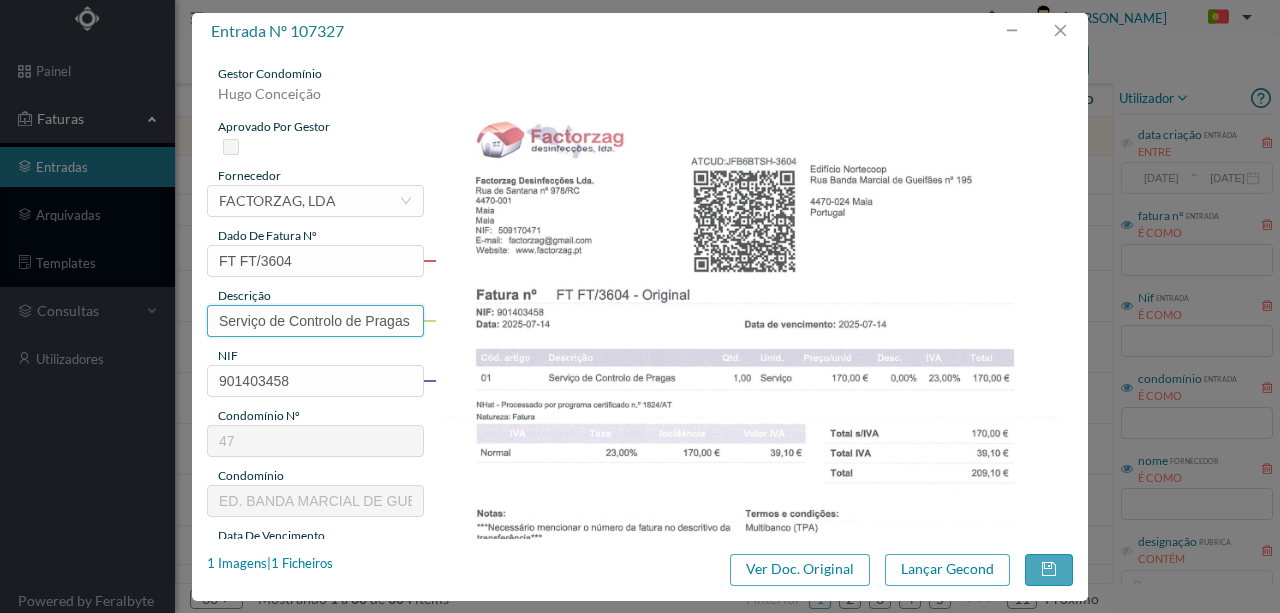 click on "Serviço de Controlo de Pragas" at bounding box center (315, 321) 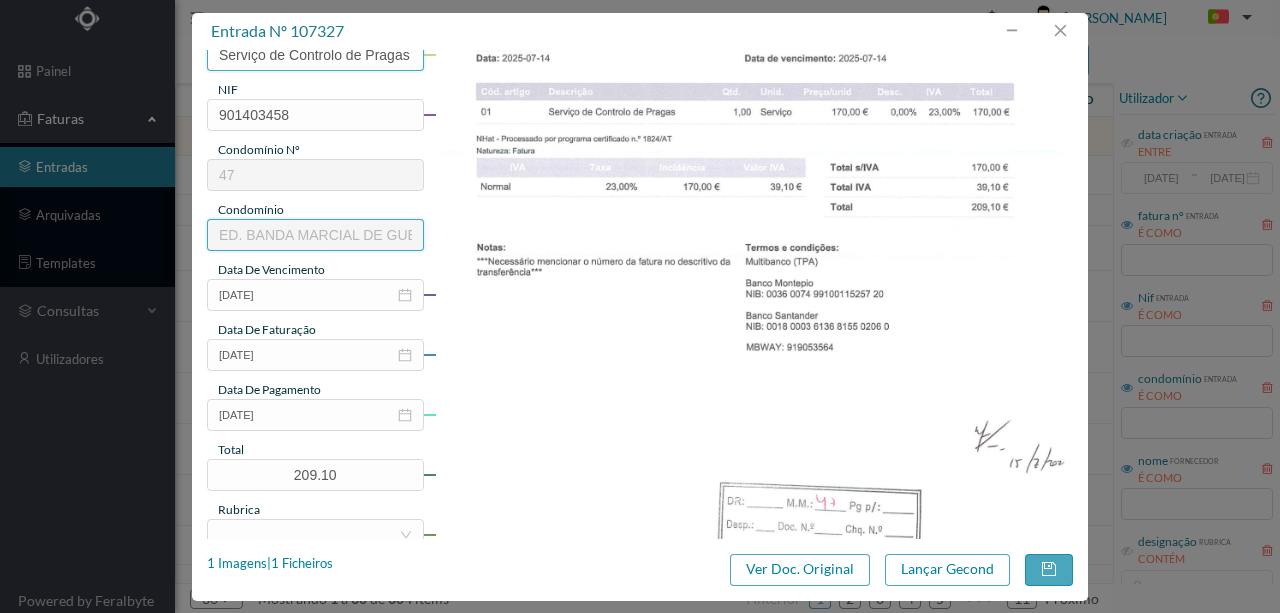 scroll, scrollTop: 333, scrollLeft: 0, axis: vertical 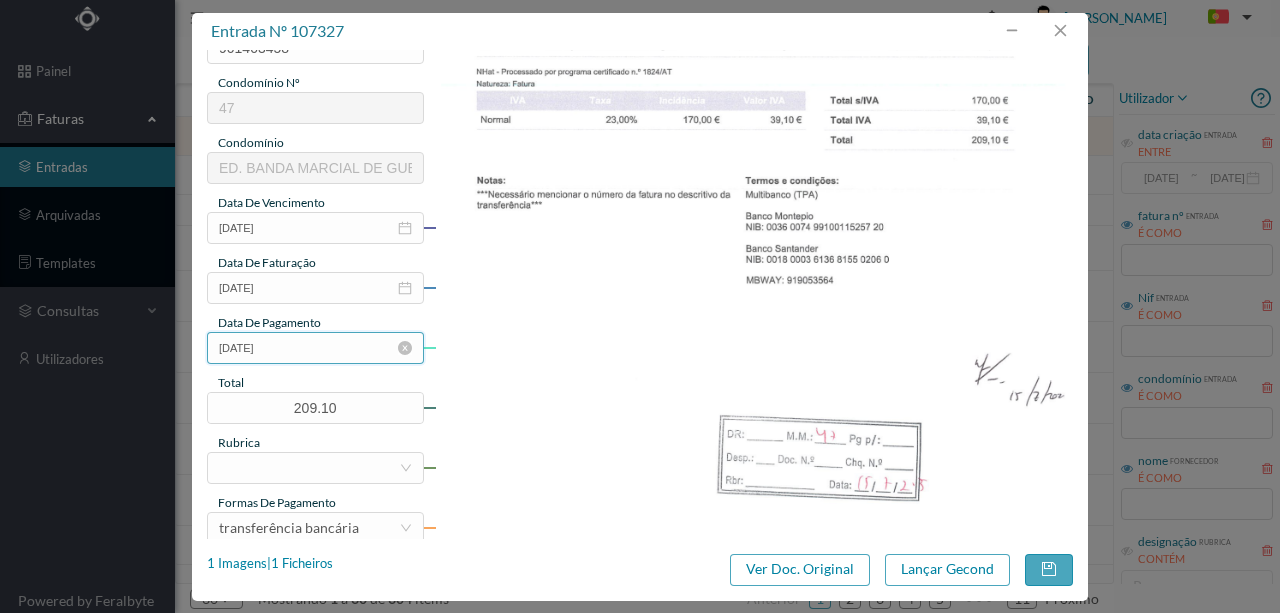click on "2025-07-14" at bounding box center (315, 348) 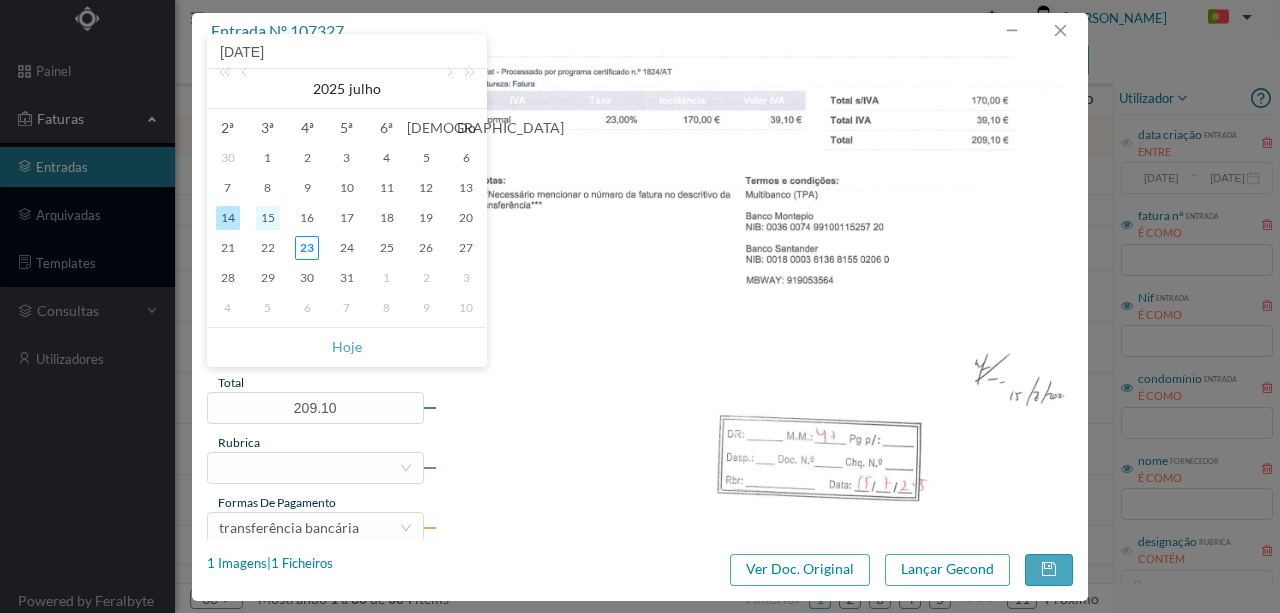 click on "15" at bounding box center (268, 218) 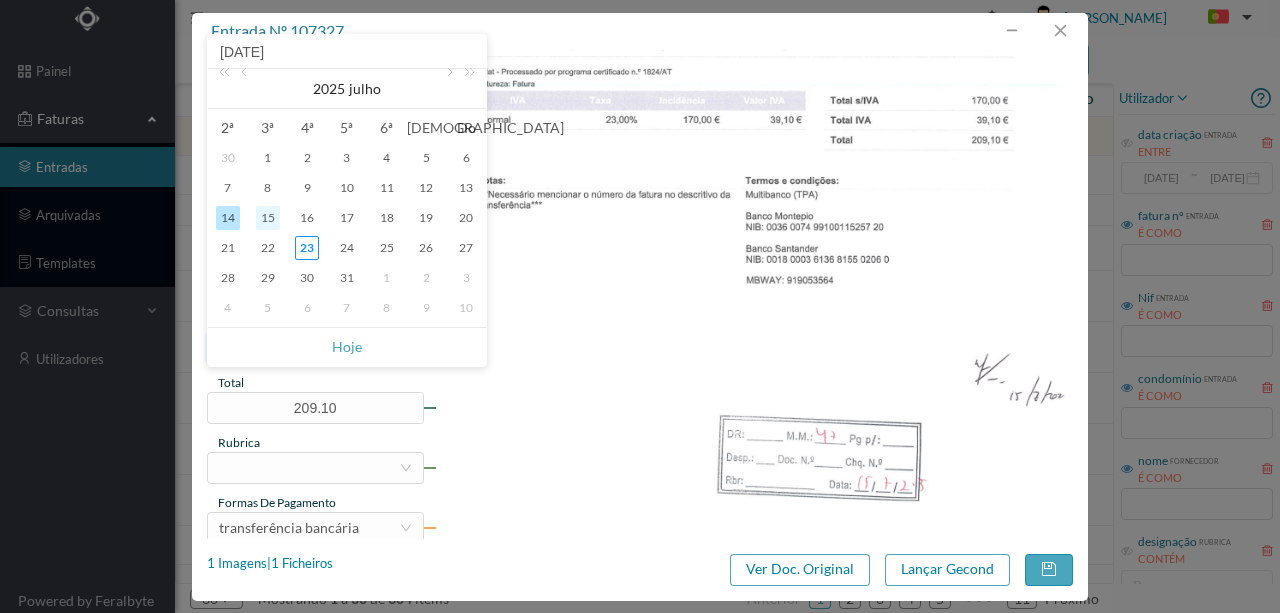 type on "2025-07-15" 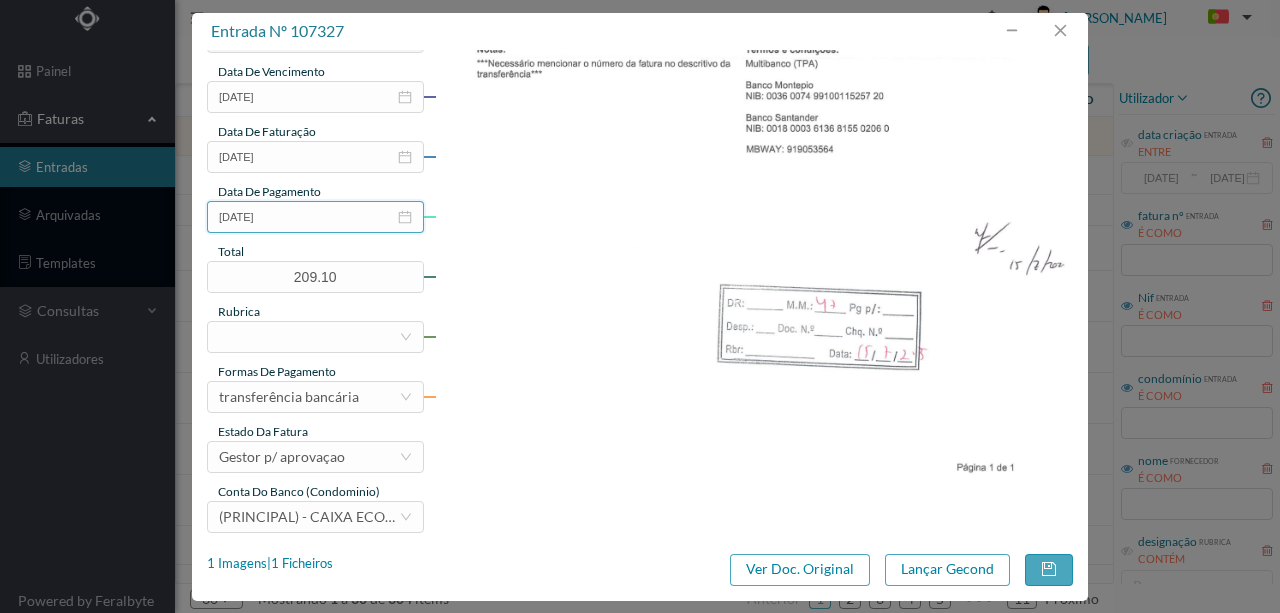 scroll, scrollTop: 473, scrollLeft: 0, axis: vertical 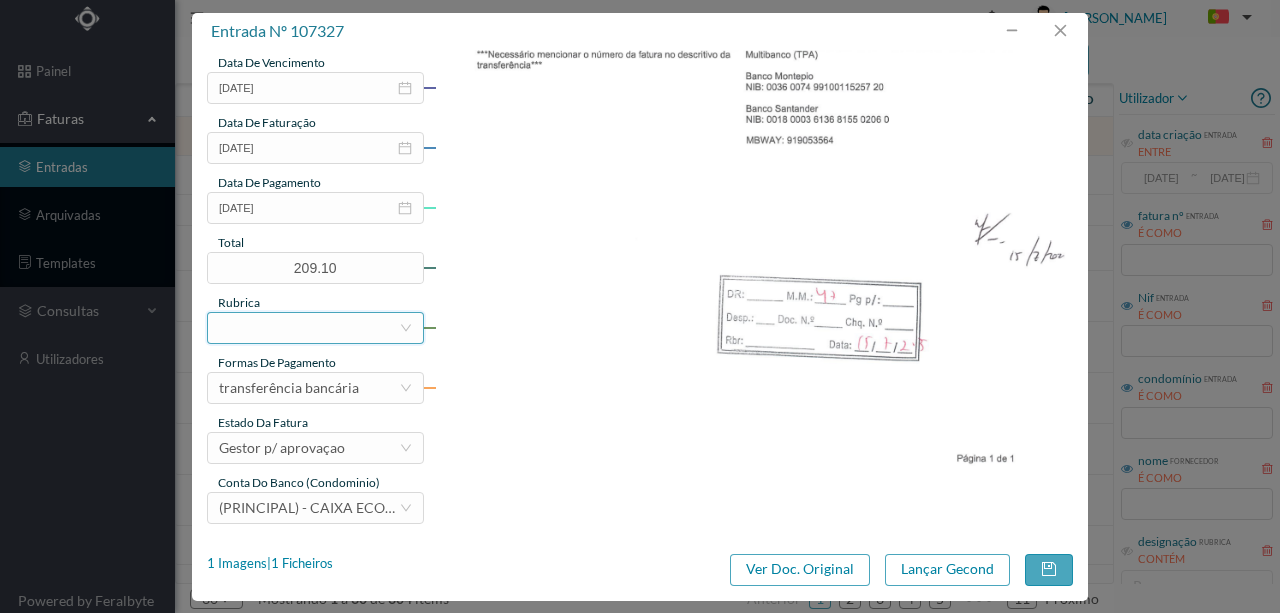drag, startPoint x: 256, startPoint y: 326, endPoint x: 243, endPoint y: 338, distance: 17.691807 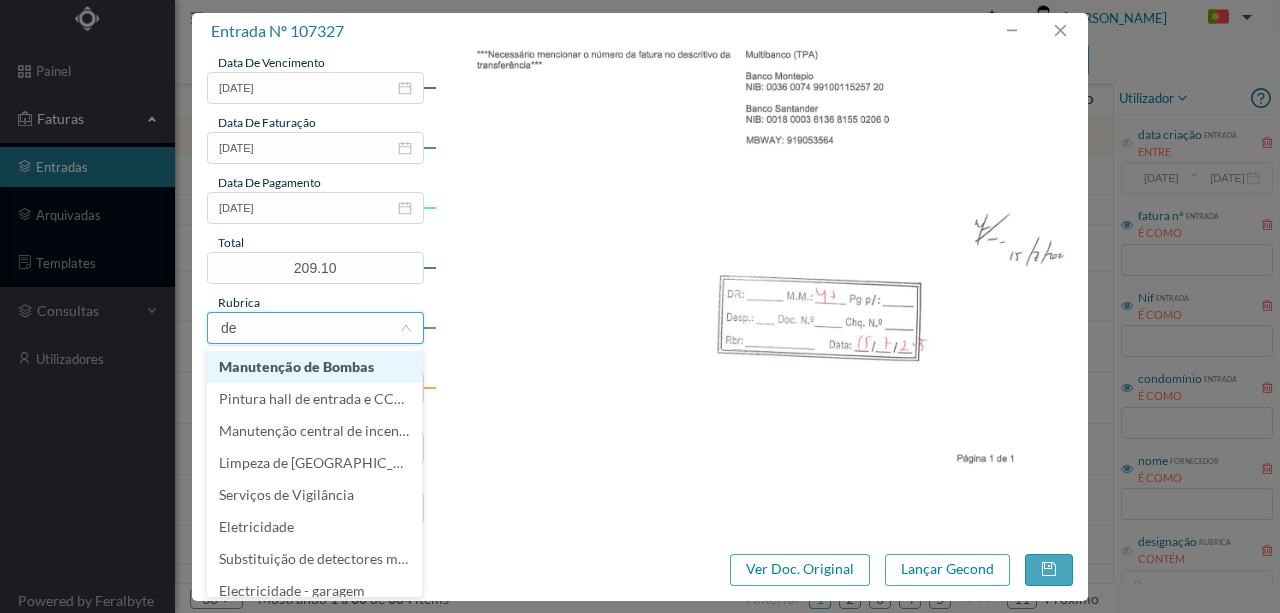 type on "des" 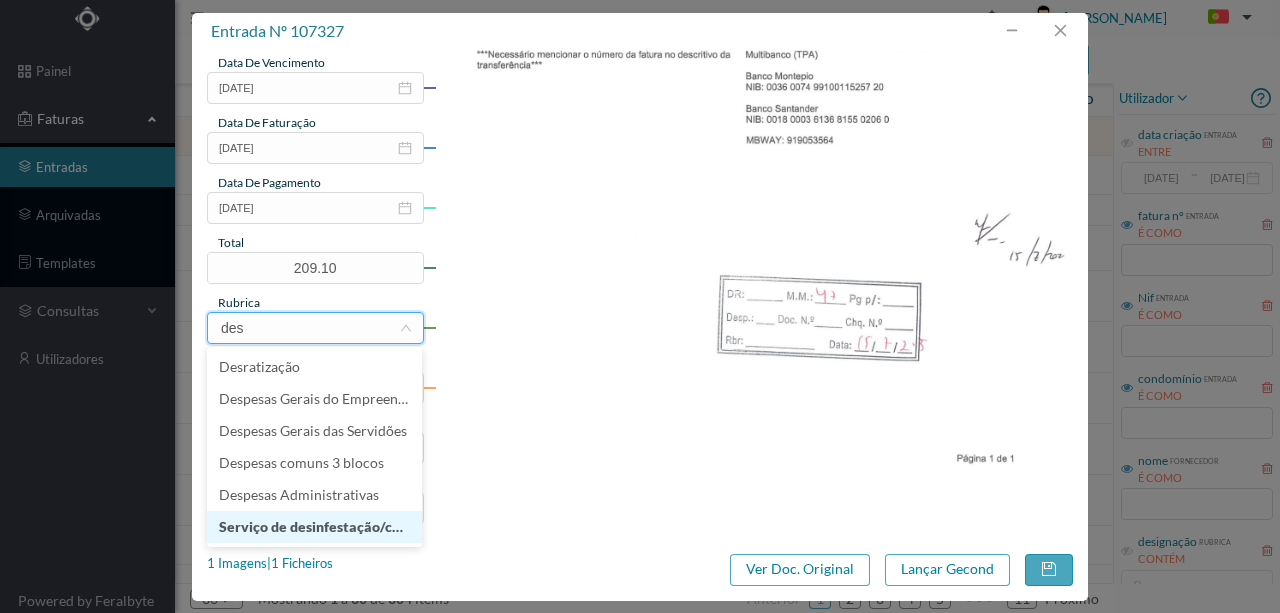 click on "Serviço de desinfestação/controlo de pragas" at bounding box center (314, 527) 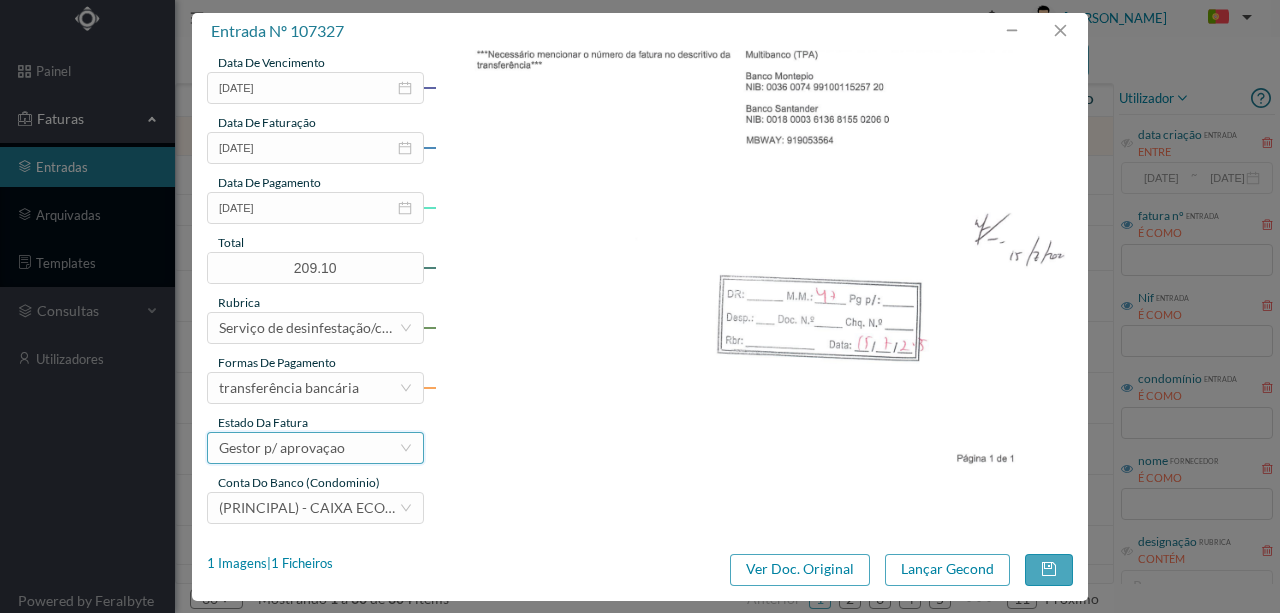 click on "Gestor p/ aprovaçao" at bounding box center (282, 448) 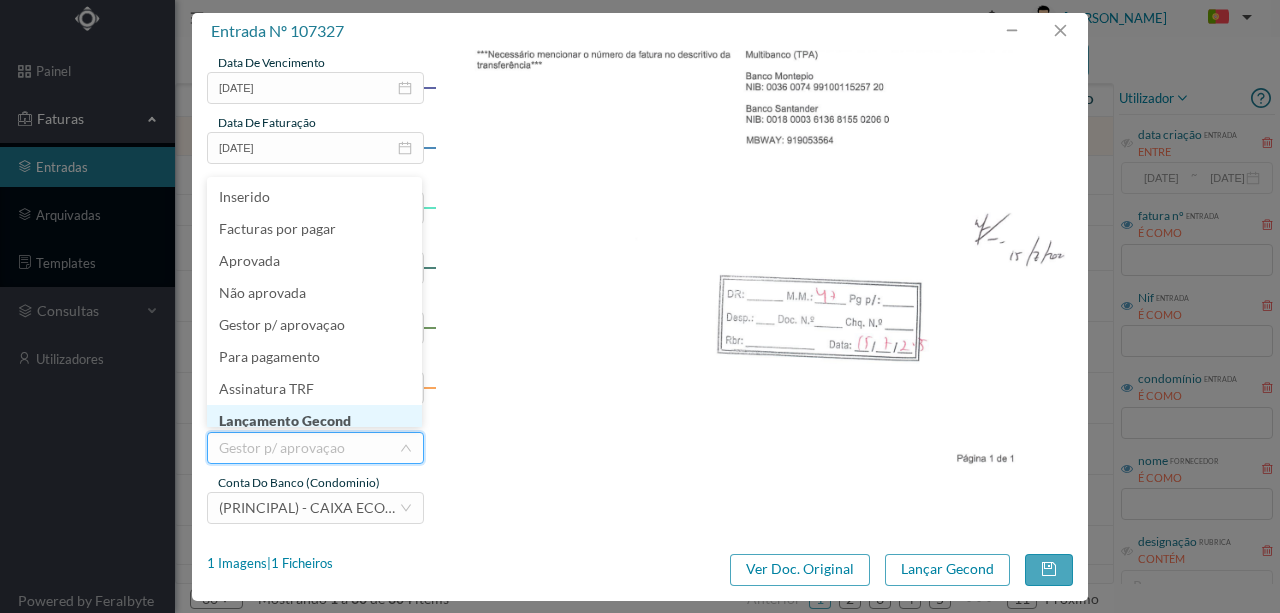 scroll, scrollTop: 10, scrollLeft: 0, axis: vertical 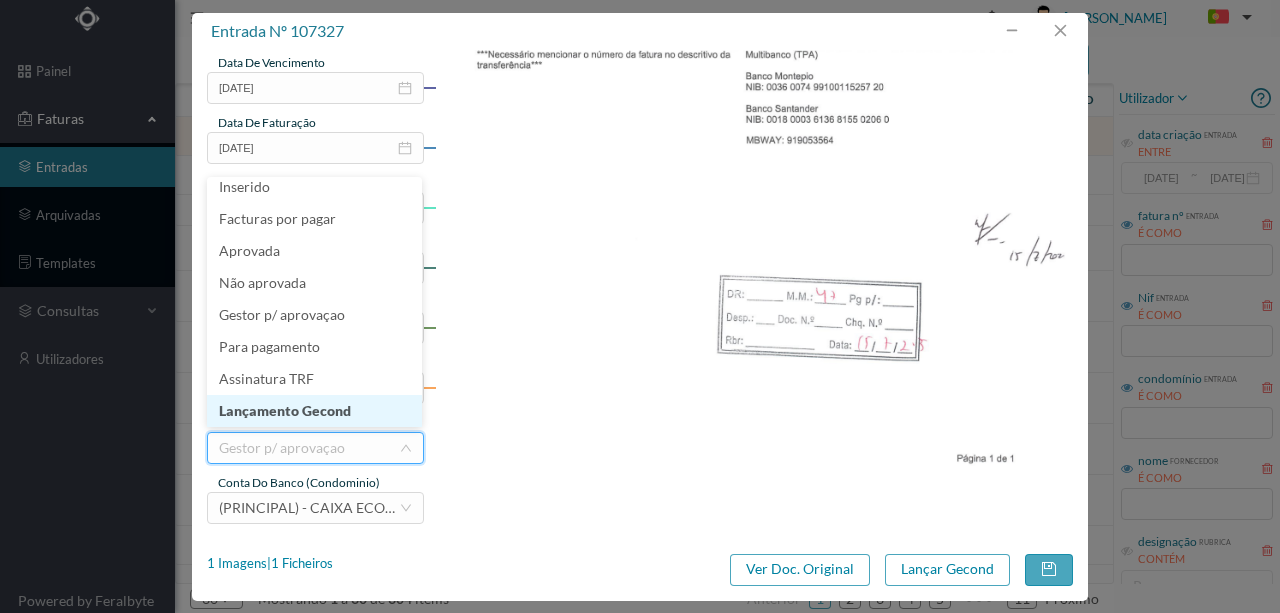 click on "Lançamento Gecond" at bounding box center [314, 411] 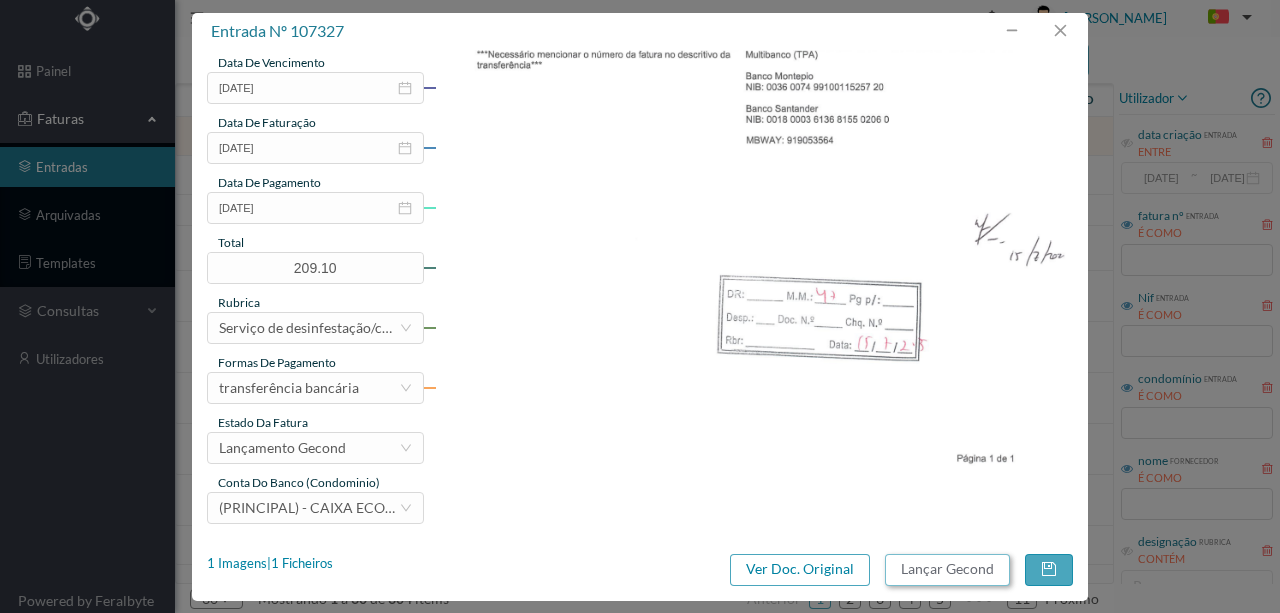 click on "Lançar Gecond" at bounding box center (947, 570) 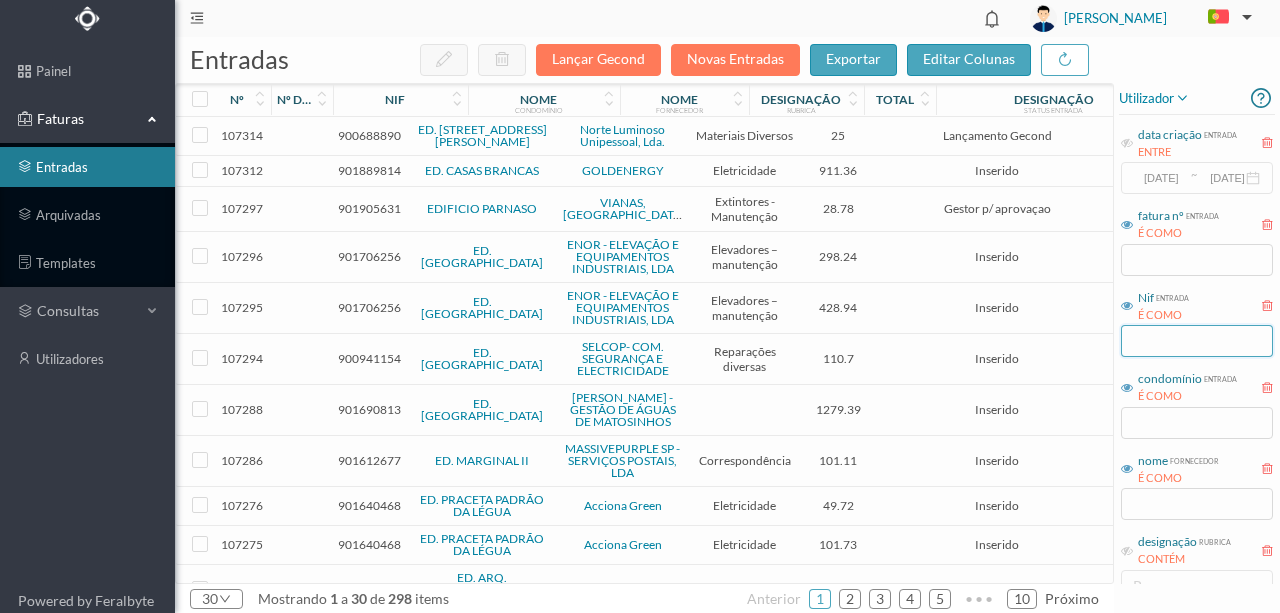 click at bounding box center [1197, 341] 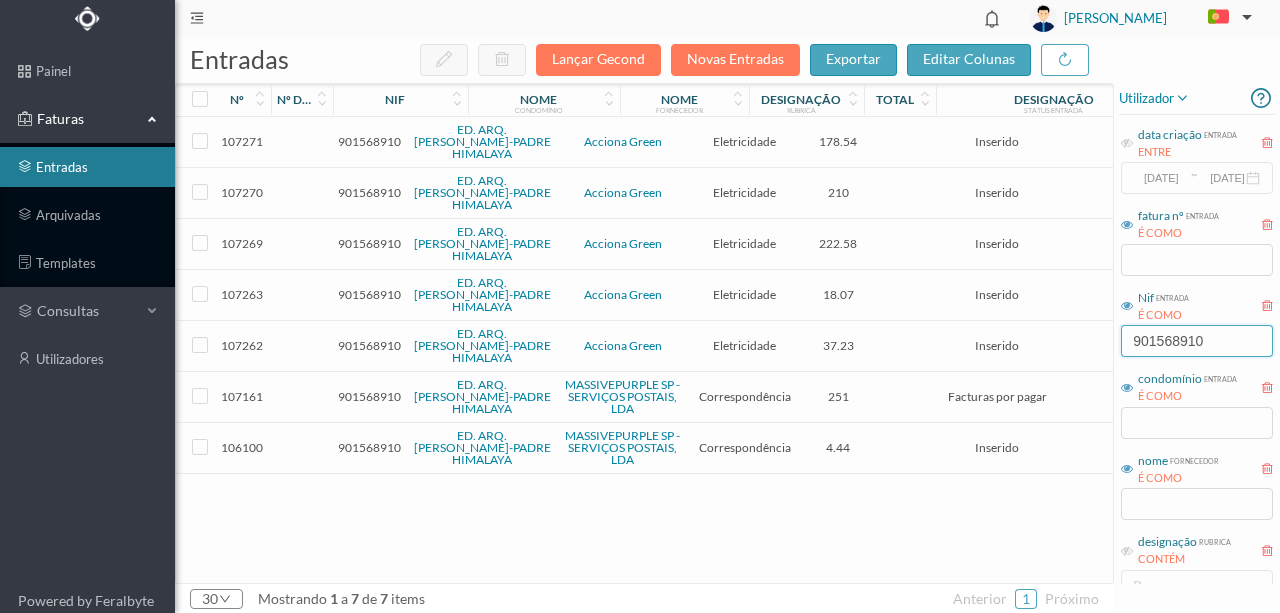type on "901568910" 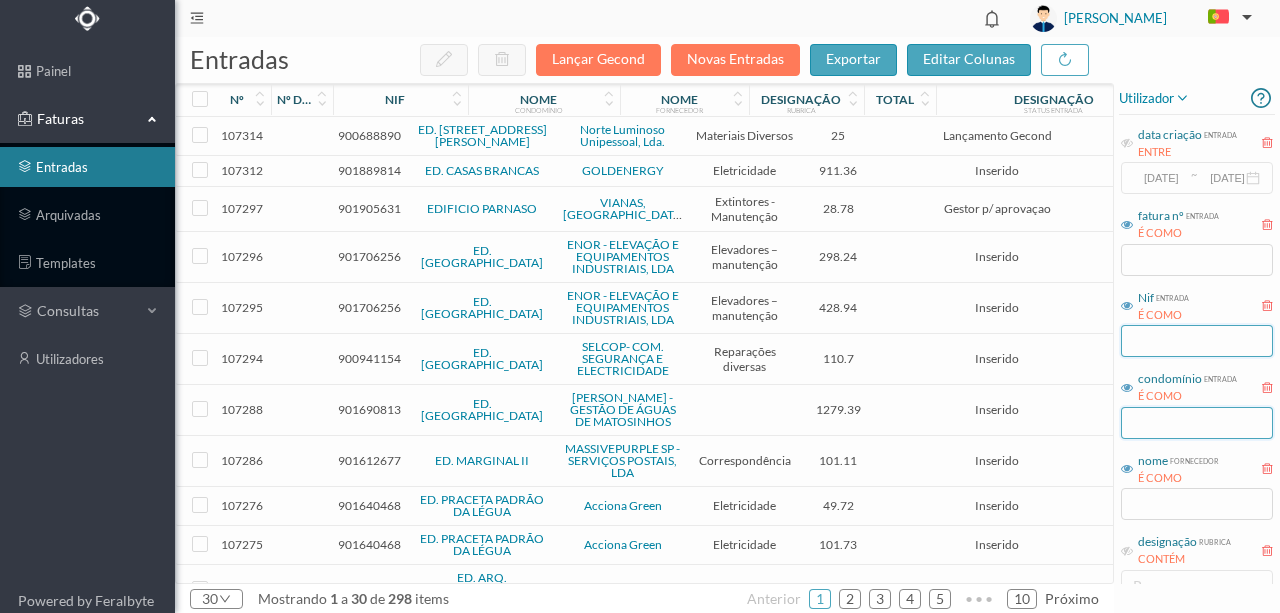 type 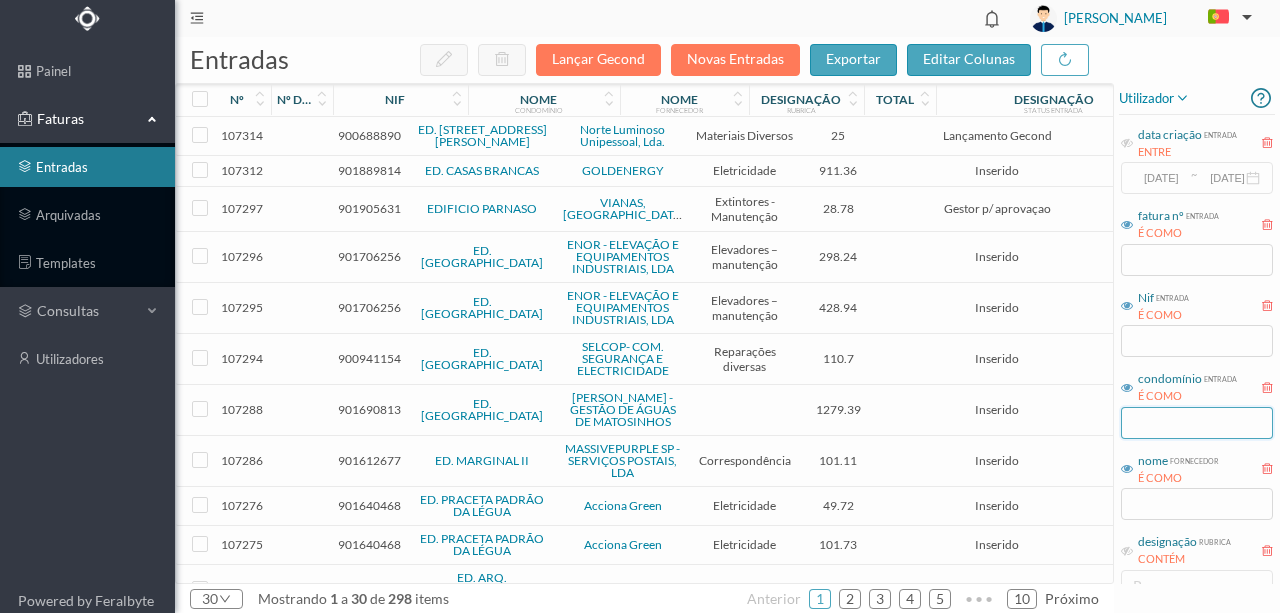 click at bounding box center [1197, 423] 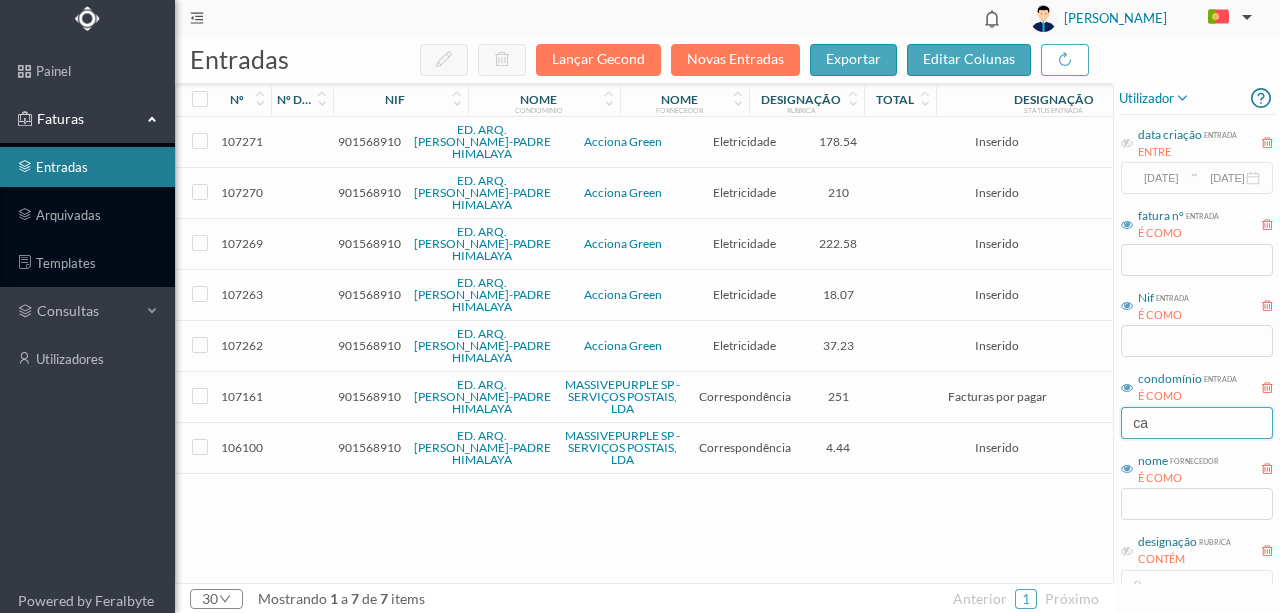 type on "c" 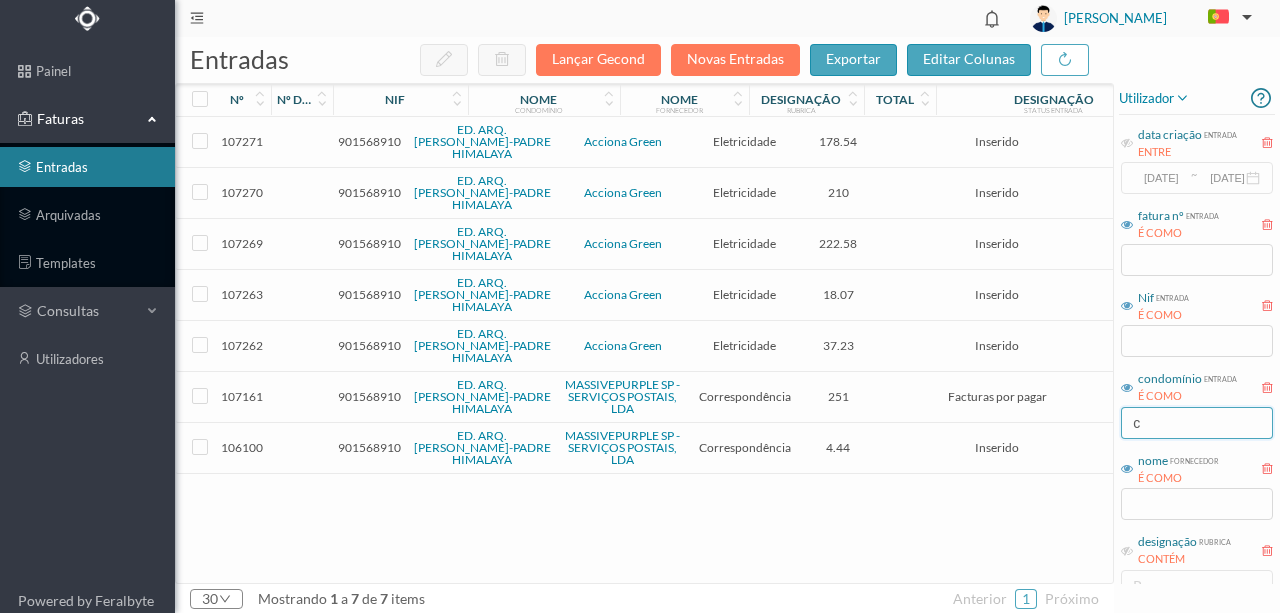 type 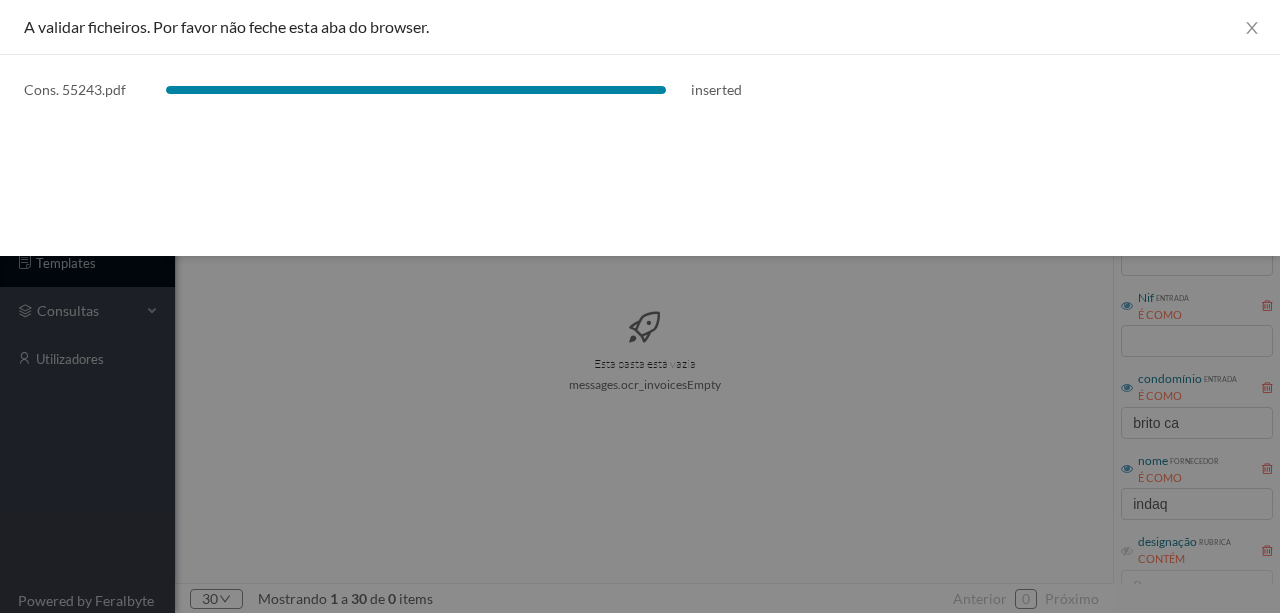 scroll, scrollTop: 0, scrollLeft: 0, axis: both 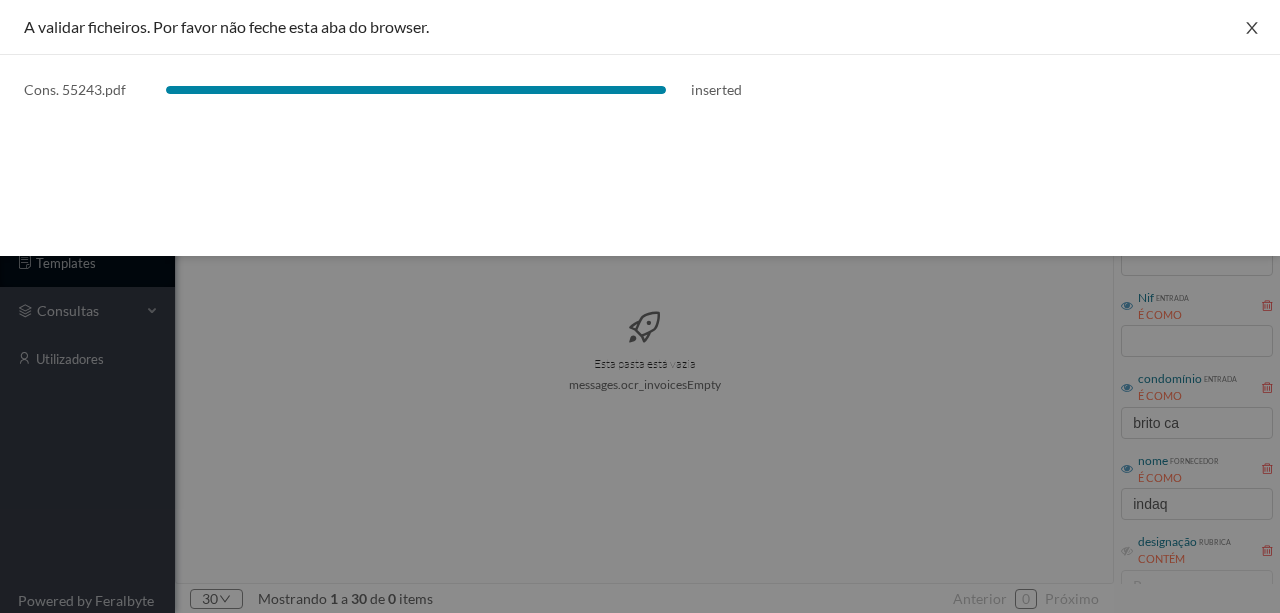 click 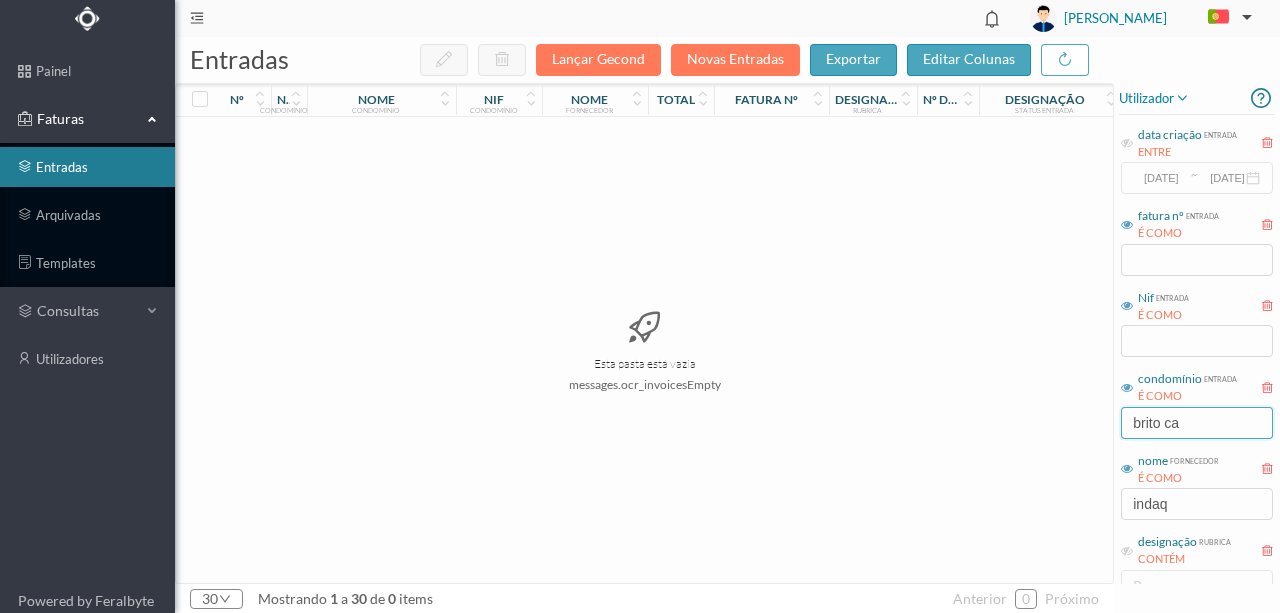 click on "brito ca" at bounding box center [1197, 423] 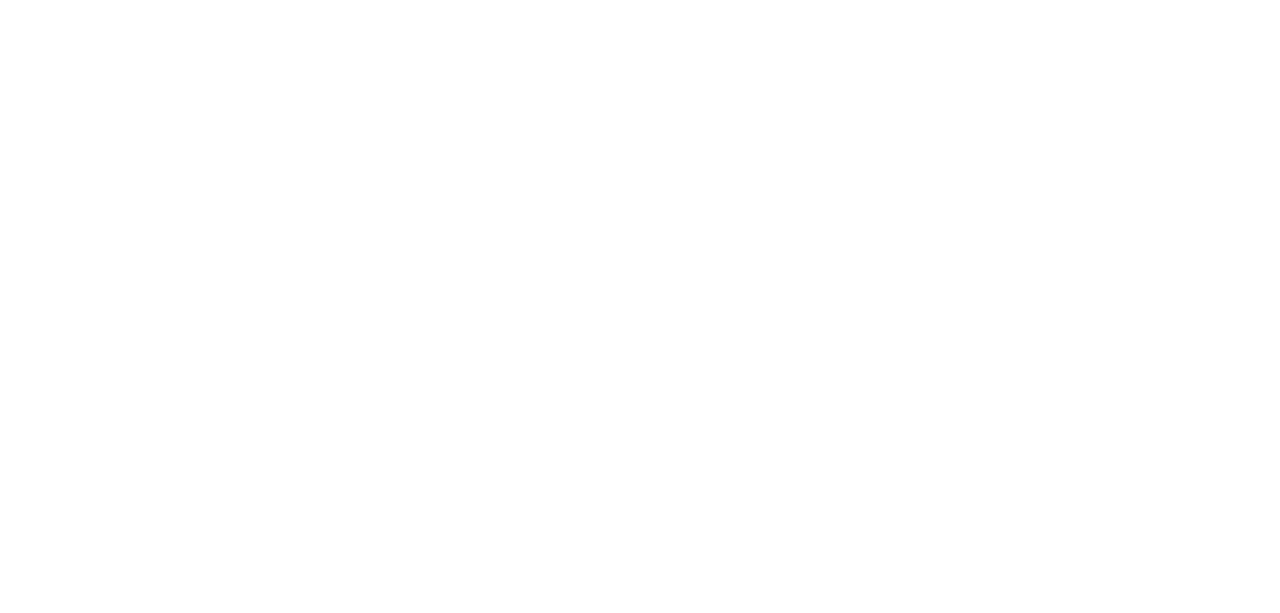 scroll, scrollTop: 0, scrollLeft: 0, axis: both 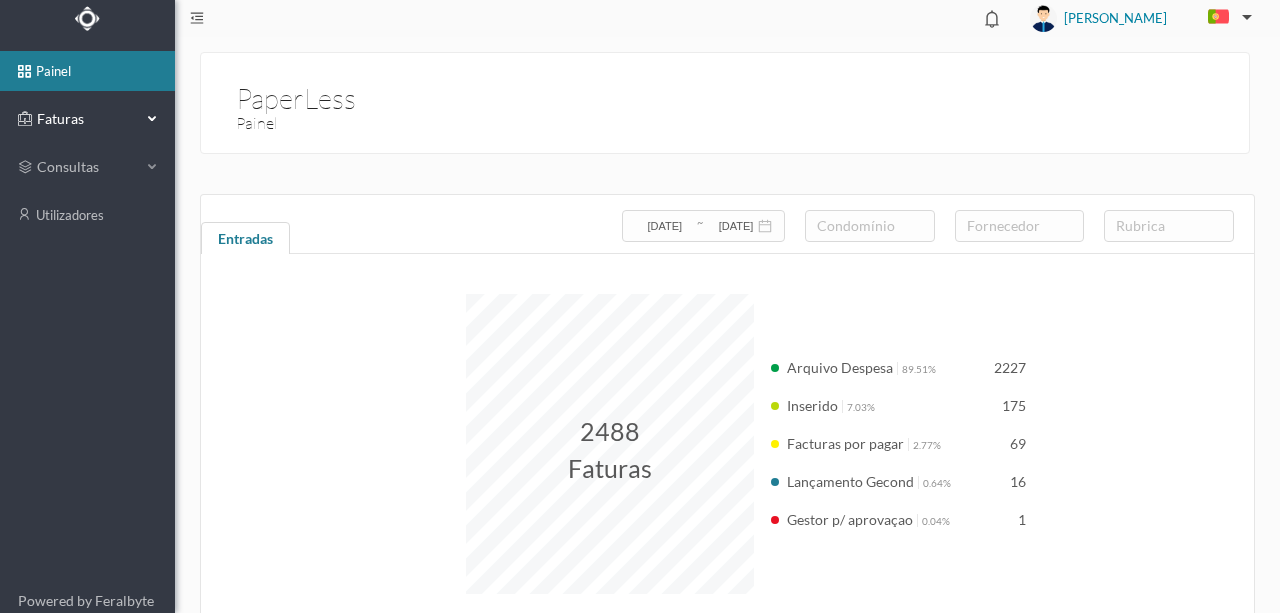 click on "Faturas" at bounding box center (87, 119) 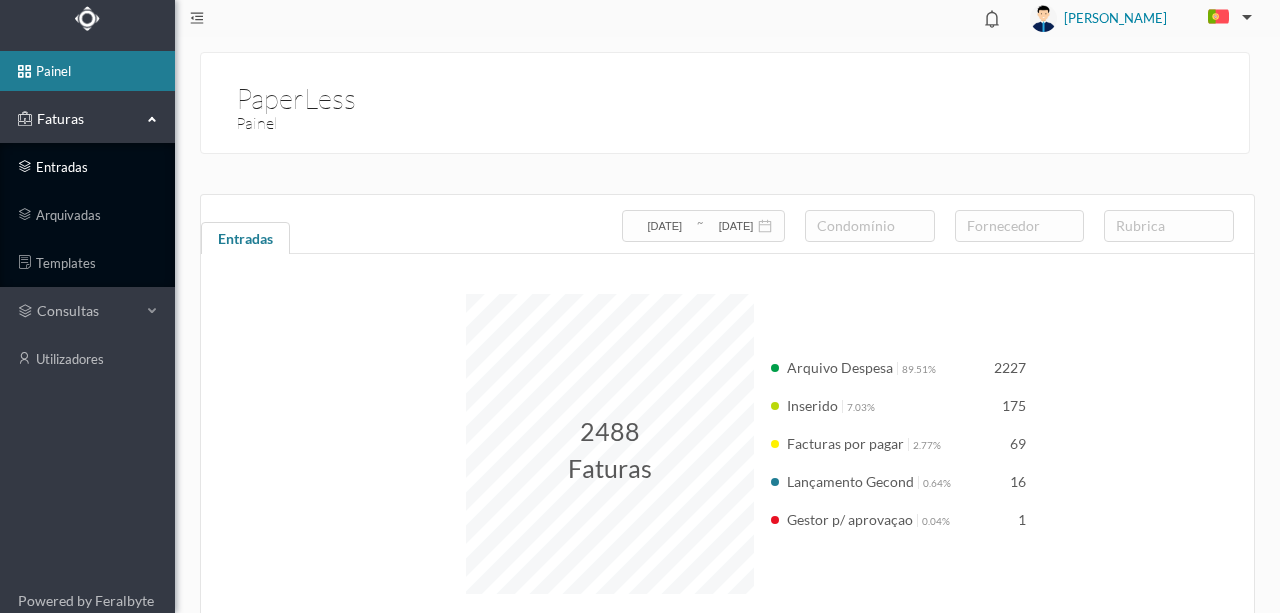 click on "entradas" at bounding box center [87, 167] 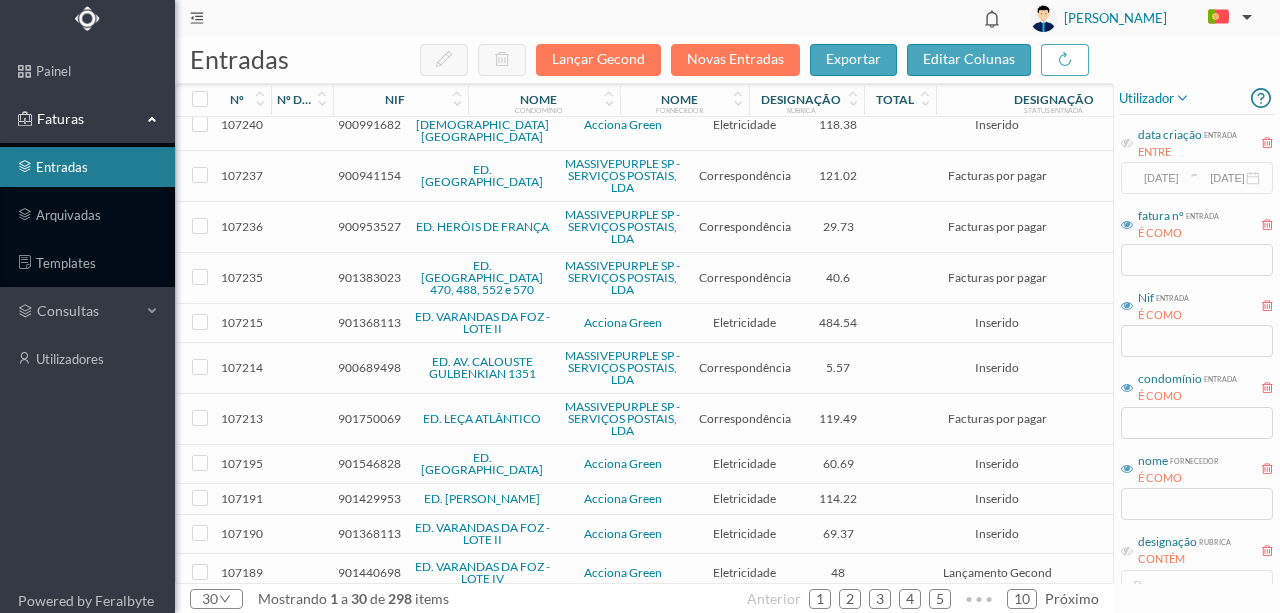 scroll, scrollTop: 872, scrollLeft: 0, axis: vertical 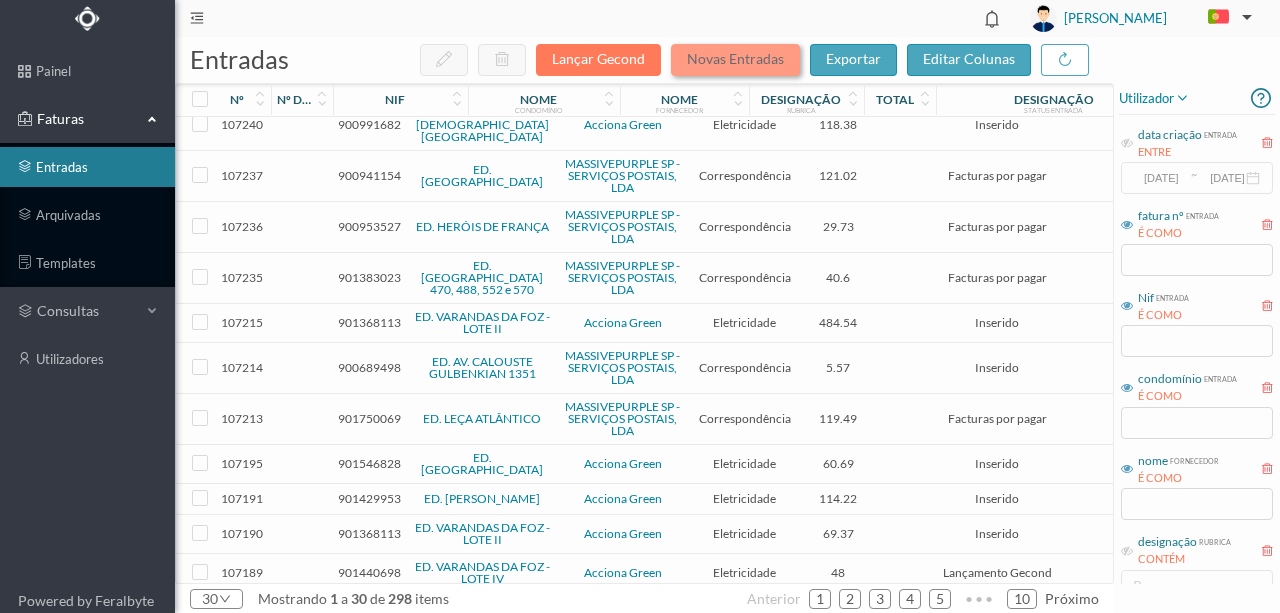 click on "Novas Entradas" at bounding box center (735, 60) 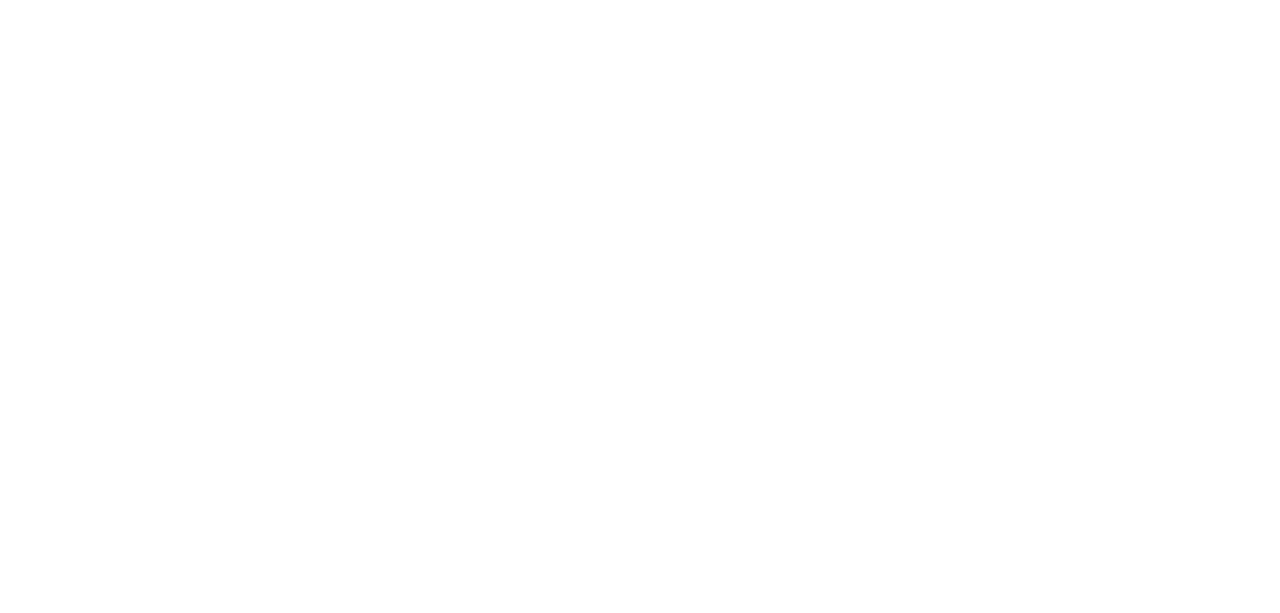 scroll, scrollTop: 0, scrollLeft: 0, axis: both 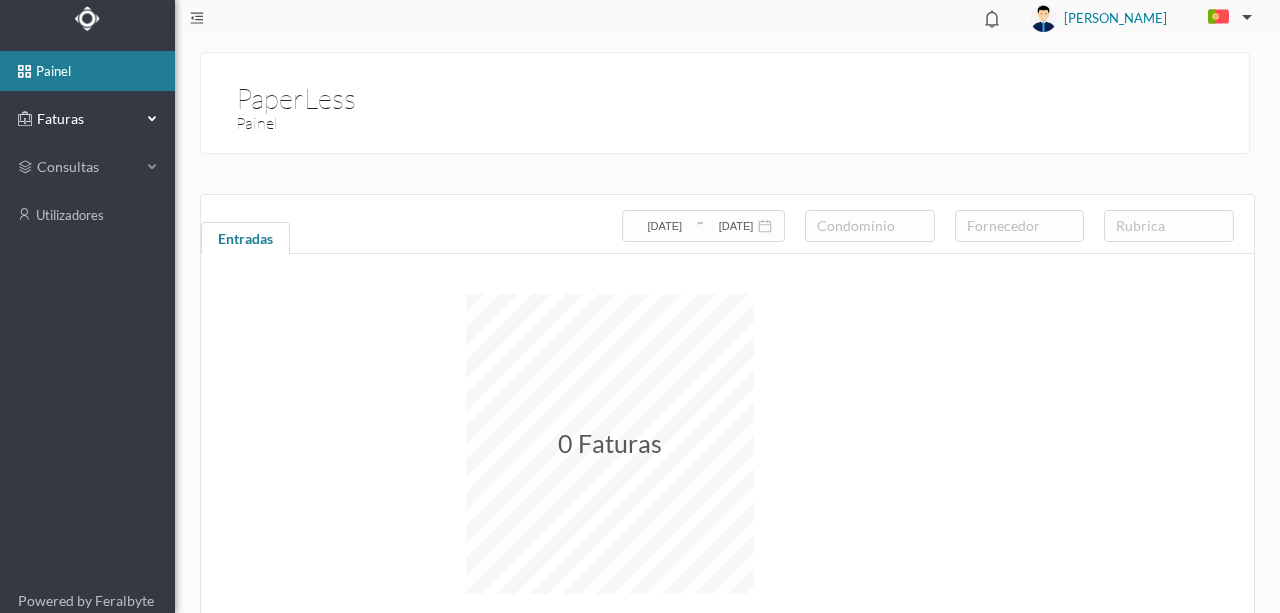 click on "Faturas" at bounding box center [87, 119] 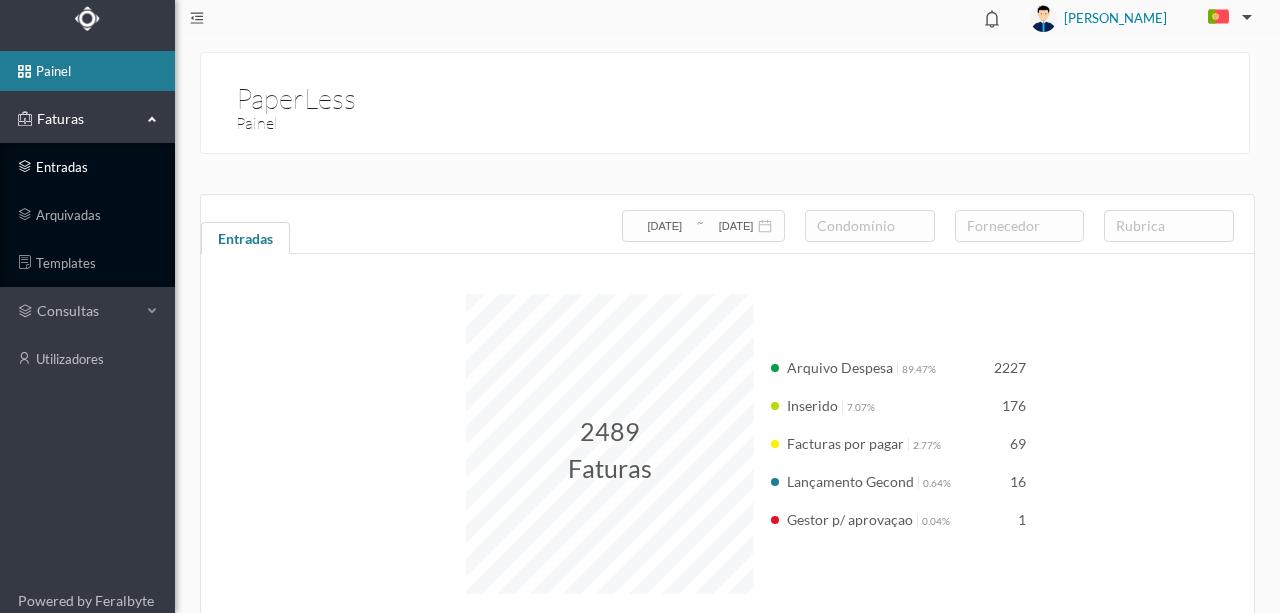 click on "entradas" at bounding box center (87, 167) 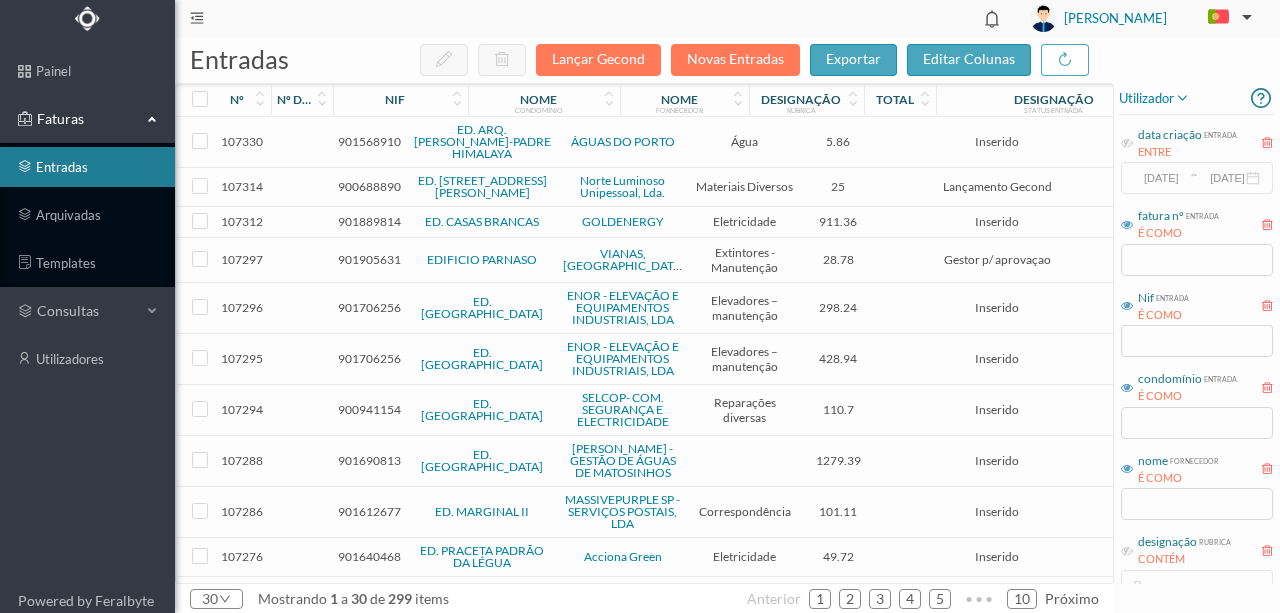 drag, startPoint x: 492, startPoint y: 102, endPoint x: 320, endPoint y: 100, distance: 172.01163 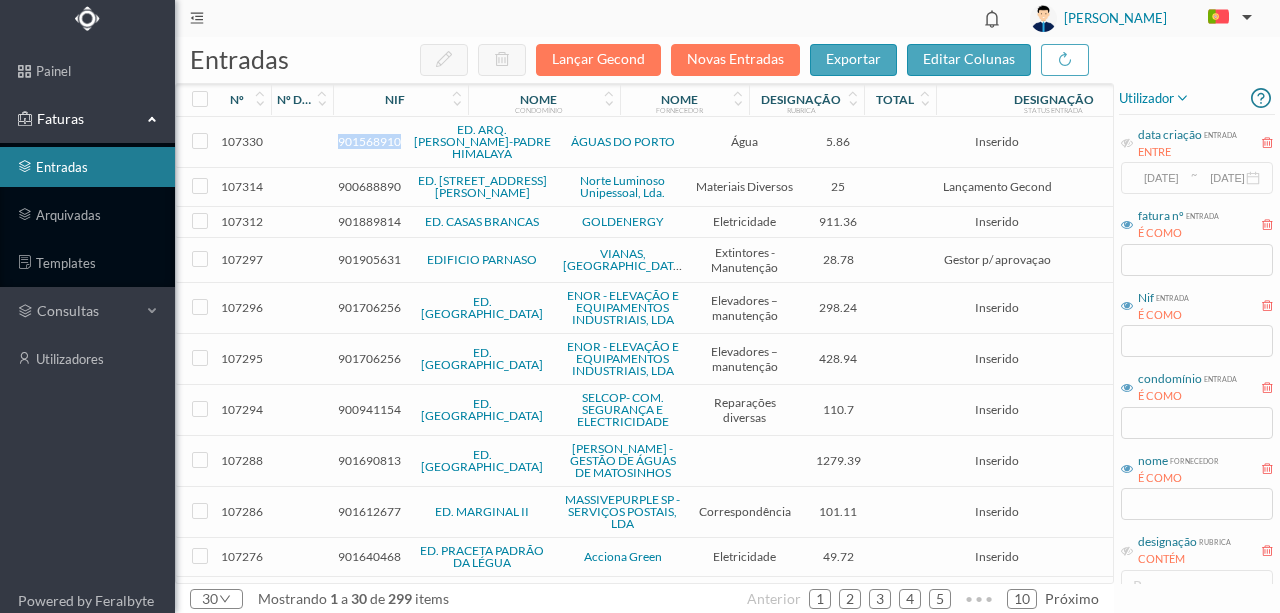 click on "901568910" at bounding box center [369, 141] 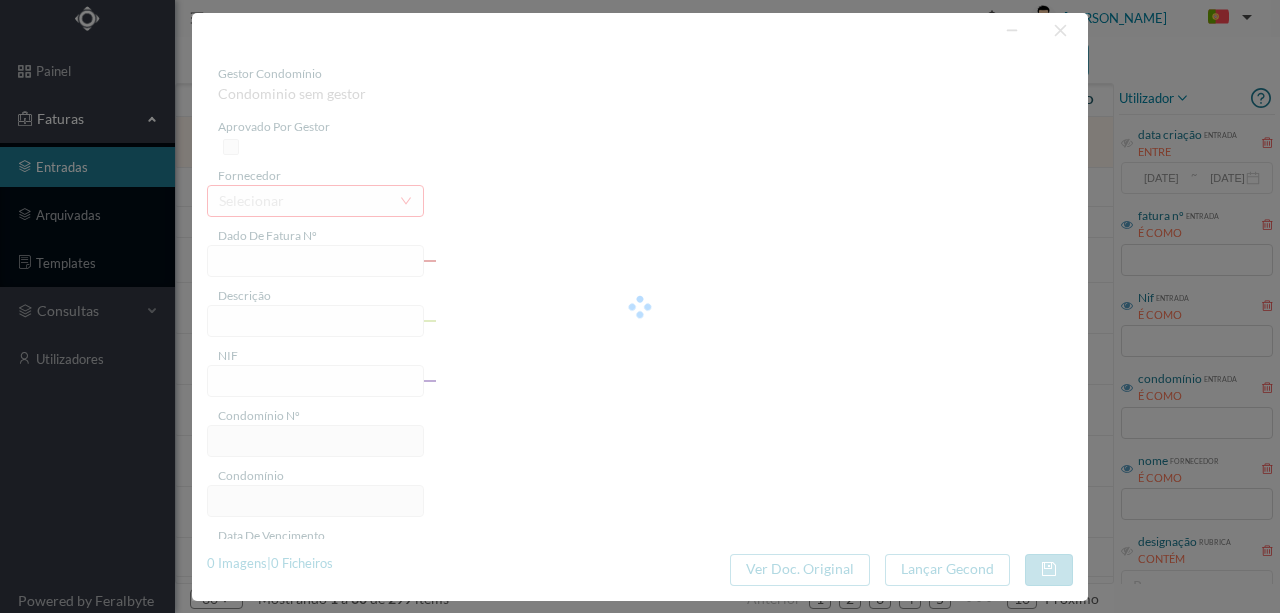 type on "95222077" 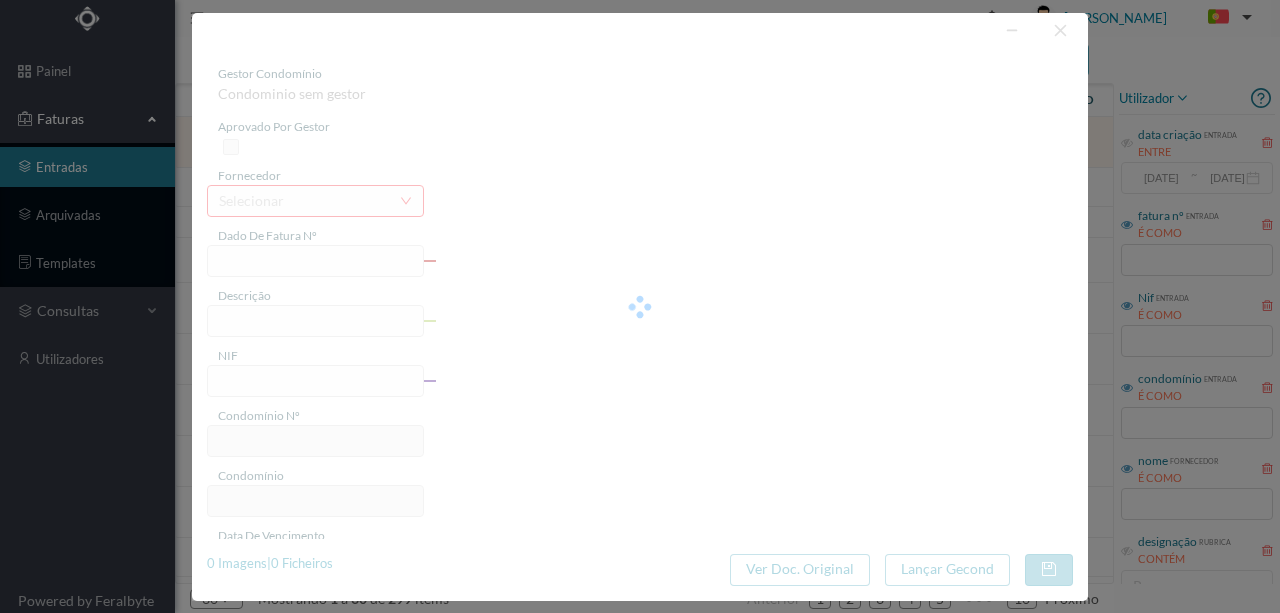 type on "RUA ARQ CASSIANO BARBOSA, NR 94, COMUN PORTO" 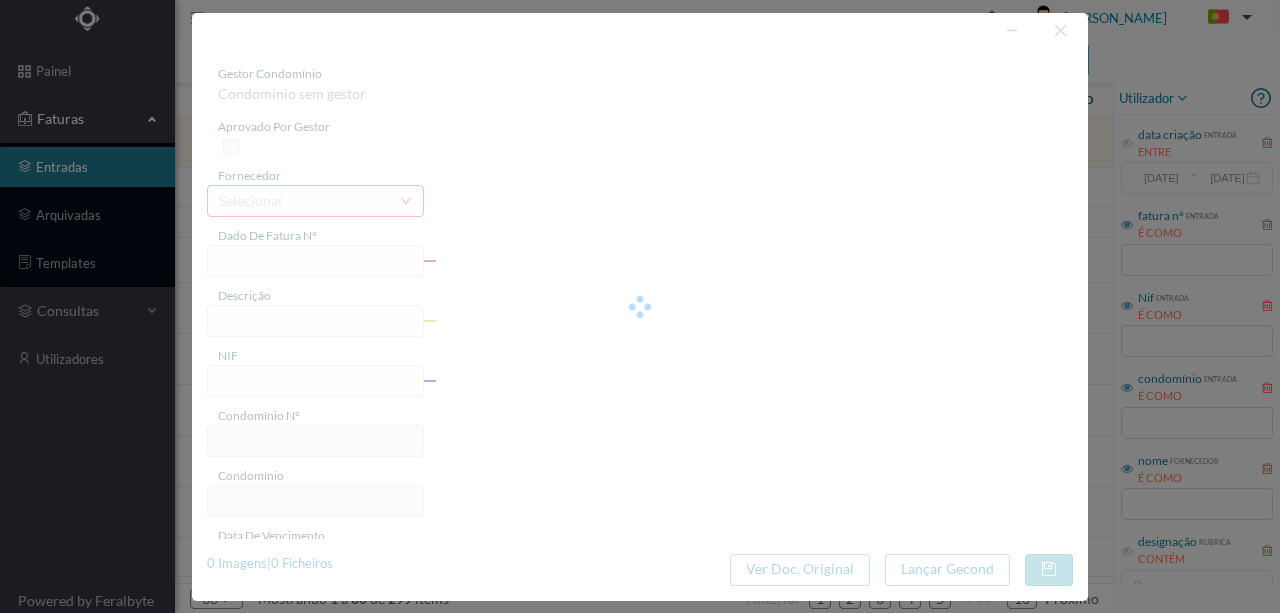 type on "901568910" 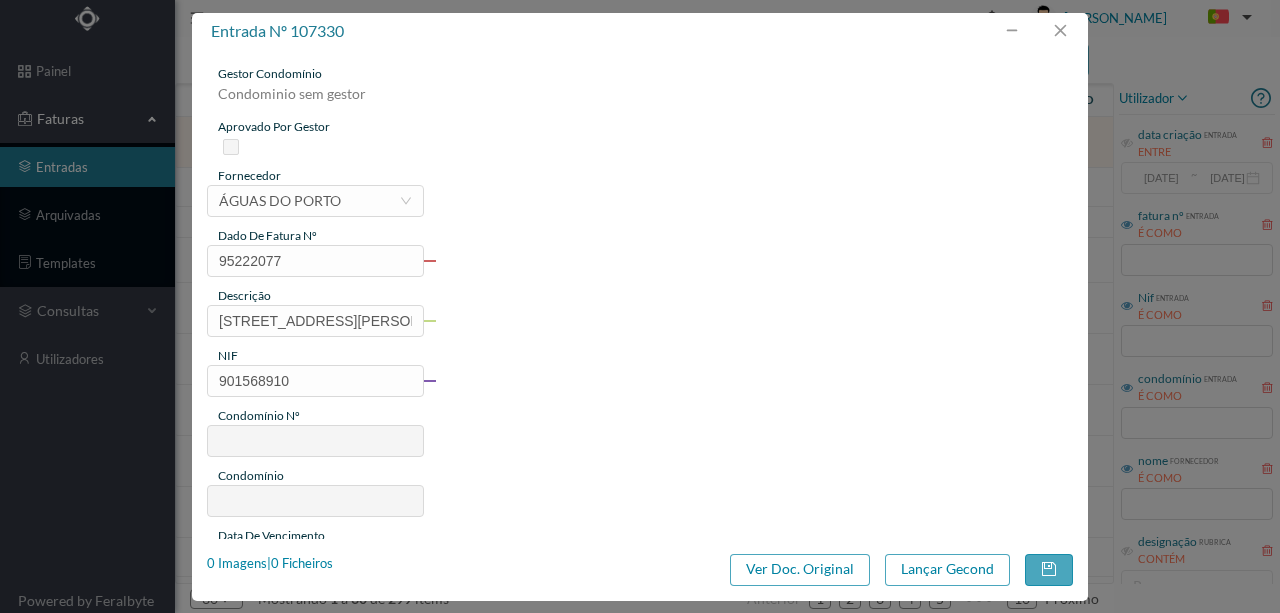 type on "733" 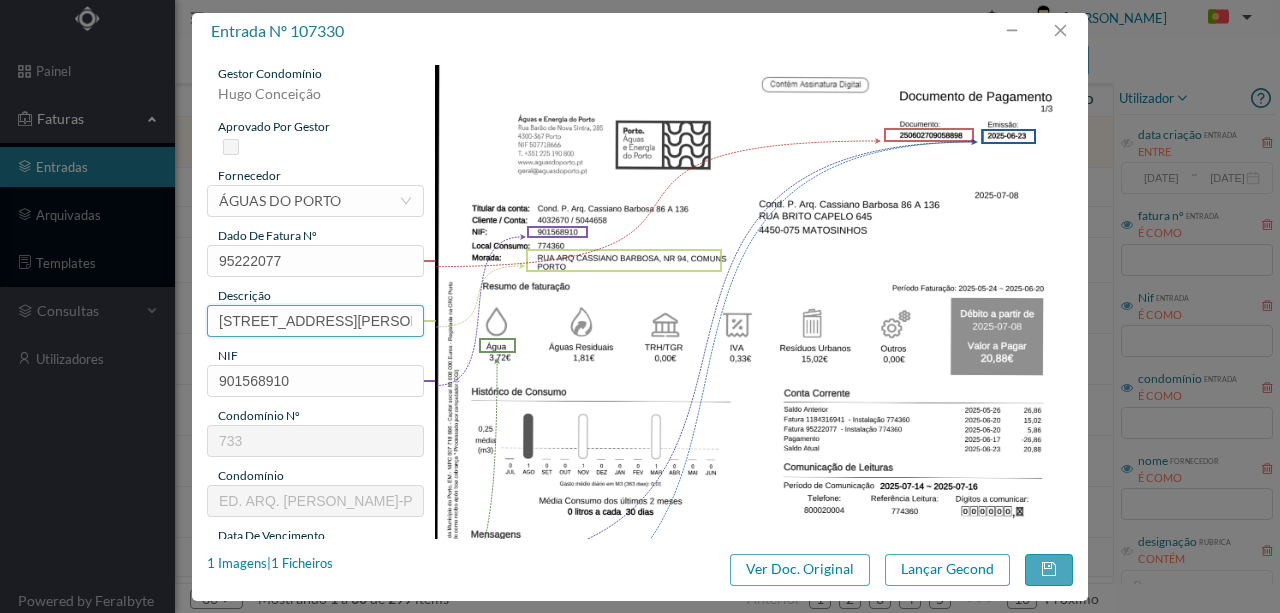 scroll, scrollTop: 0, scrollLeft: 179, axis: horizontal 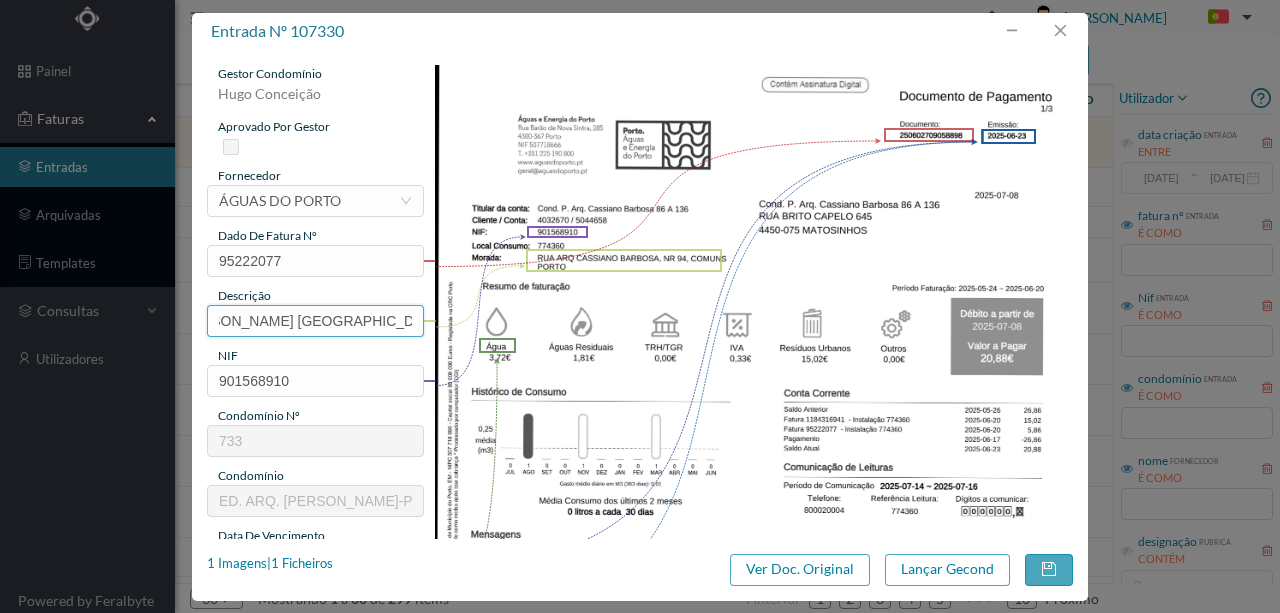 drag, startPoint x: 211, startPoint y: 320, endPoint x: 929, endPoint y: 316, distance: 718.01117 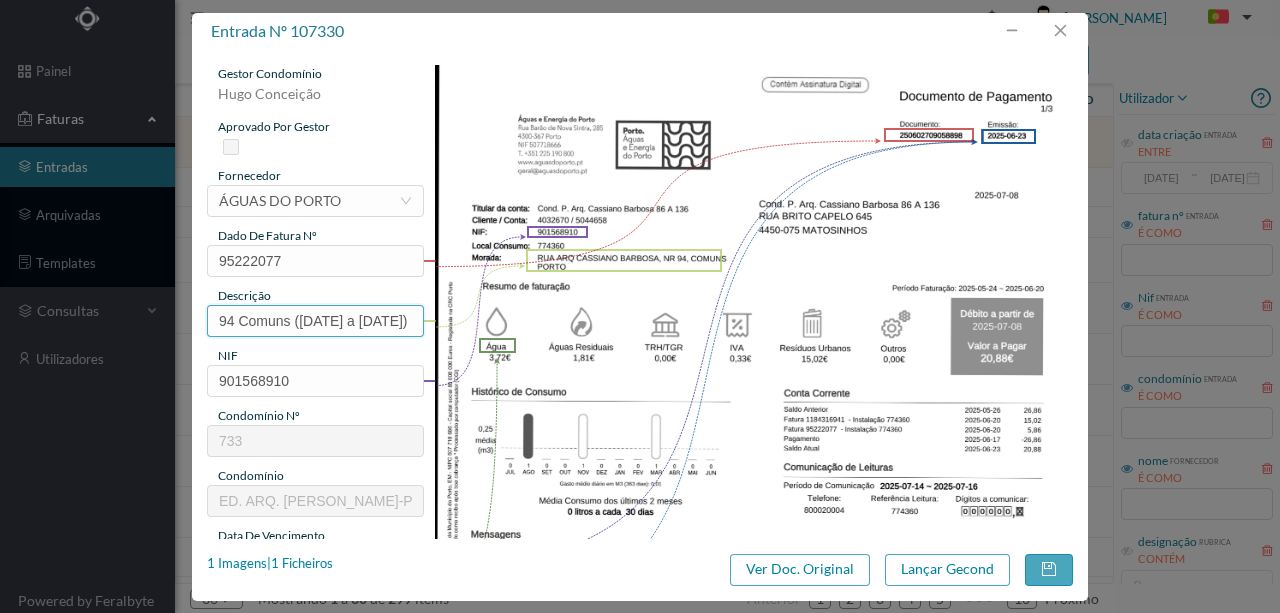 scroll, scrollTop: 0, scrollLeft: 48, axis: horizontal 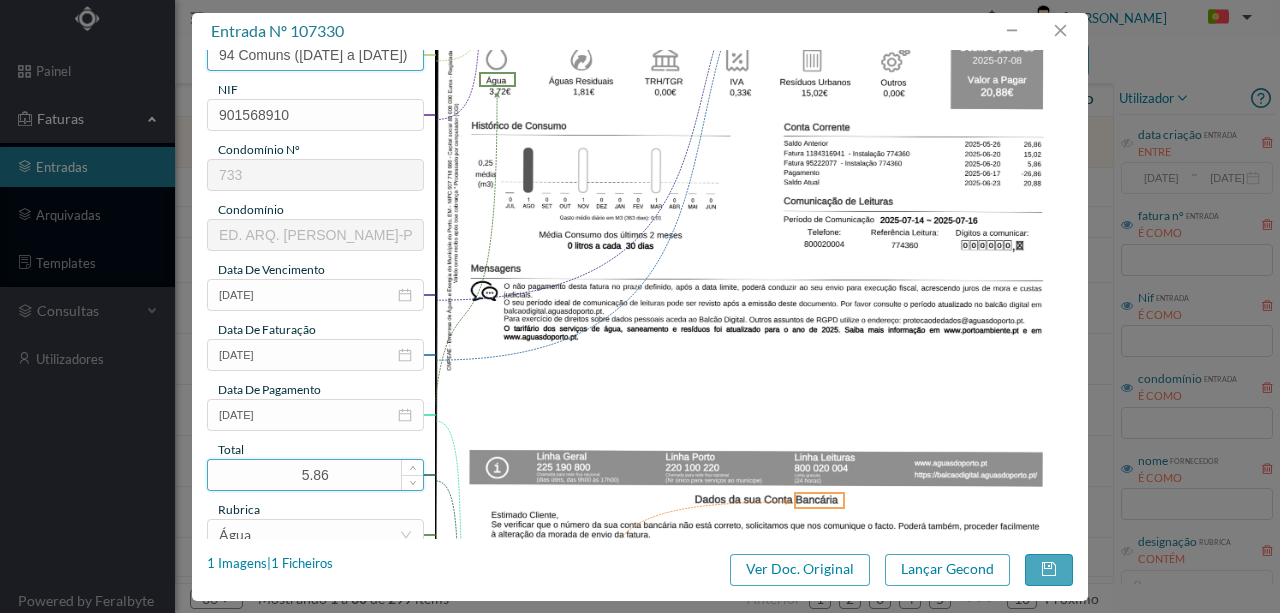 type on "94 Comuns (24.05.2025 a 20.06.2025)" 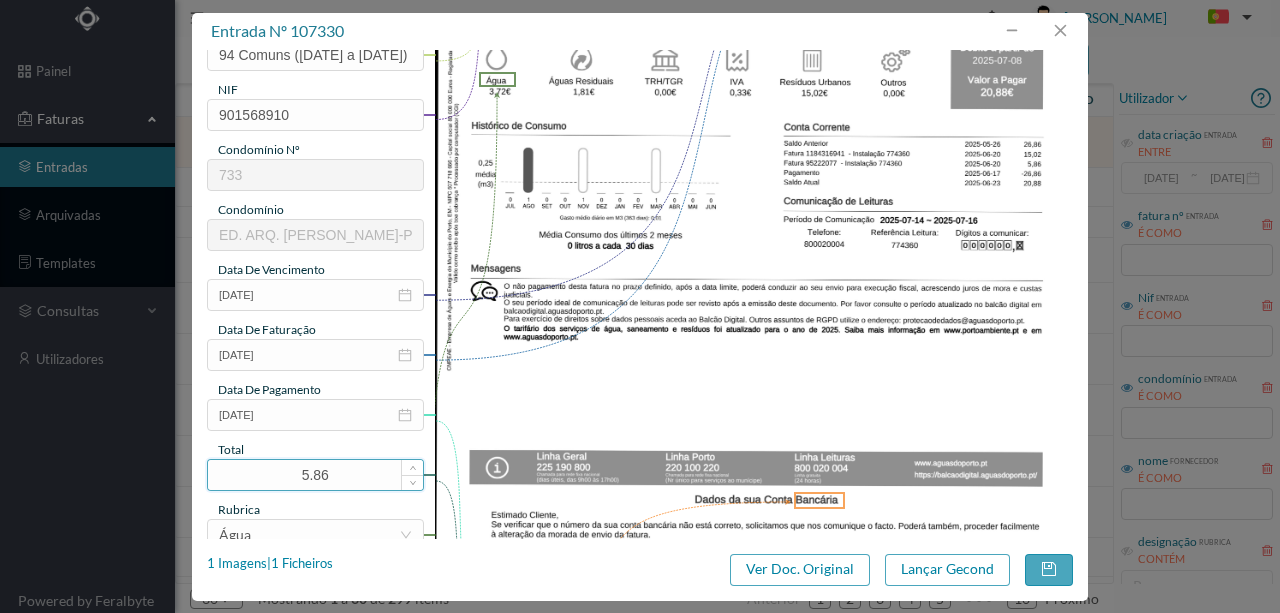 scroll, scrollTop: 0, scrollLeft: 0, axis: both 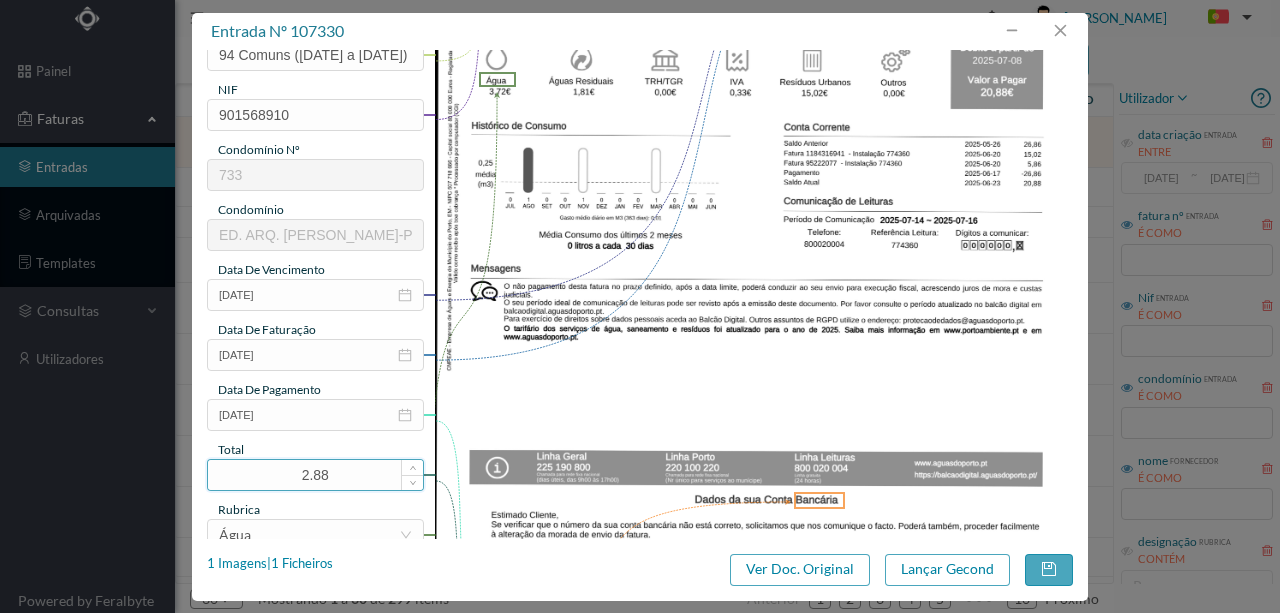 drag, startPoint x: 305, startPoint y: 472, endPoint x: 261, endPoint y: 468, distance: 44.181442 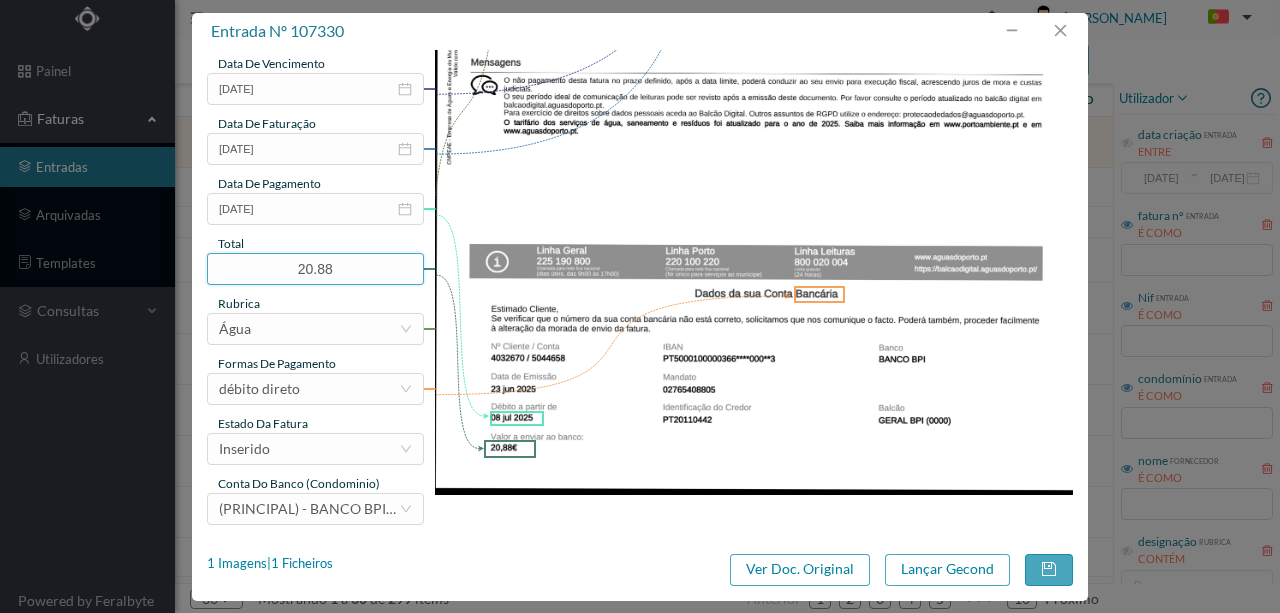 scroll, scrollTop: 473, scrollLeft: 0, axis: vertical 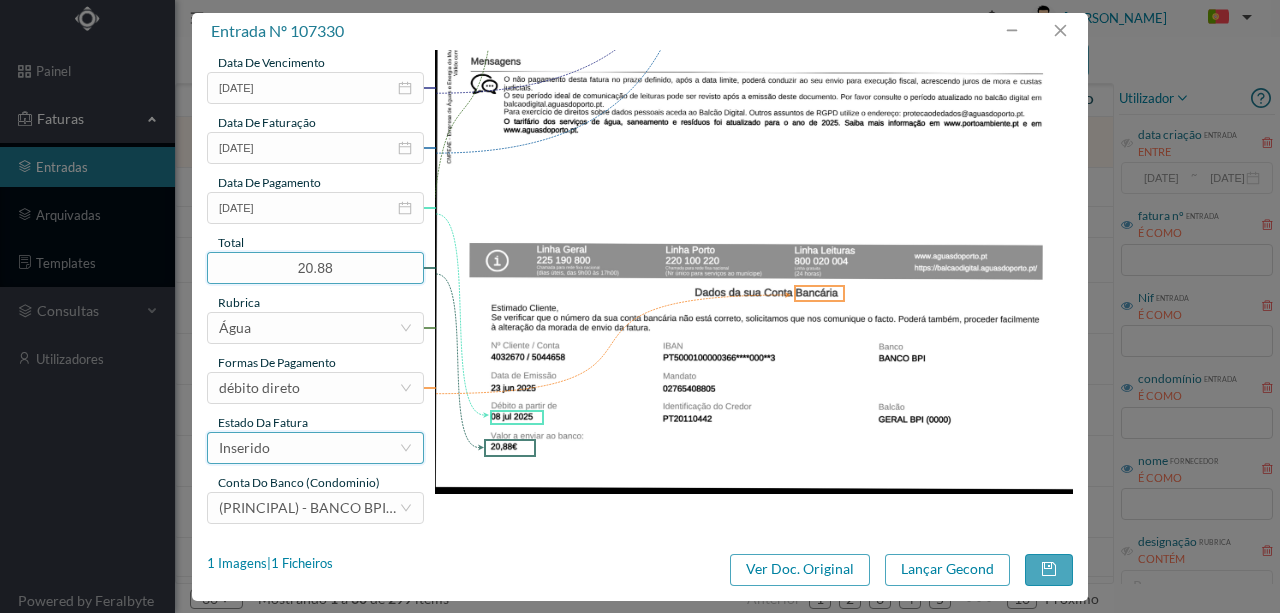 type on "20.88" 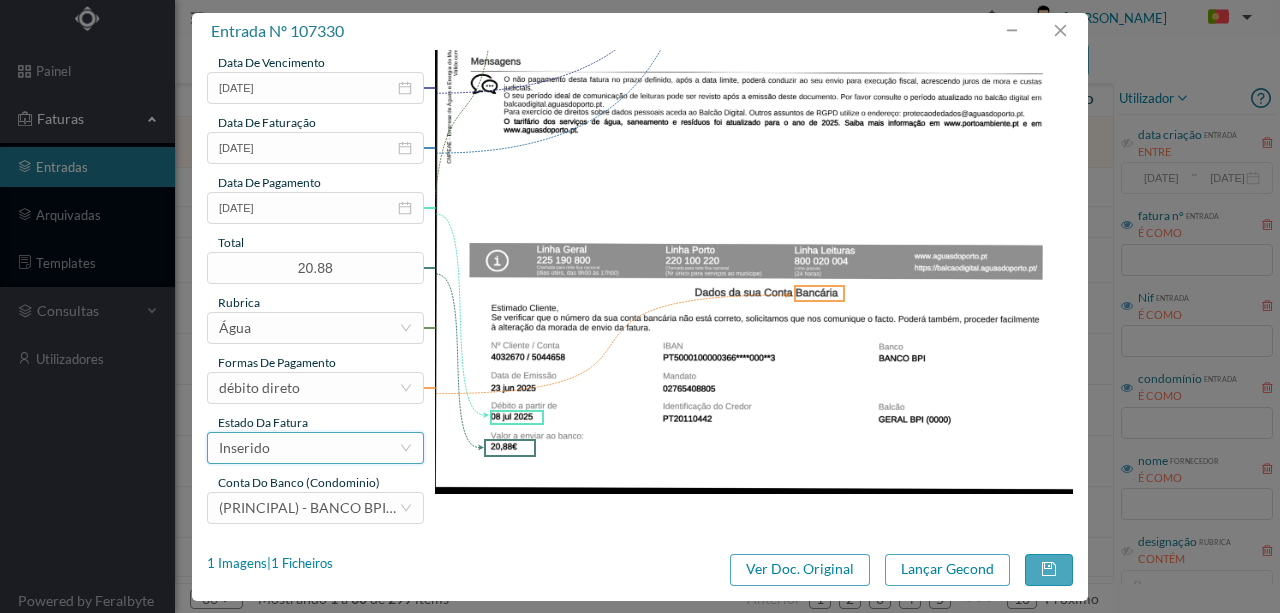 click on "Inserido" at bounding box center [309, 448] 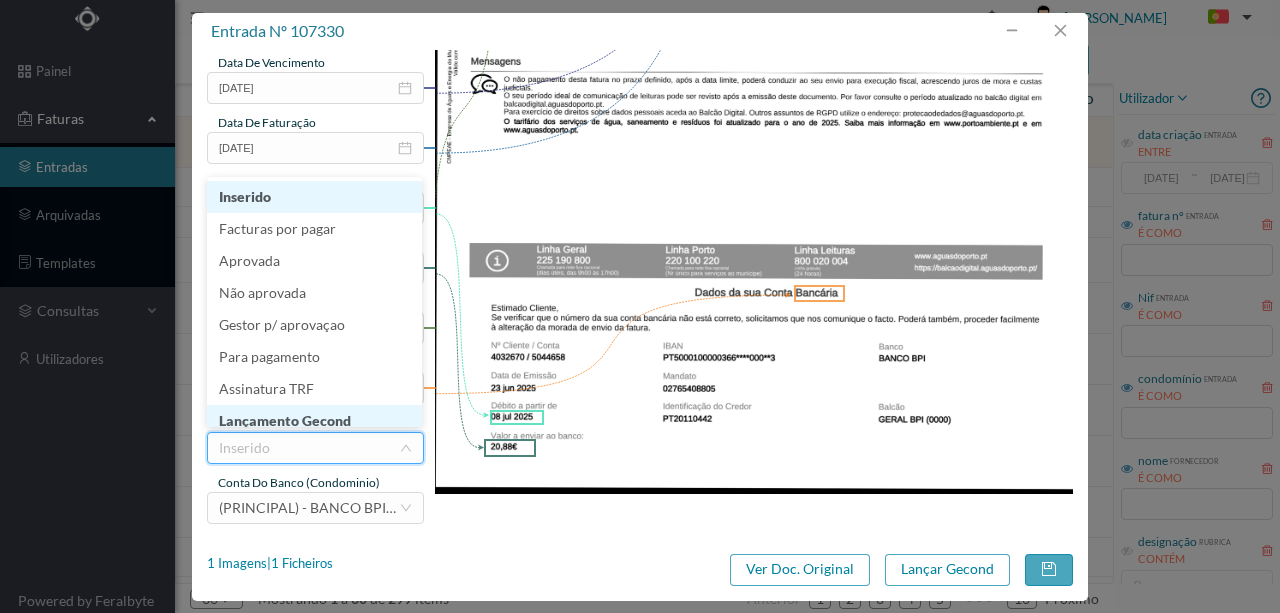 scroll, scrollTop: 10, scrollLeft: 0, axis: vertical 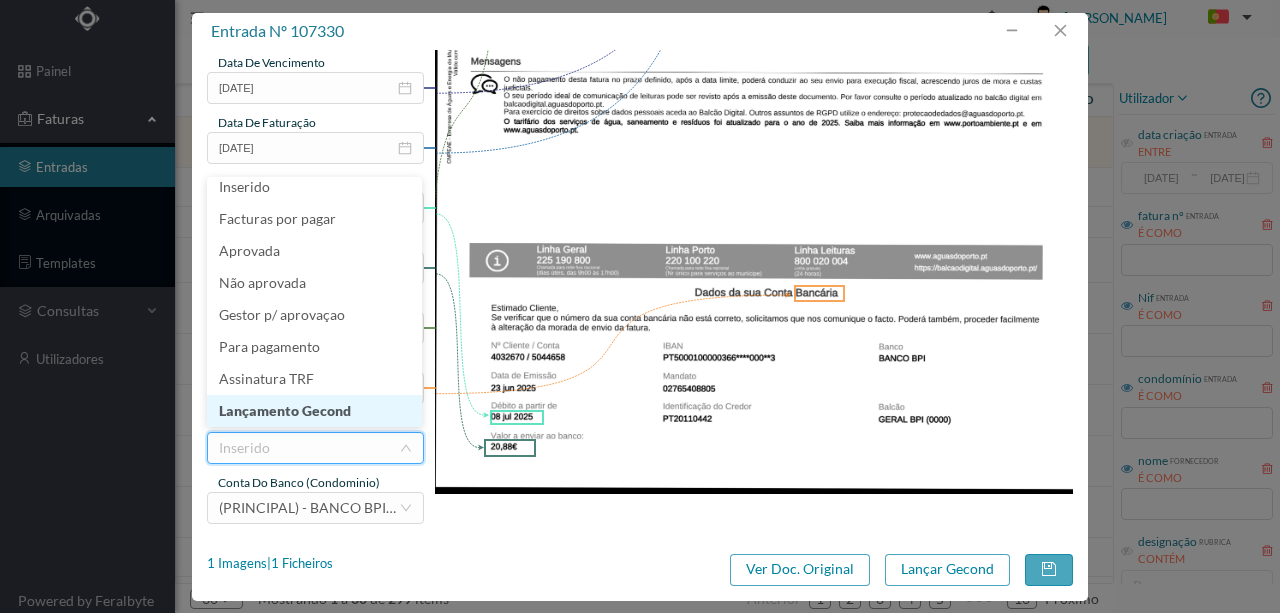 click on "Lançamento Gecond" at bounding box center (314, 411) 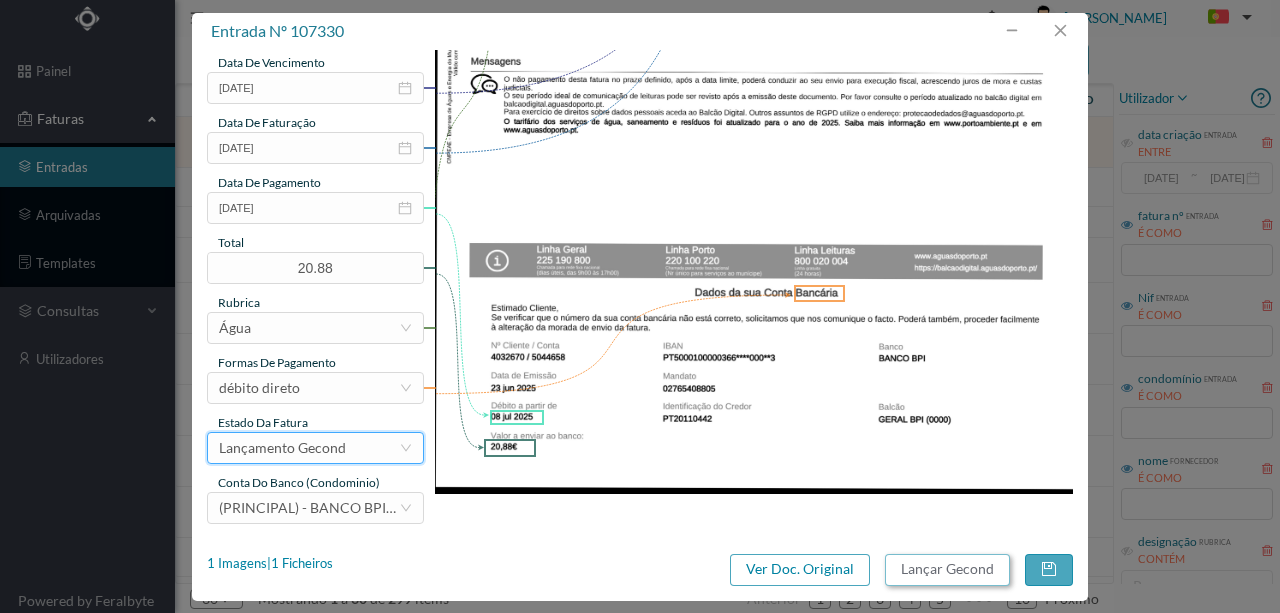 click on "Lançar Gecond" at bounding box center [947, 570] 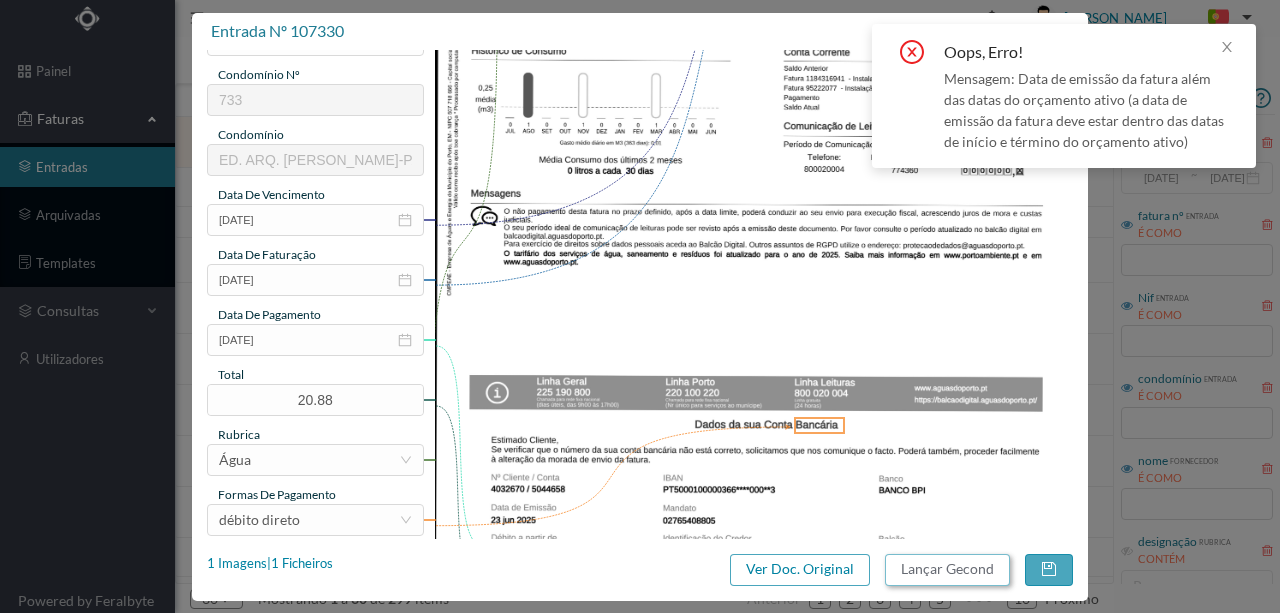 scroll, scrollTop: 340, scrollLeft: 0, axis: vertical 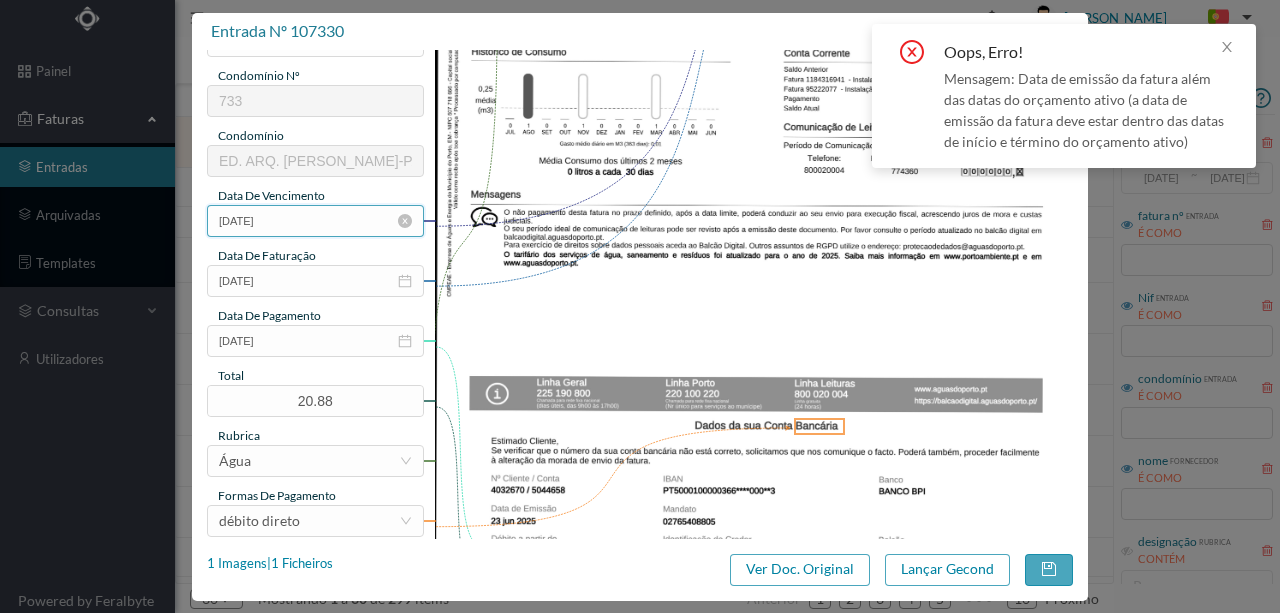 click on "2025-06-23" at bounding box center (315, 221) 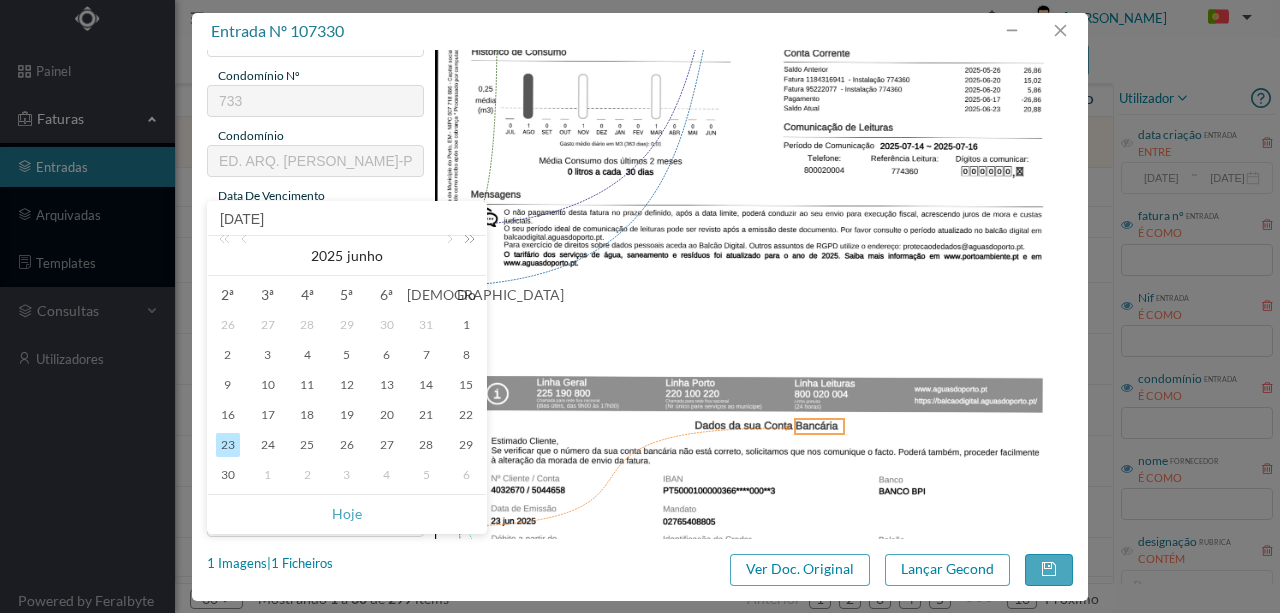 click at bounding box center (466, 256) 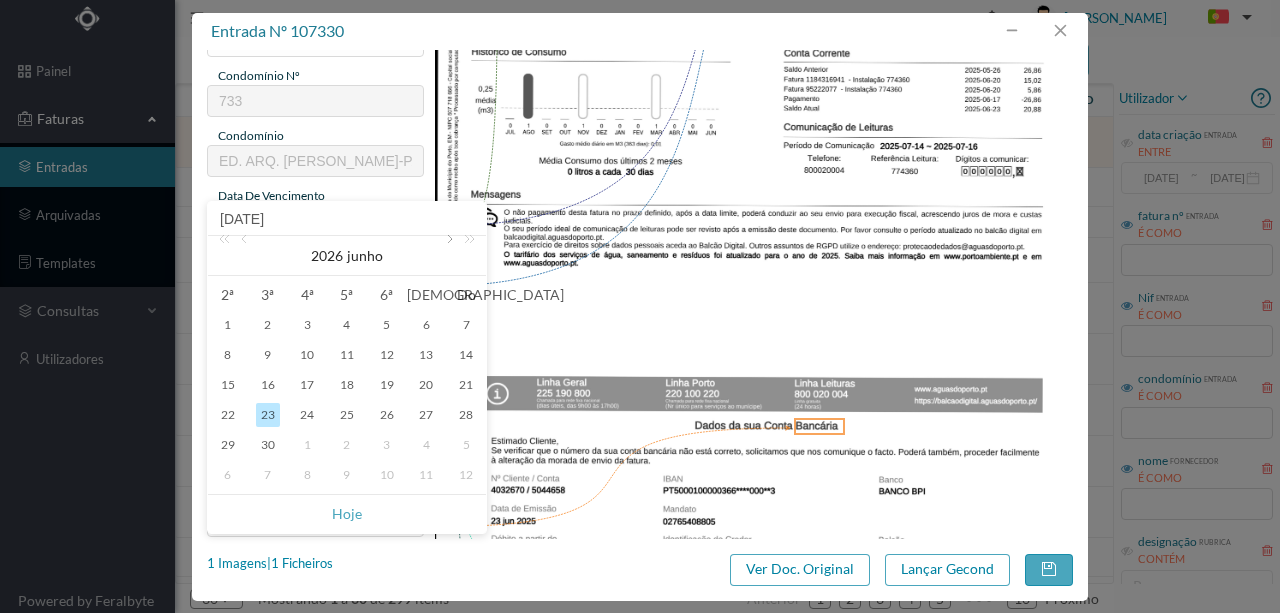 click at bounding box center [448, 256] 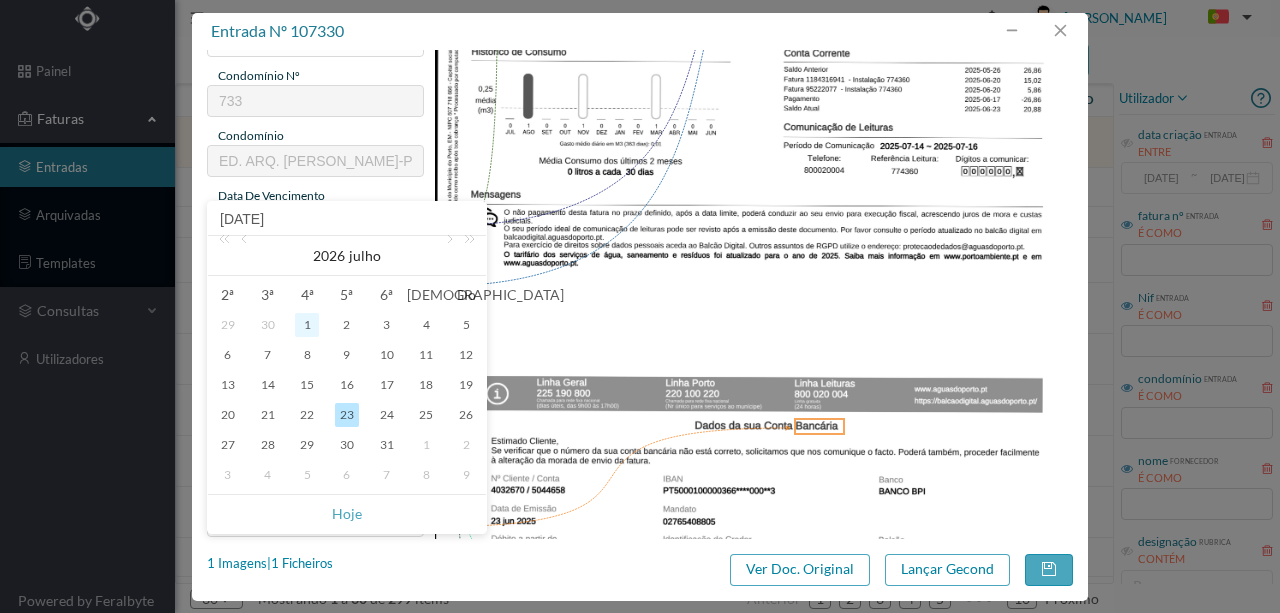 click on "1" at bounding box center [307, 325] 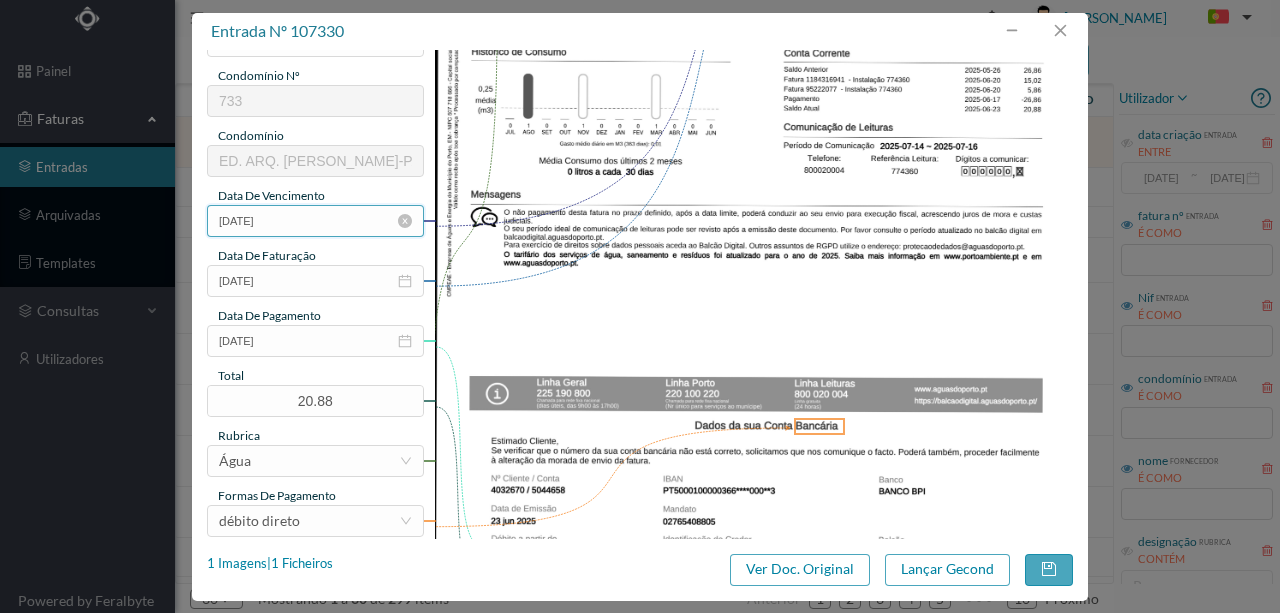click on "2026-07-01" at bounding box center (315, 221) 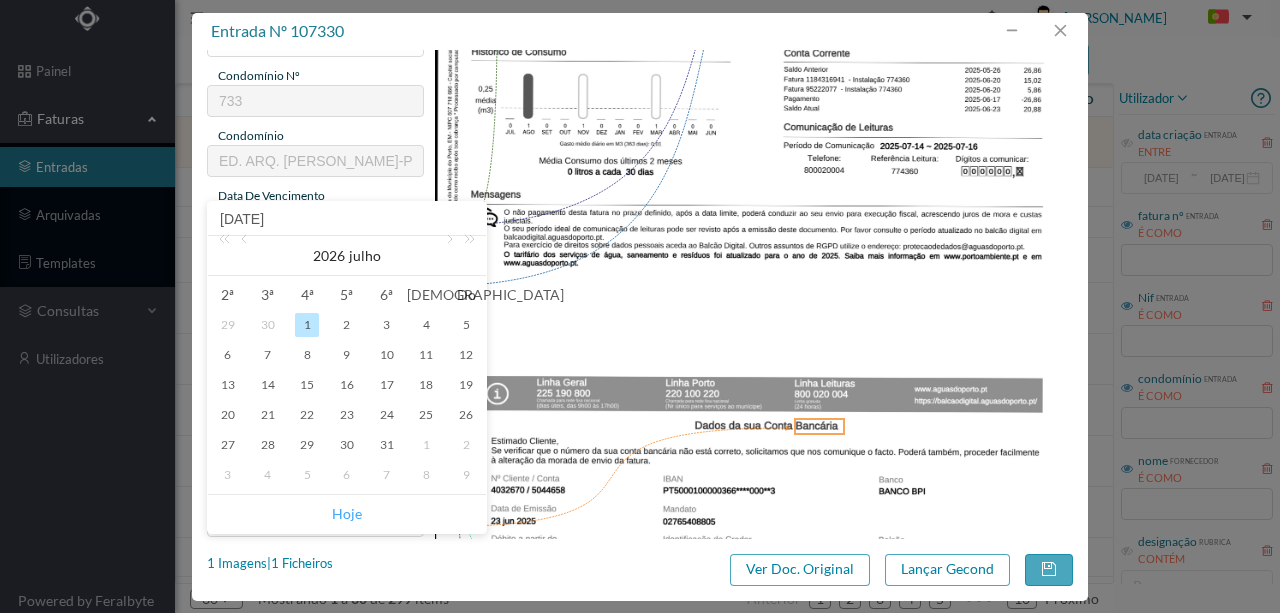drag, startPoint x: 346, startPoint y: 514, endPoint x: 352, endPoint y: 495, distance: 19.924858 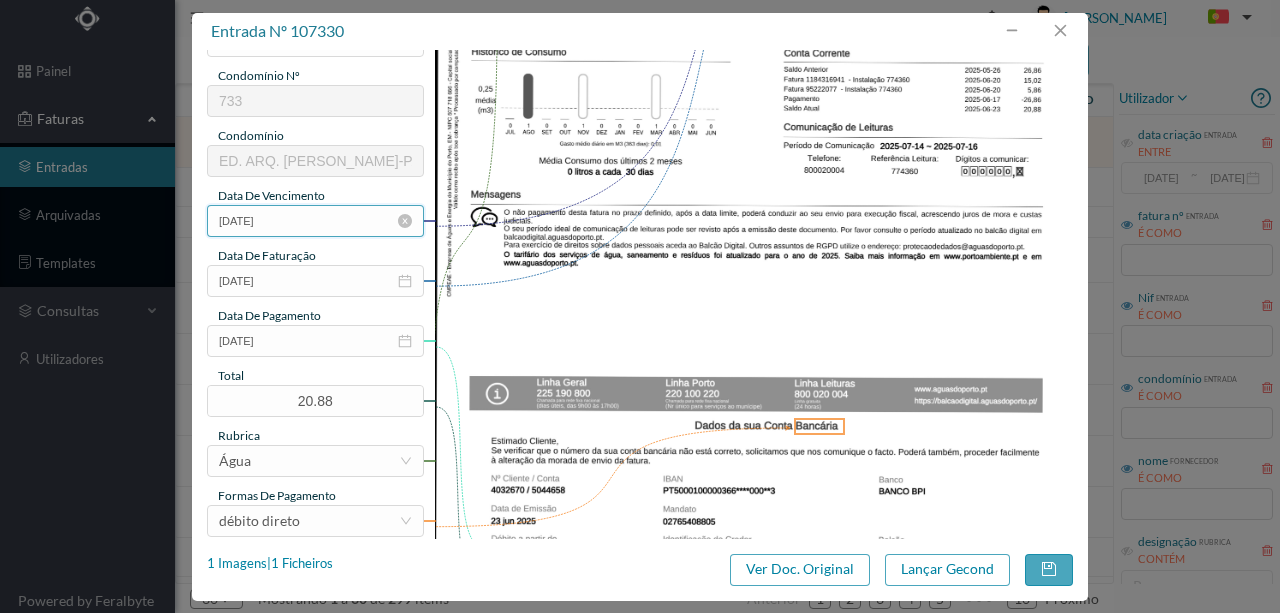 click on "[DATE]" at bounding box center (315, 221) 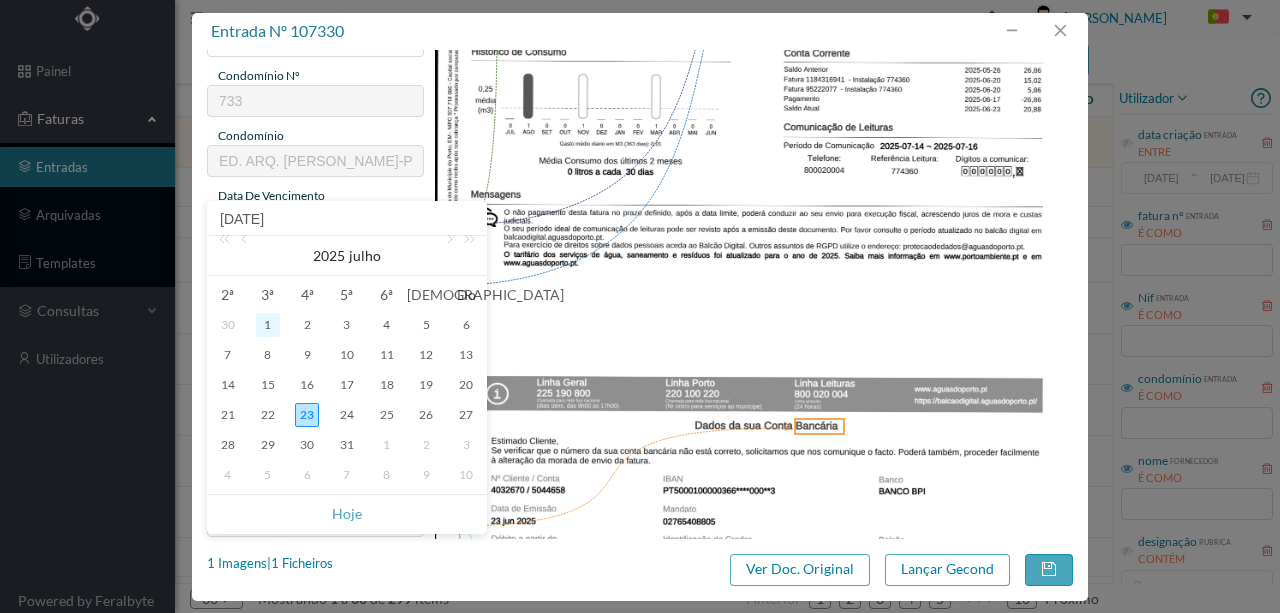 click on "1" at bounding box center [268, 325] 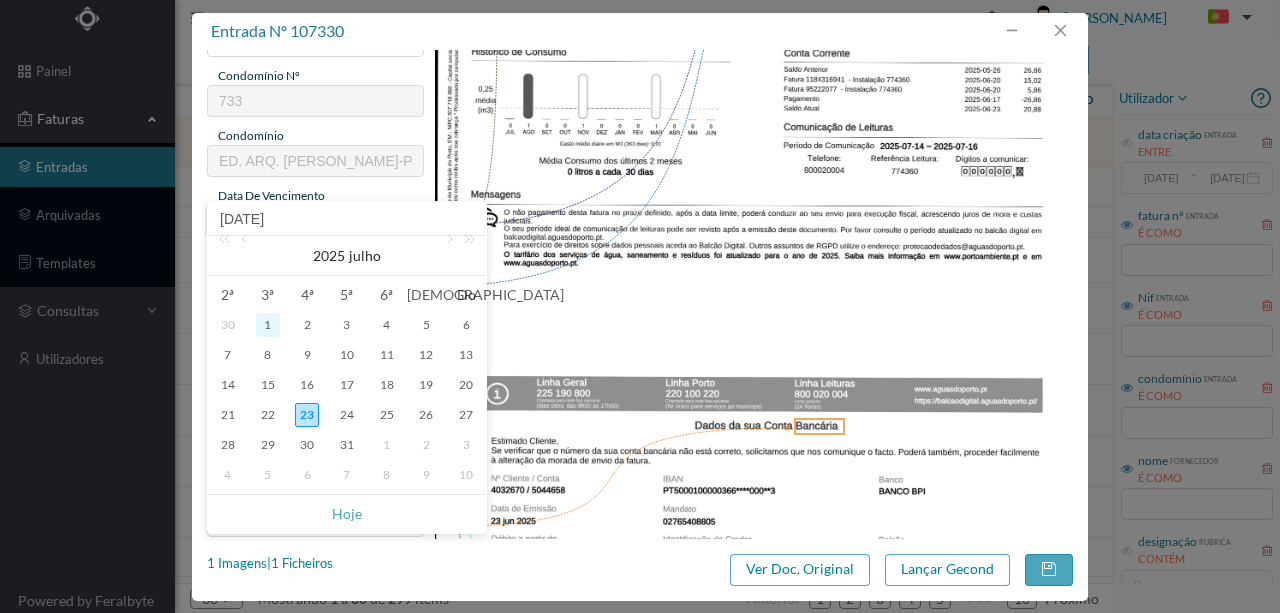 type on "[DATE]" 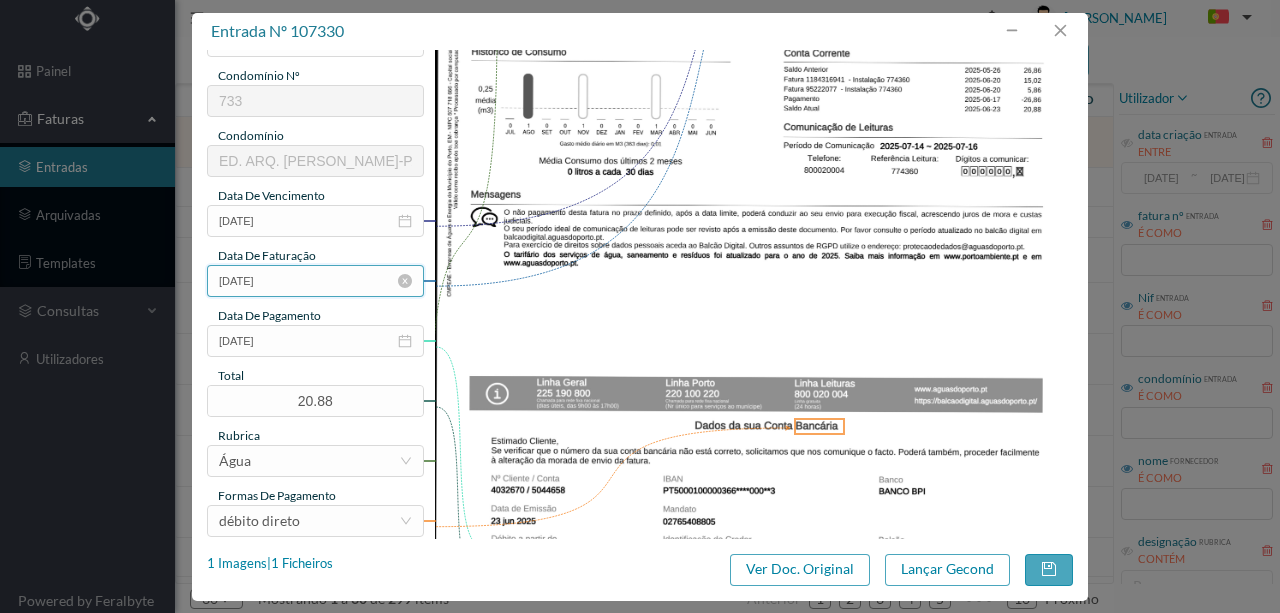 click on "2025-06-23" at bounding box center (315, 281) 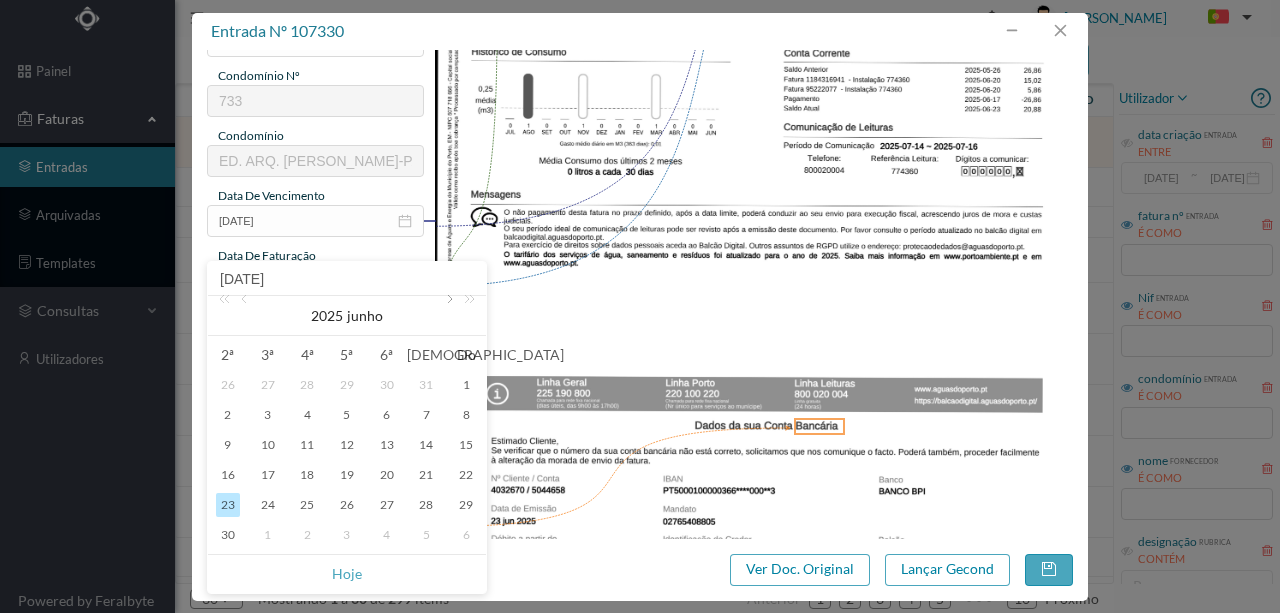 click at bounding box center (448, 316) 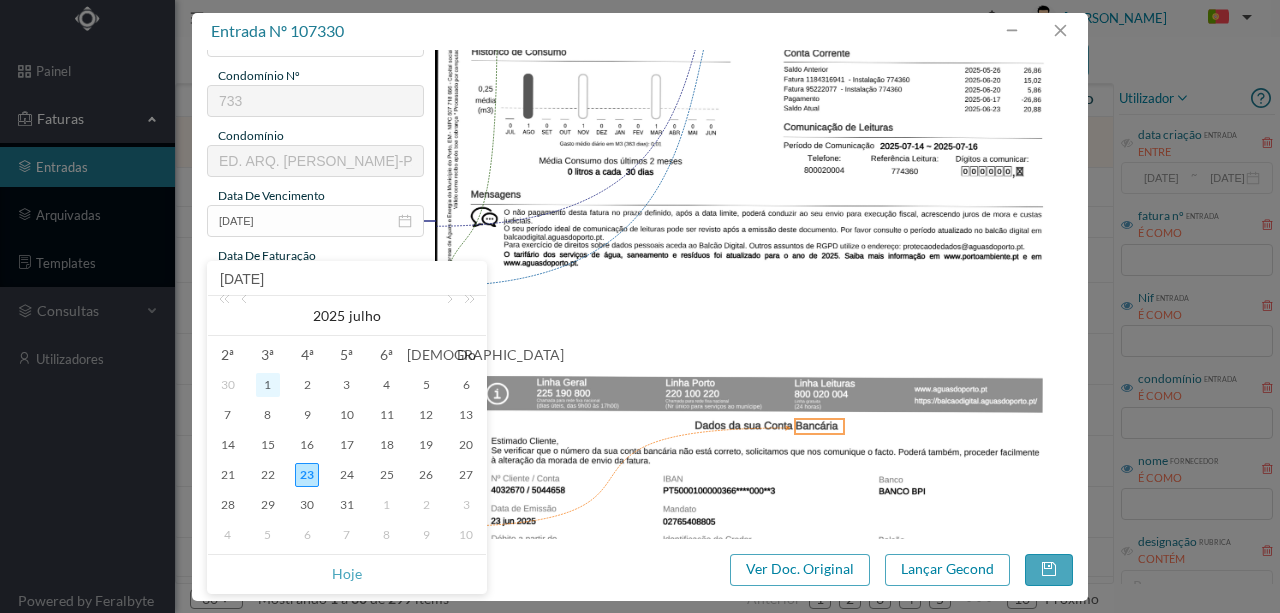 click on "1" at bounding box center [268, 385] 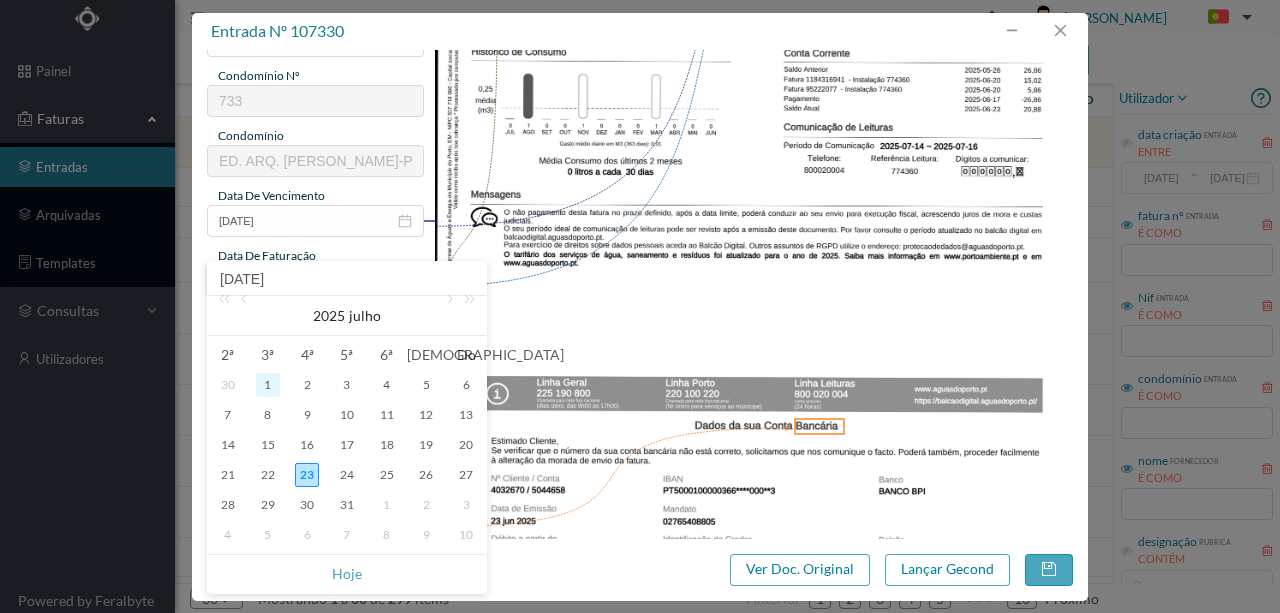 type on "[DATE]" 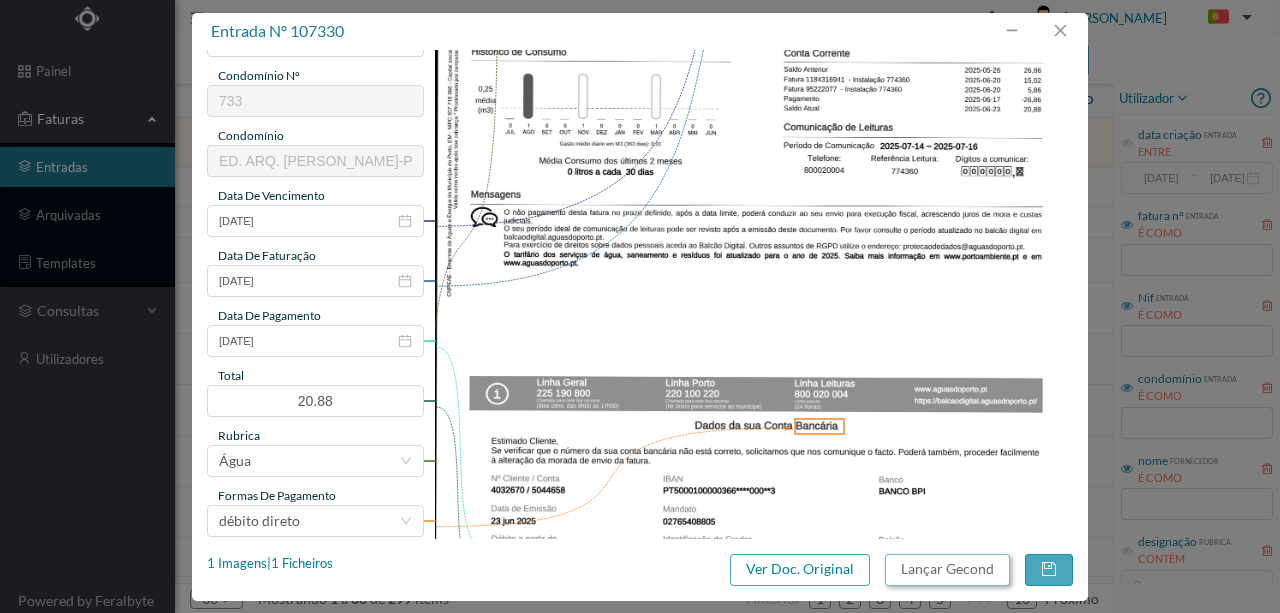 click on "Lançar Gecond" at bounding box center [947, 570] 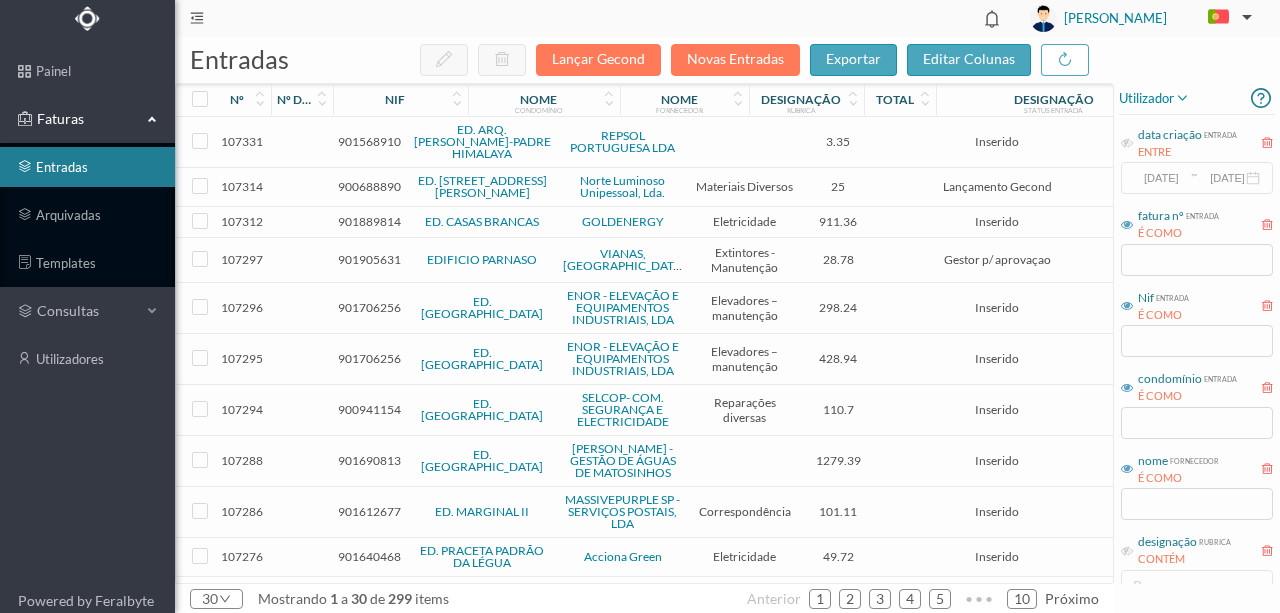click on "901568910" at bounding box center (369, 141) 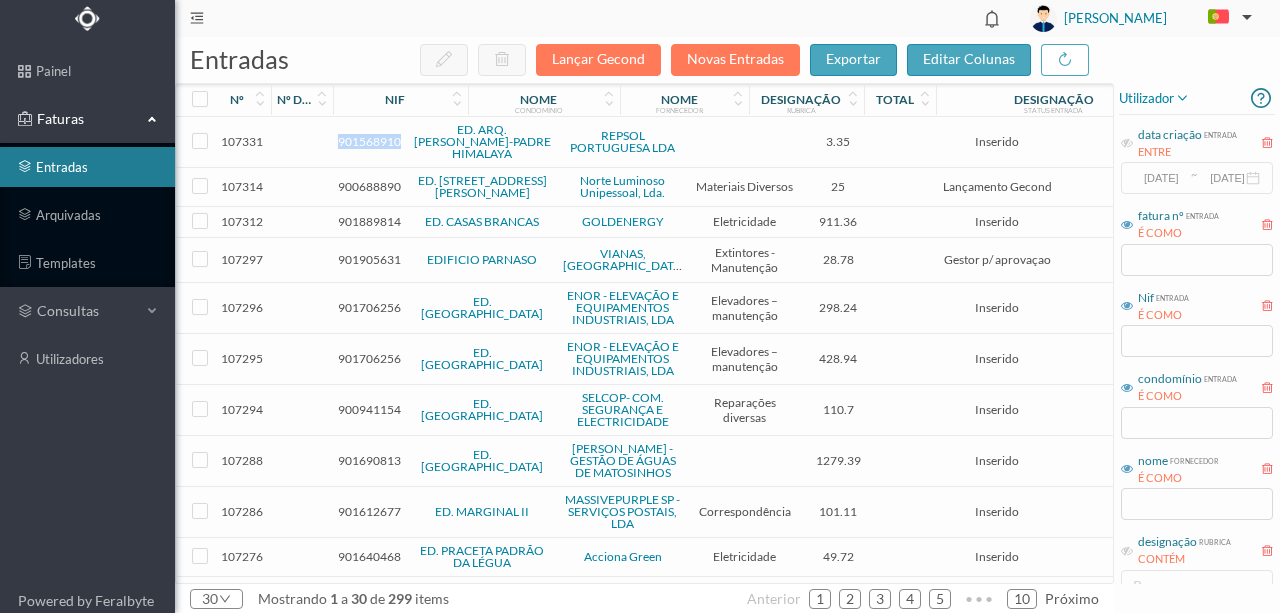 click on "901568910" at bounding box center [369, 141] 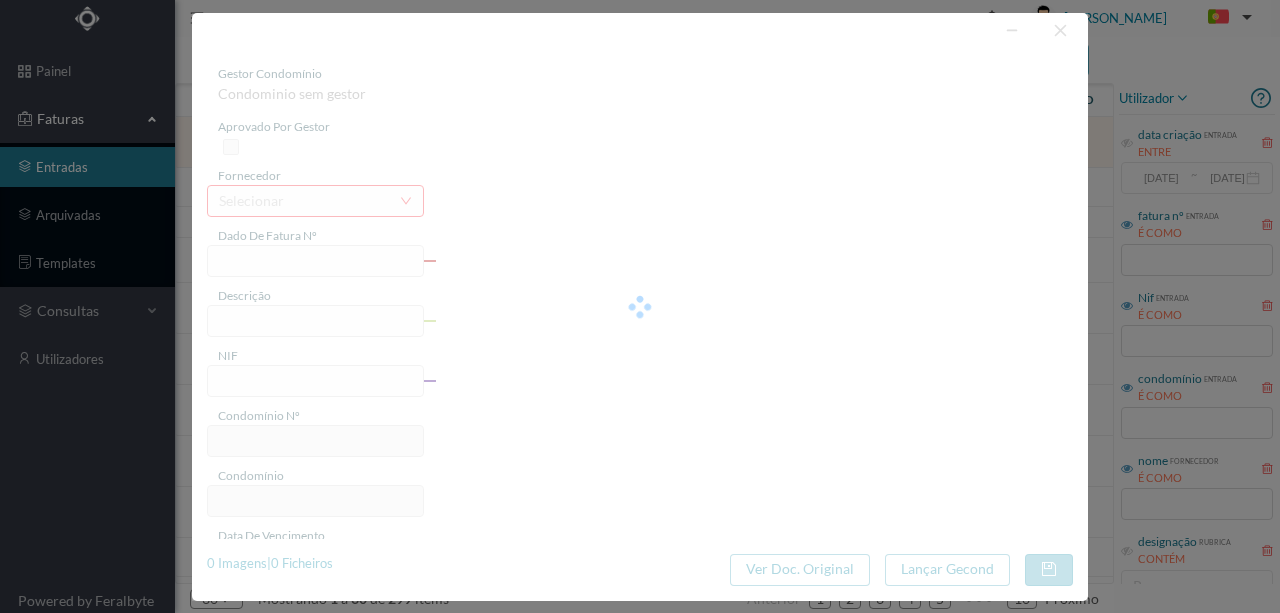 type on "1184338376" 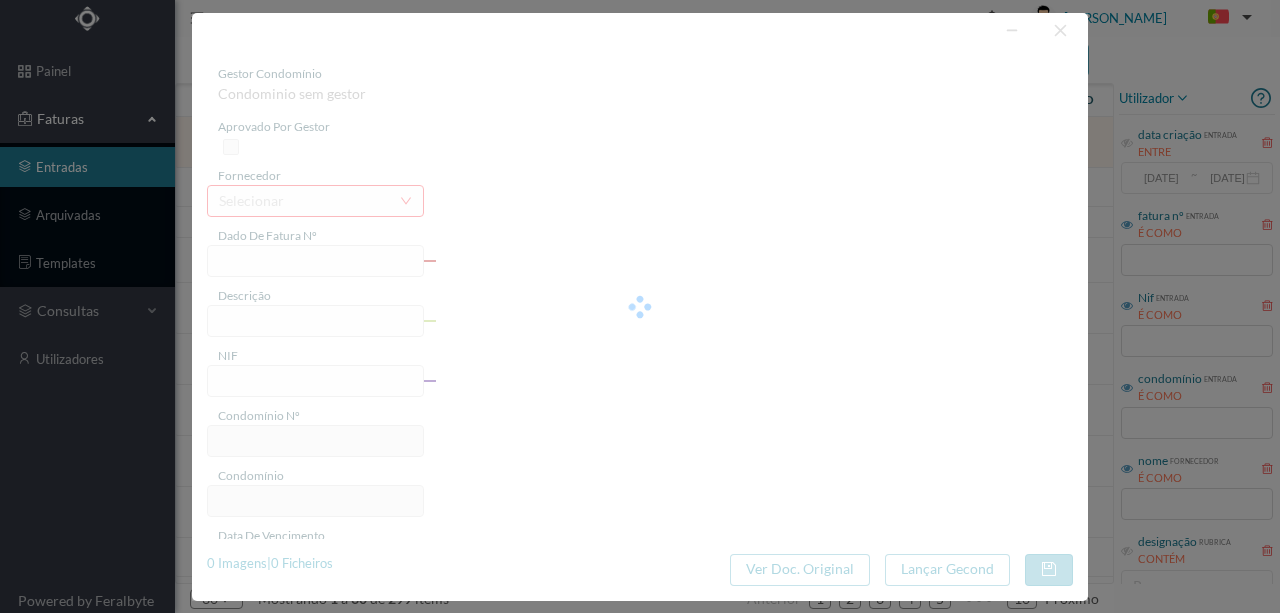 type on "RUA ARQ CASSIANO BARBOS PORTO" 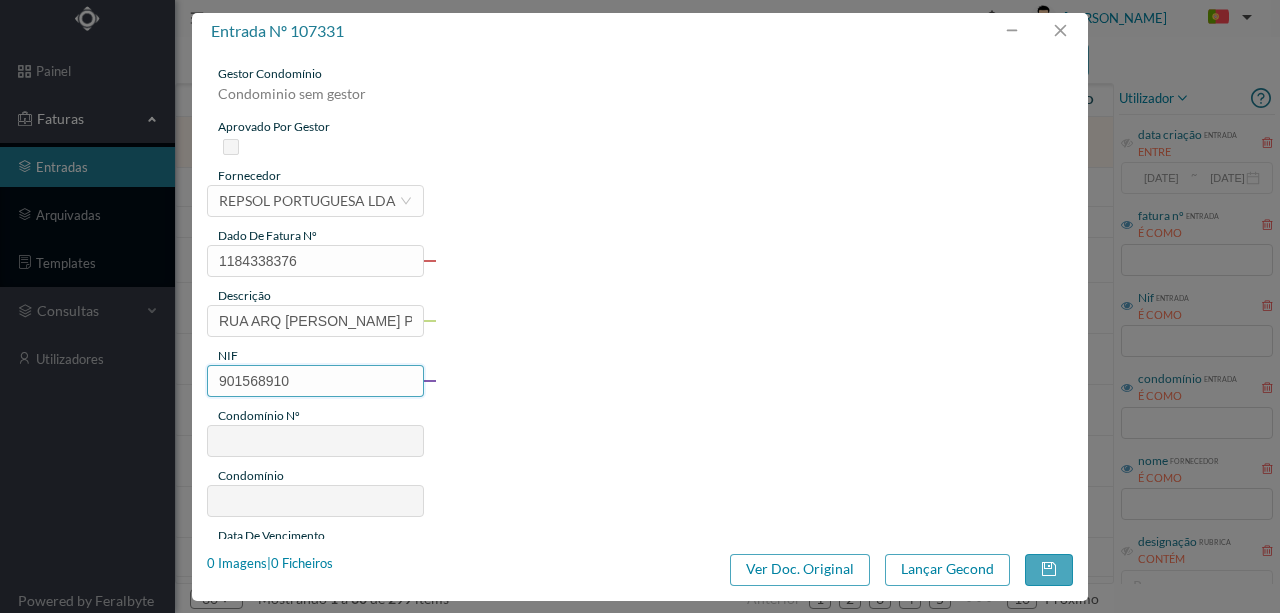 type on "733" 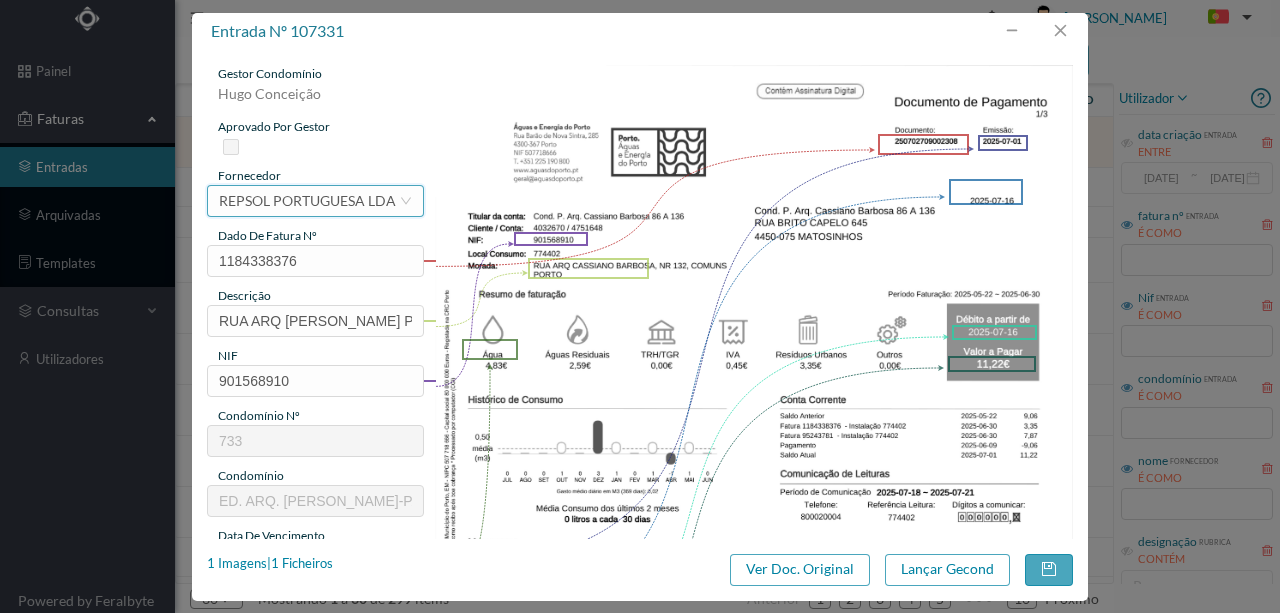 click on "REPSOL PORTUGUESA LDA" at bounding box center [307, 201] 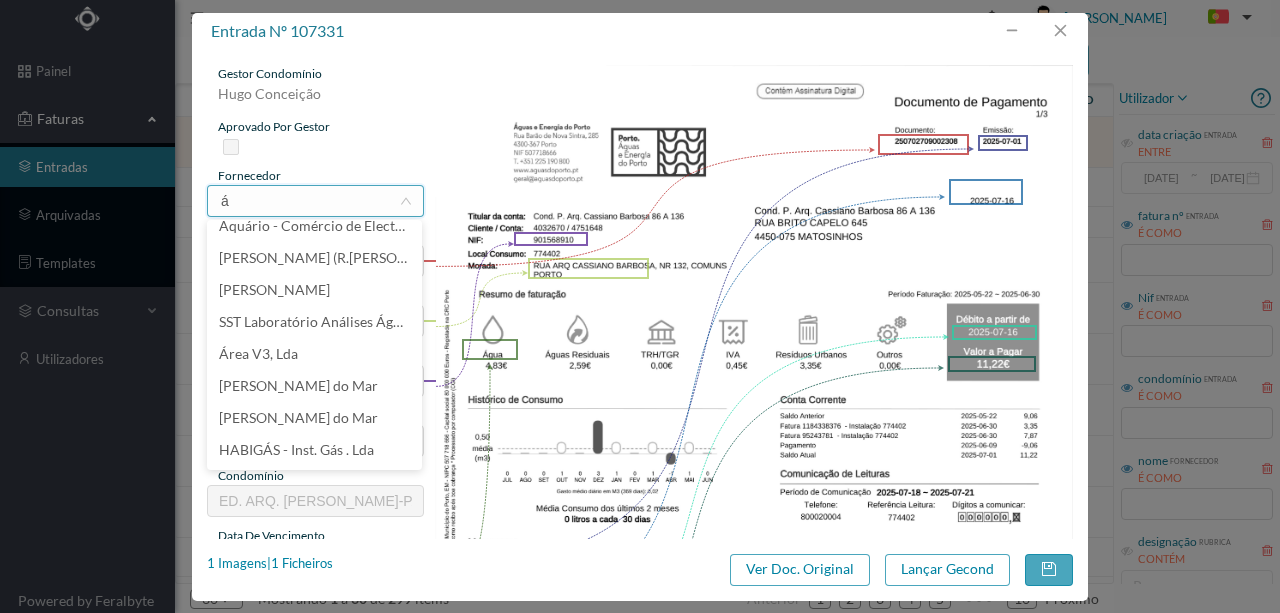 scroll, scrollTop: 4, scrollLeft: 0, axis: vertical 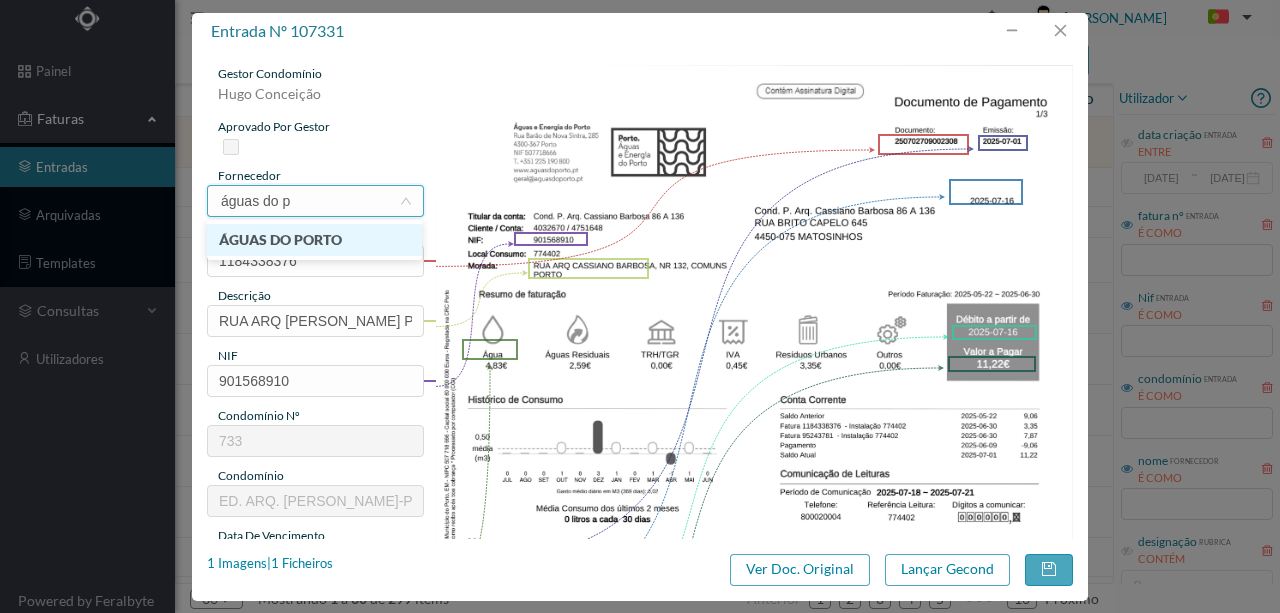 type on "águas do po" 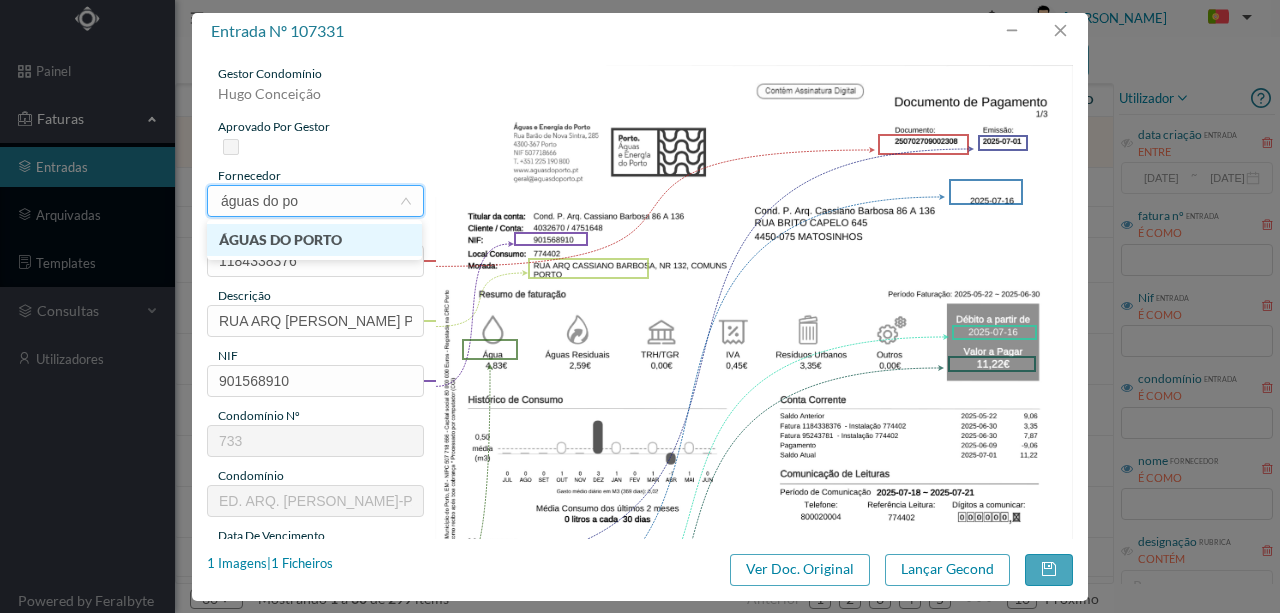 click on "ÁGUAS DO PORTO" at bounding box center [314, 240] 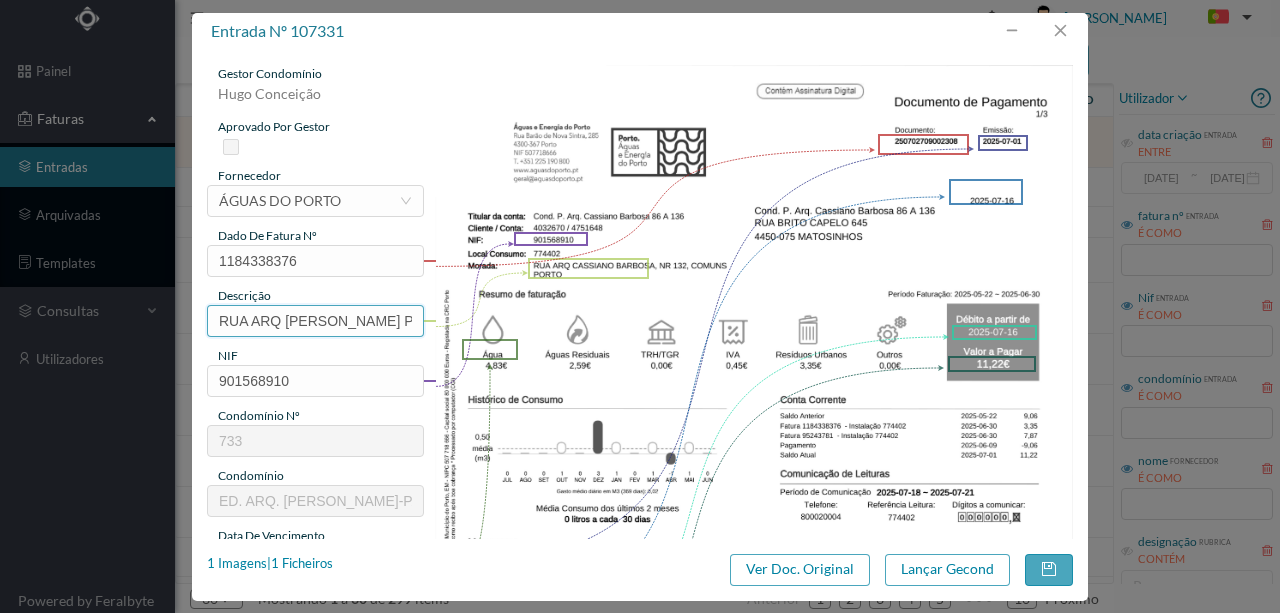 scroll, scrollTop: 0, scrollLeft: 62, axis: horizontal 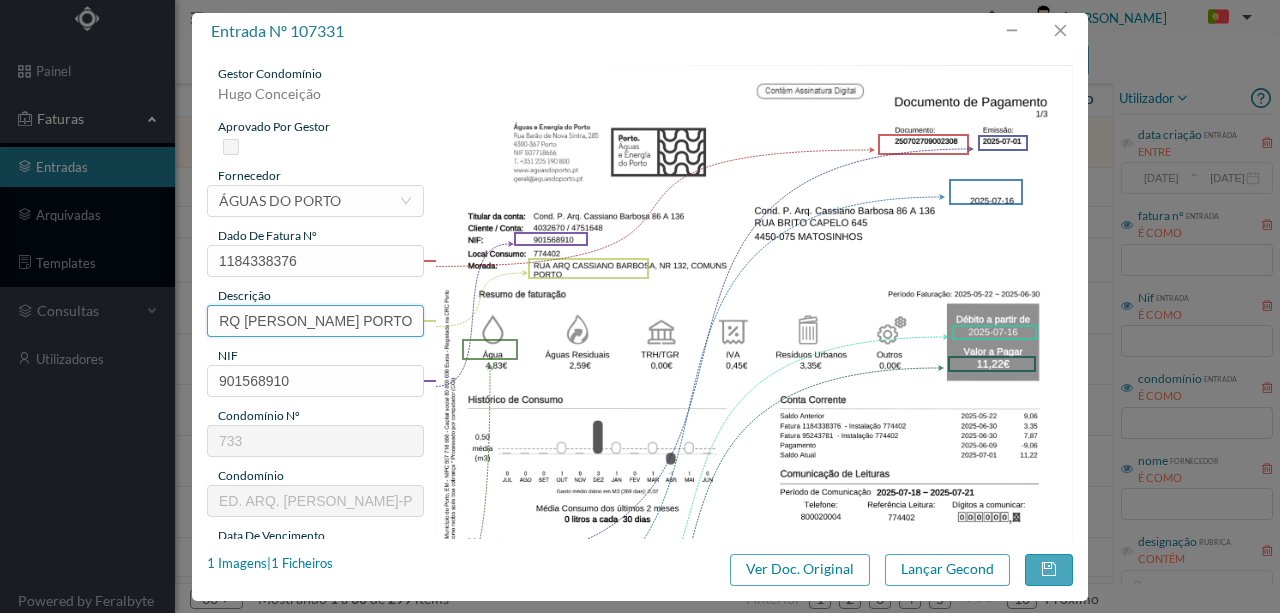 drag, startPoint x: 212, startPoint y: 316, endPoint x: 678, endPoint y: 323, distance: 466.05258 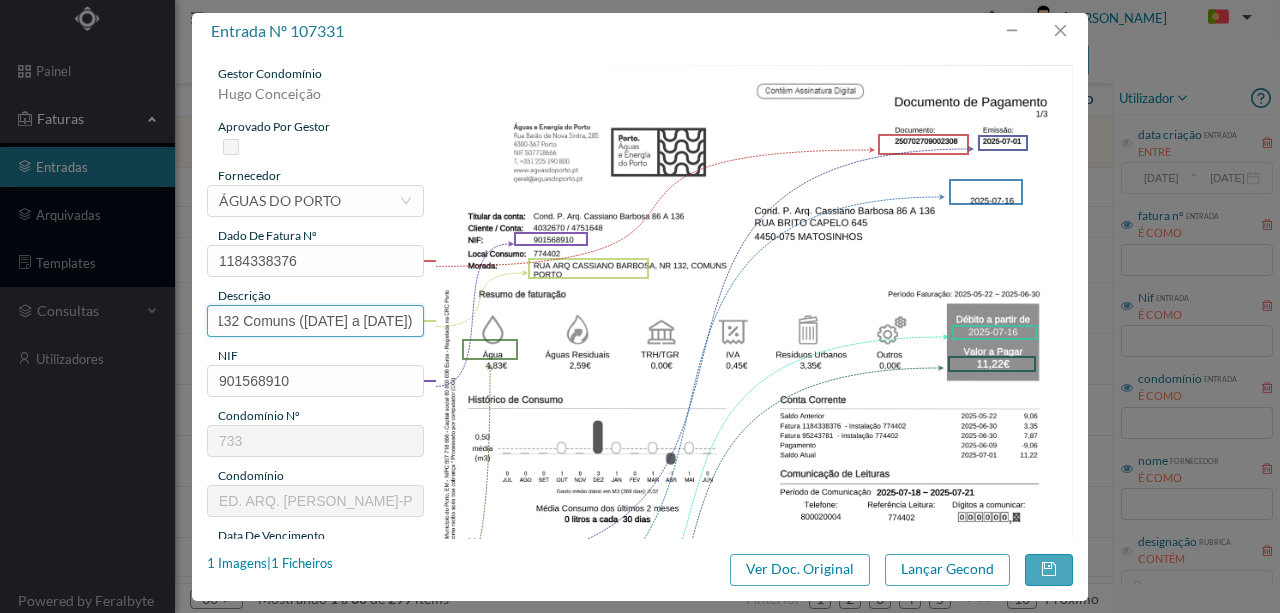 scroll, scrollTop: 0, scrollLeft: 56, axis: horizontal 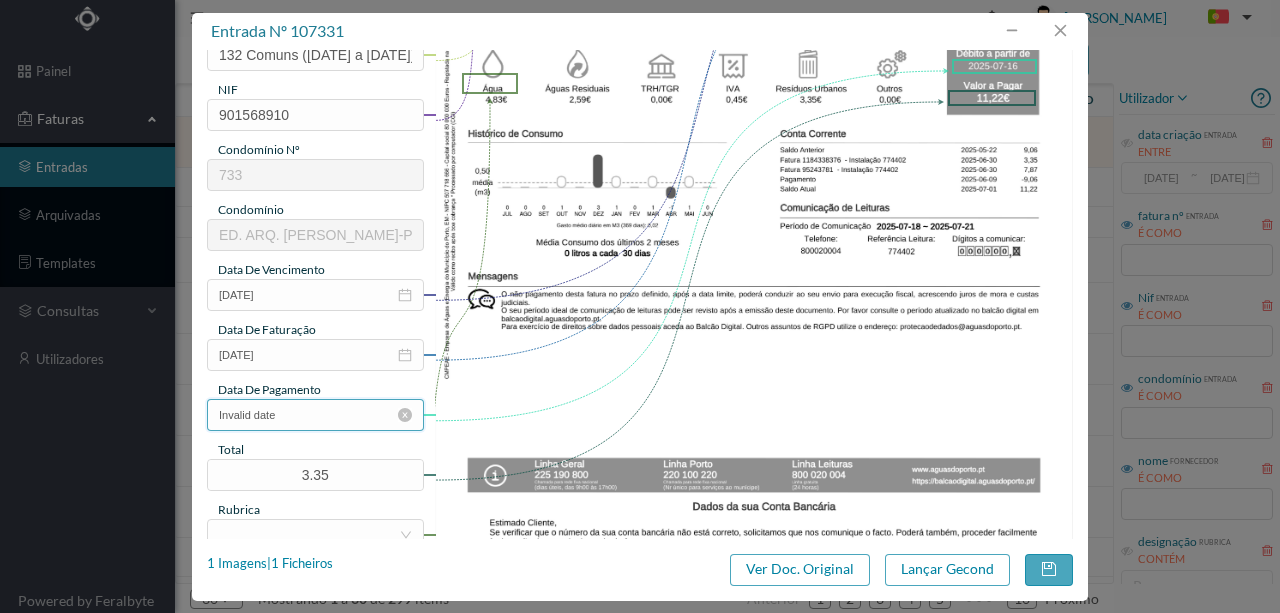 click on "Invalid date" at bounding box center (315, 415) 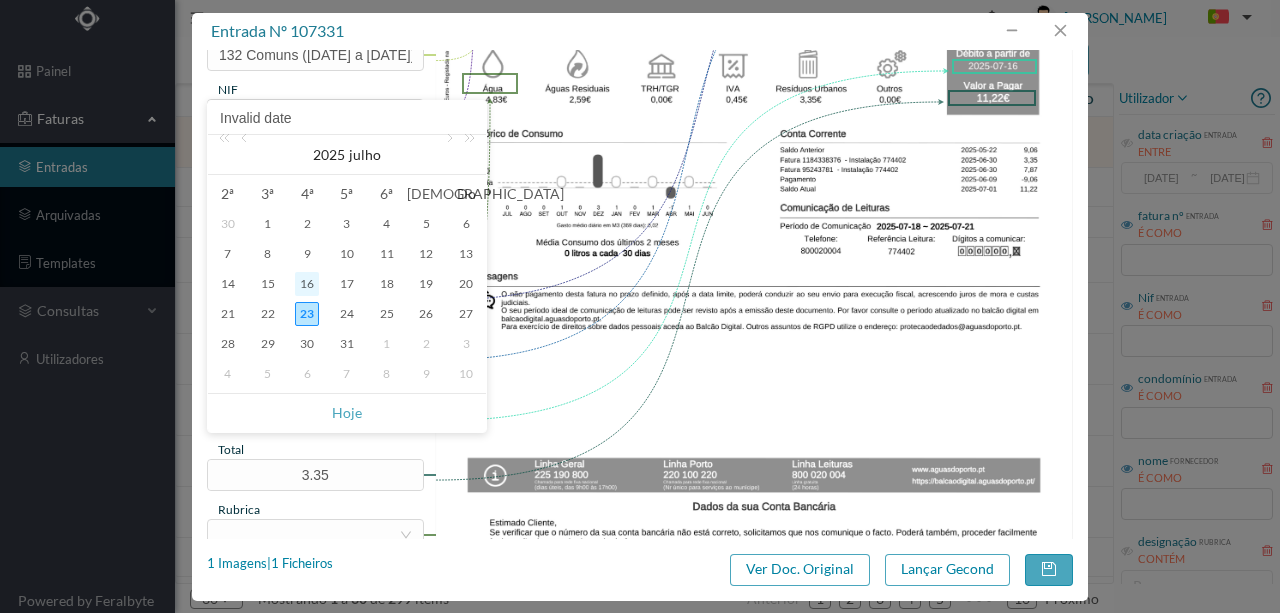 click on "16" at bounding box center (307, 284) 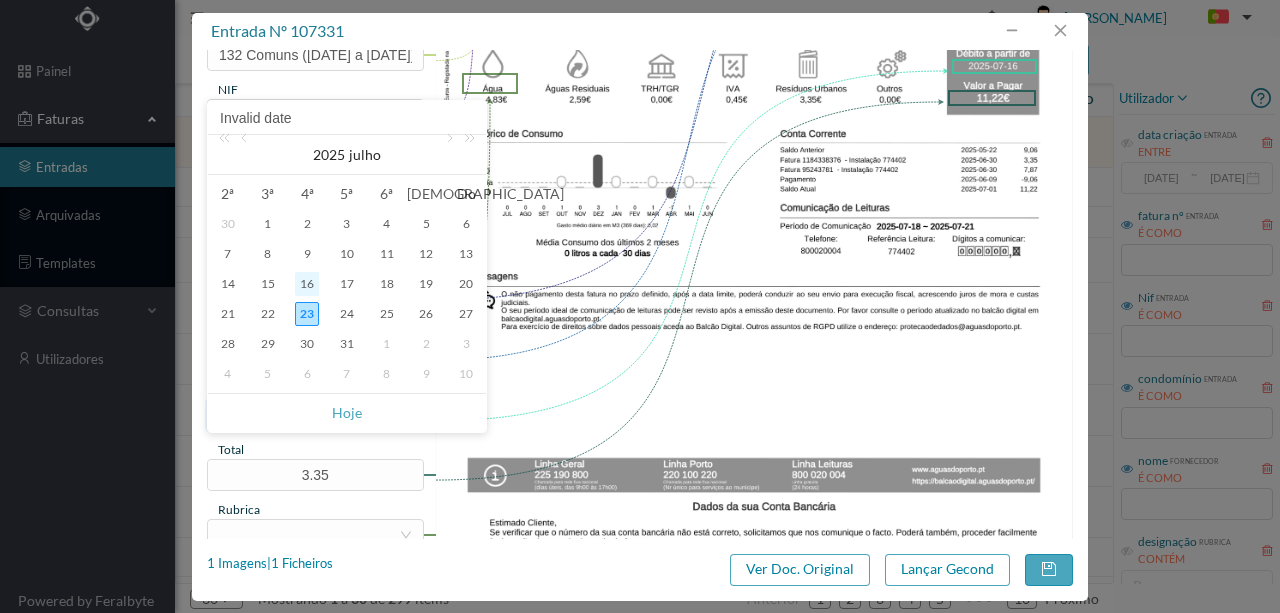 type on "2025-07-16" 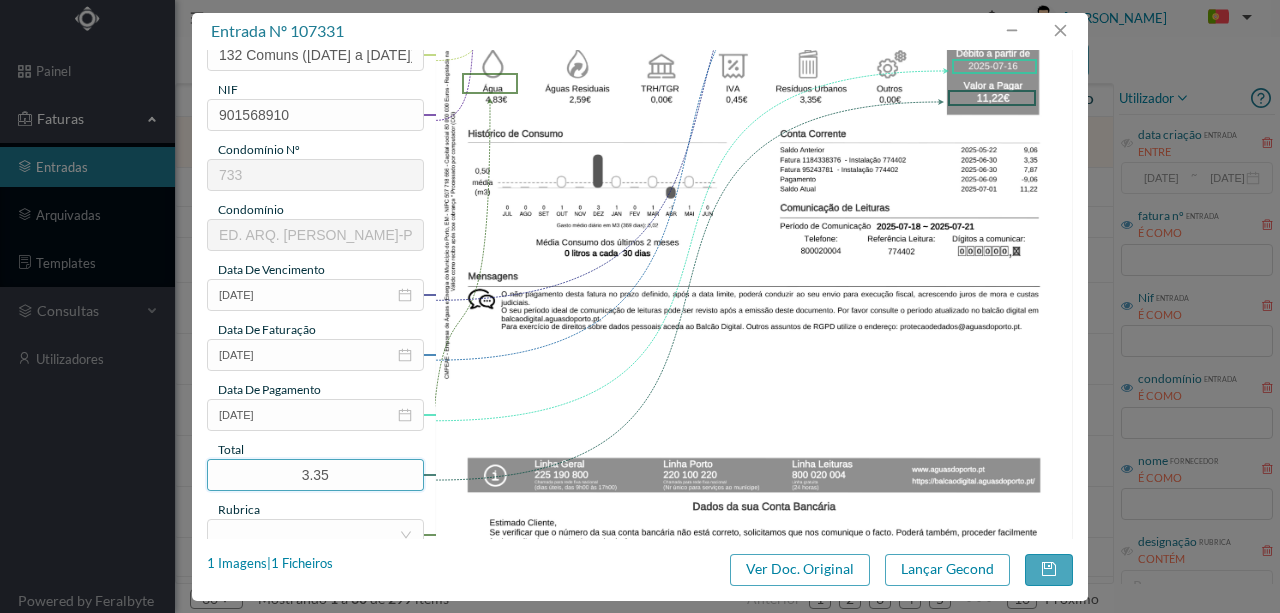 drag, startPoint x: 334, startPoint y: 470, endPoint x: 242, endPoint y: 456, distance: 93.05912 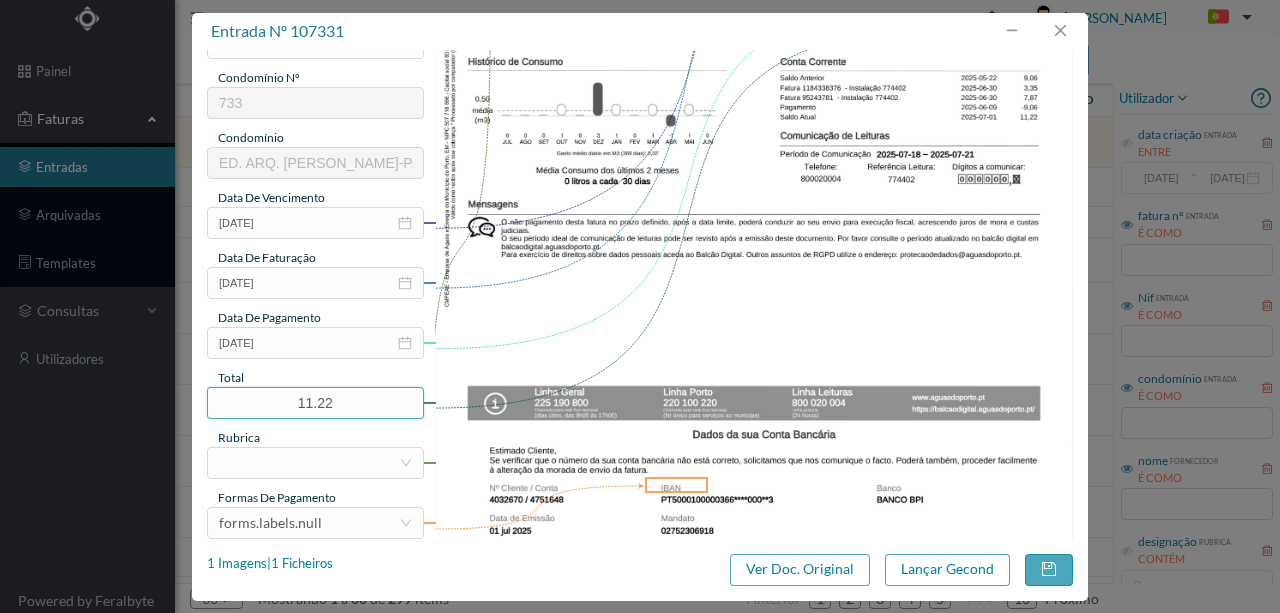 scroll, scrollTop: 466, scrollLeft: 0, axis: vertical 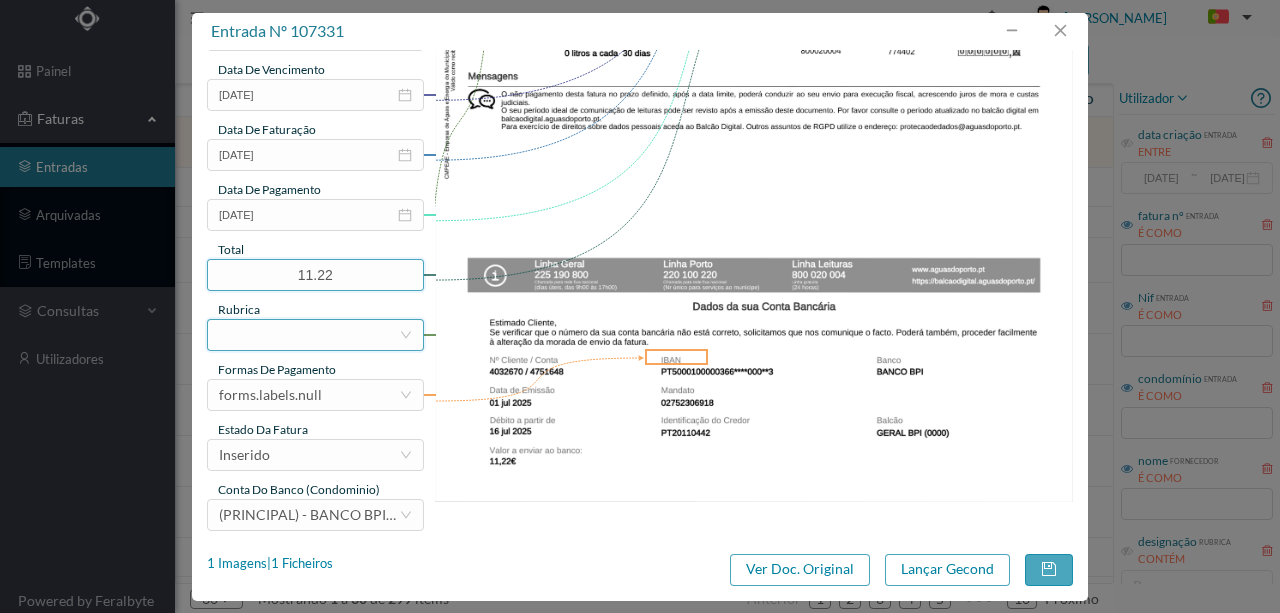 type on "11.22" 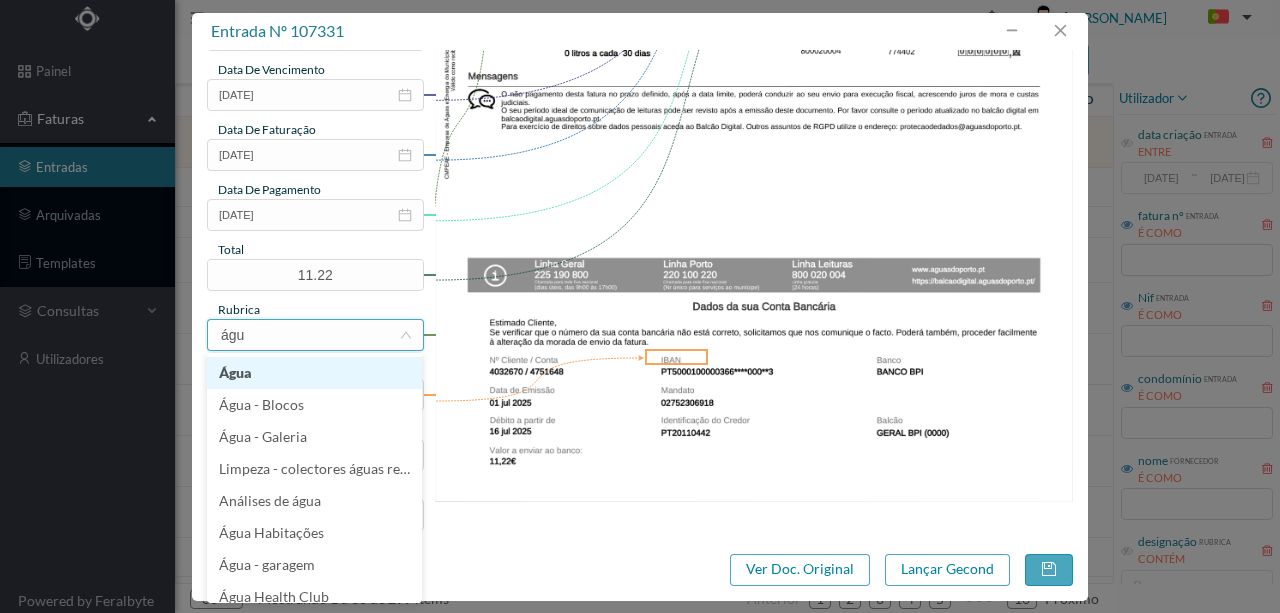 type on "água" 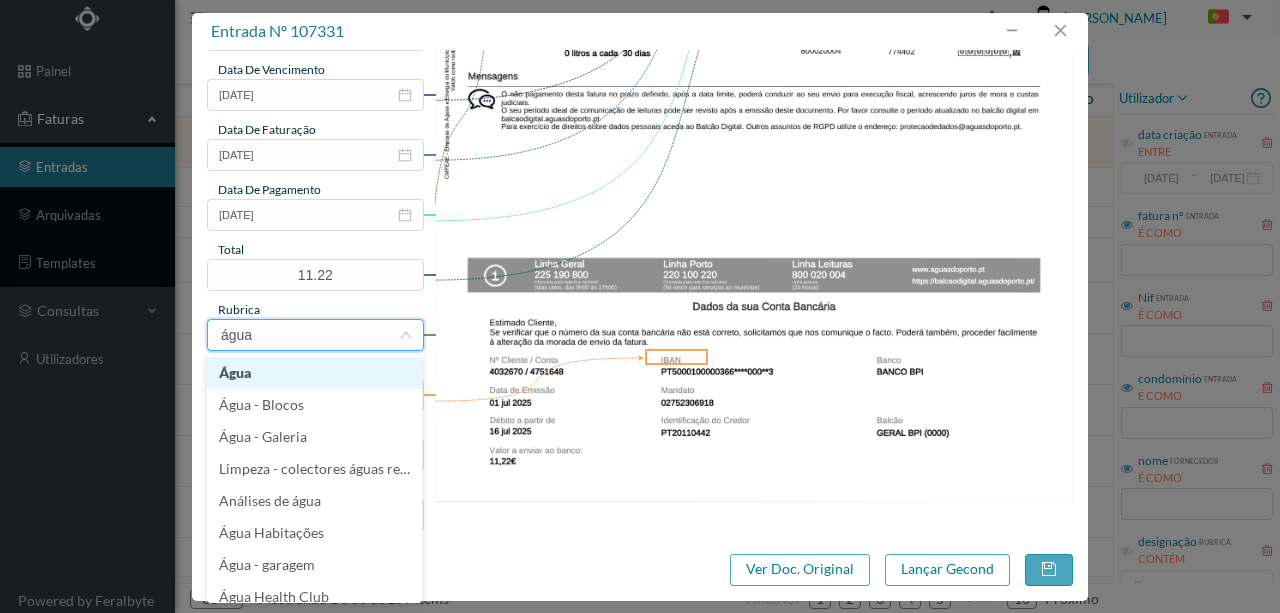 click on "Água" at bounding box center [314, 373] 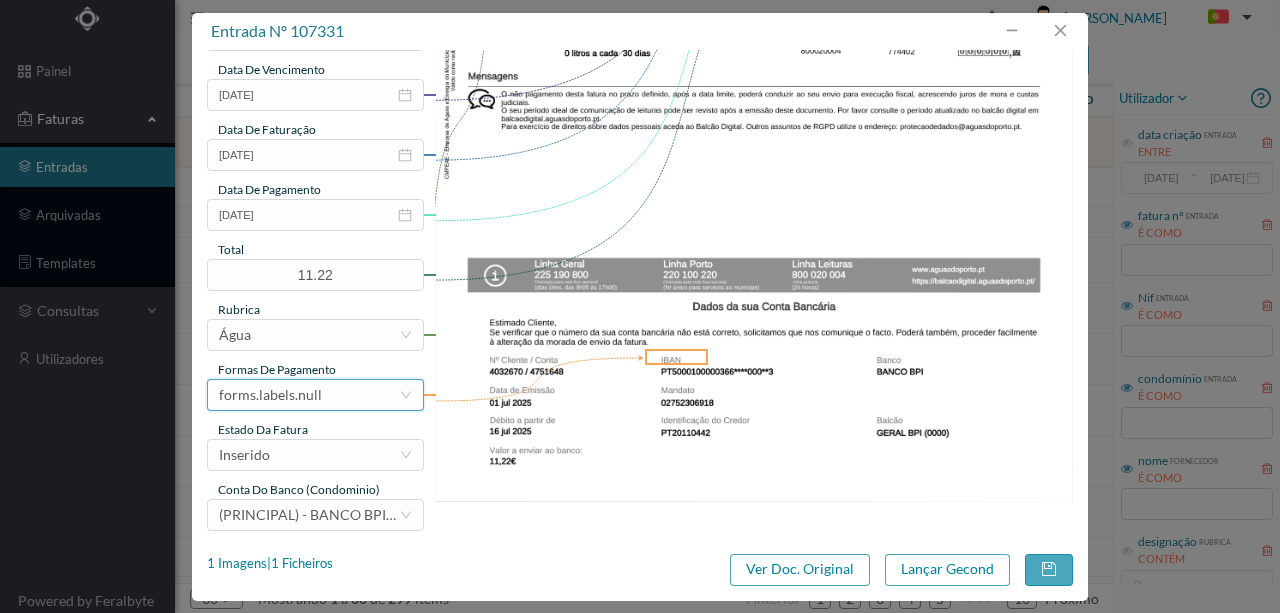 click on "forms.labels.null" at bounding box center (270, 395) 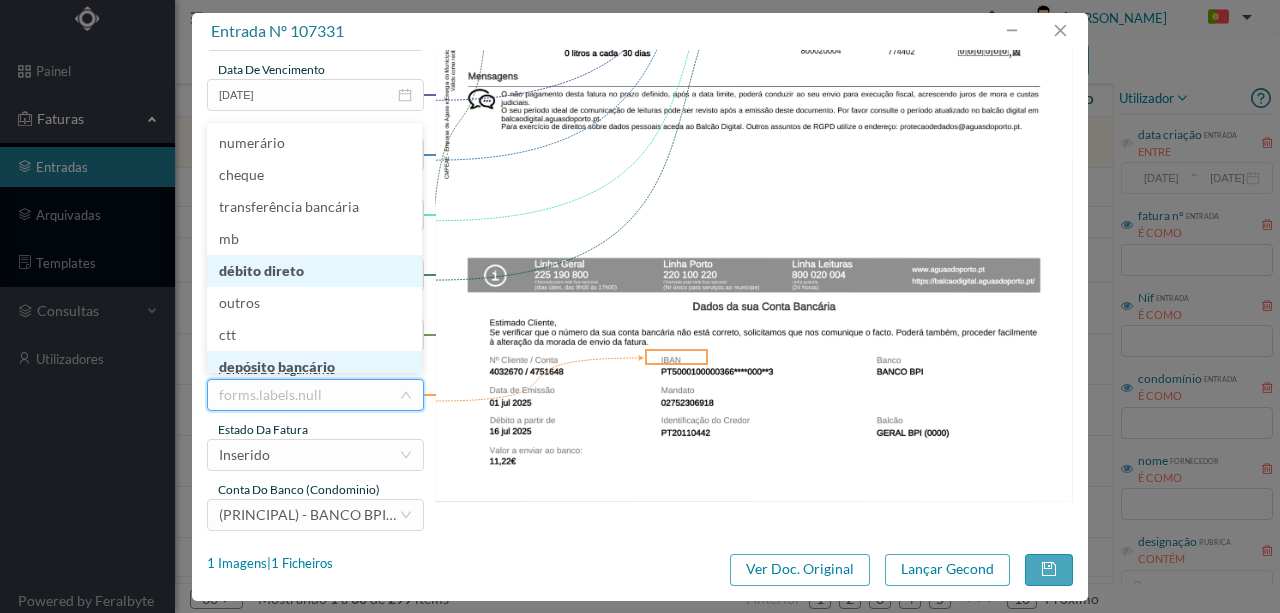 scroll, scrollTop: 10, scrollLeft: 0, axis: vertical 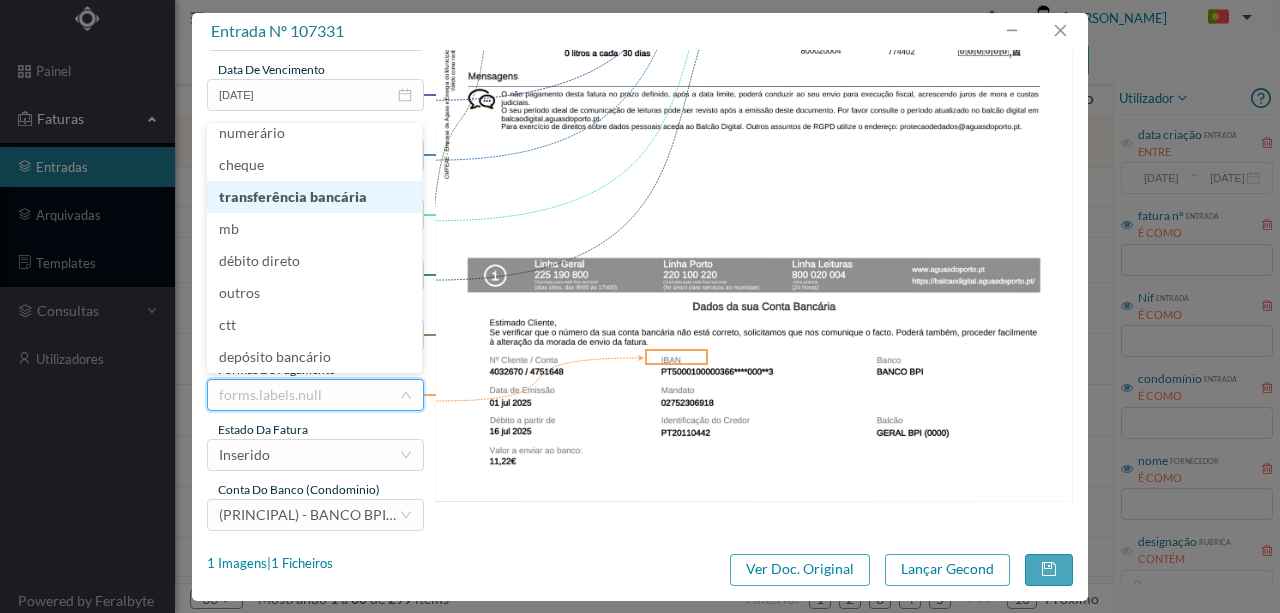 click on "transferência bancária" at bounding box center (314, 197) 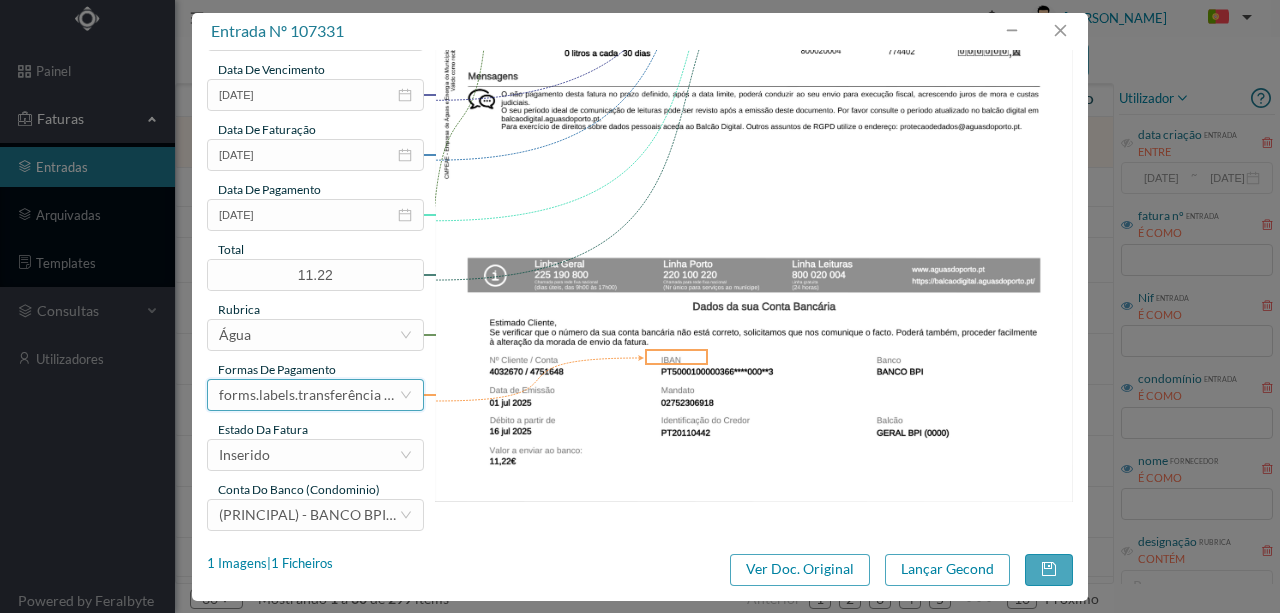 click on "forms.labels.transferência bancária" at bounding box center (309, 395) 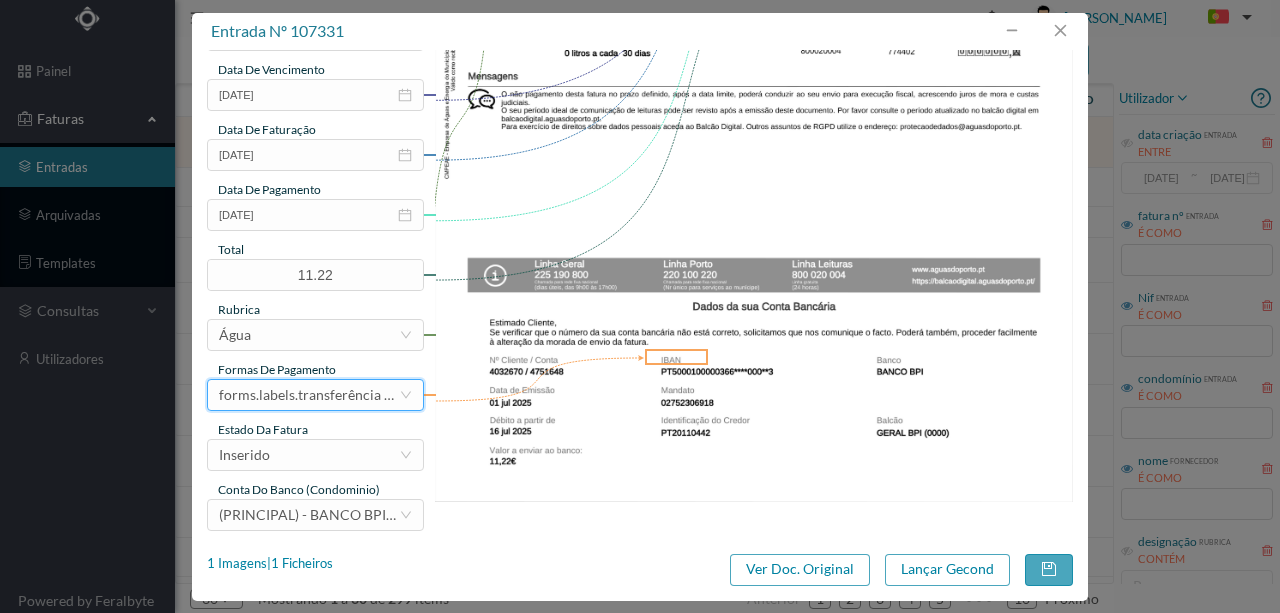 scroll, scrollTop: 4, scrollLeft: 0, axis: vertical 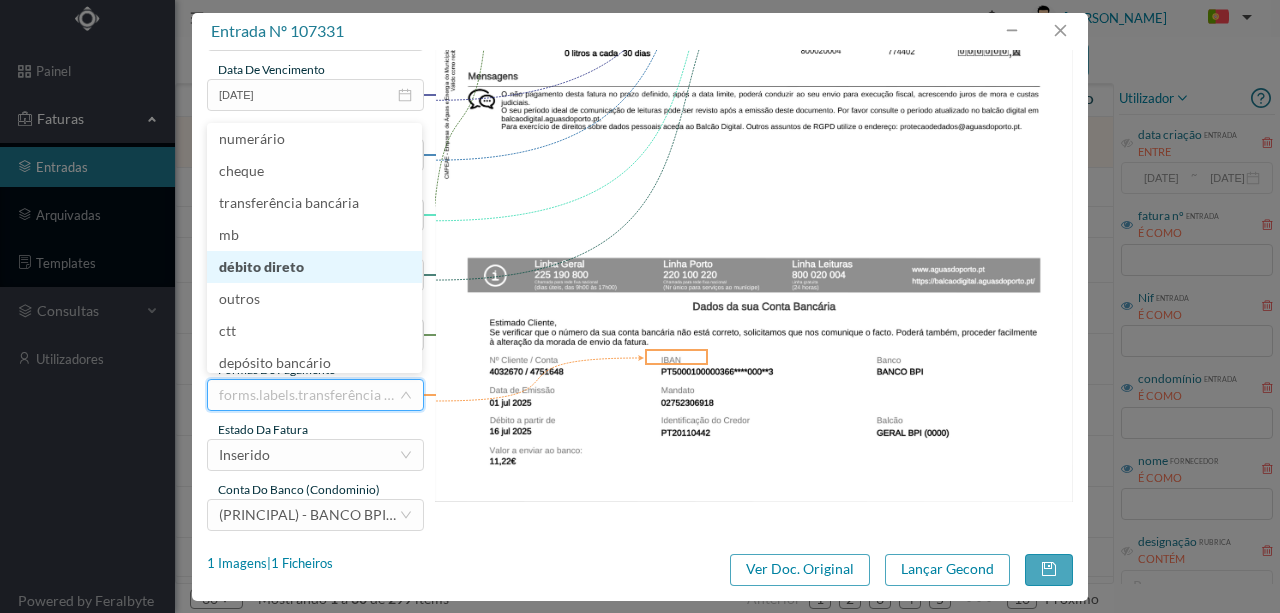 click on "débito direto" at bounding box center (314, 267) 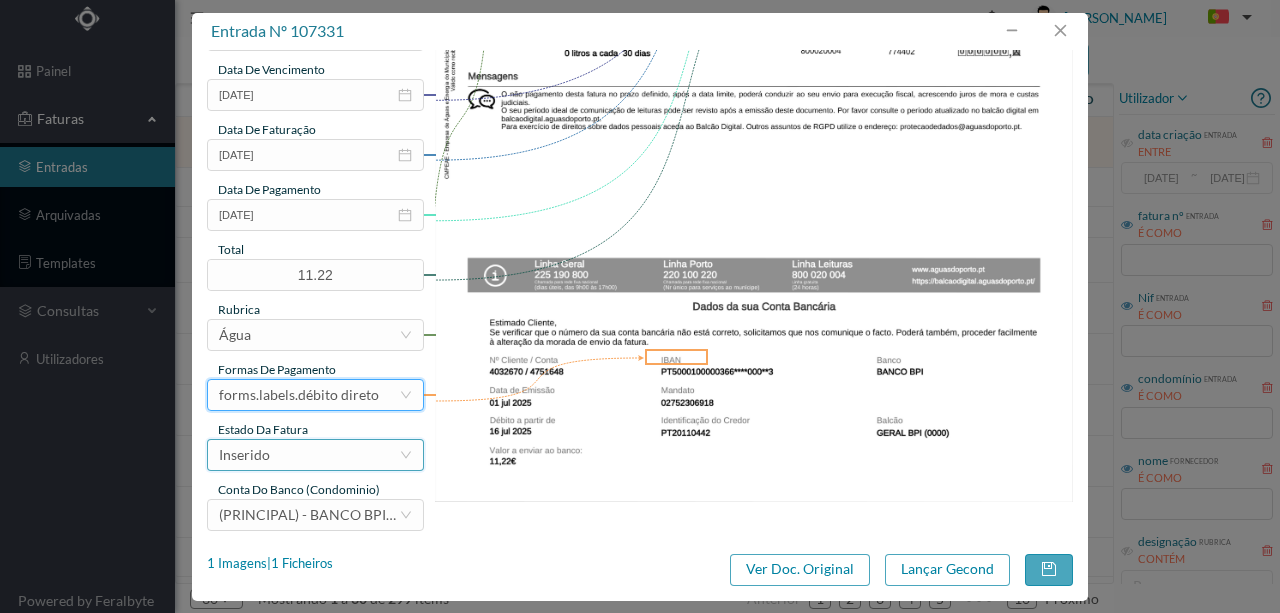 click on "Inserido" at bounding box center (309, 455) 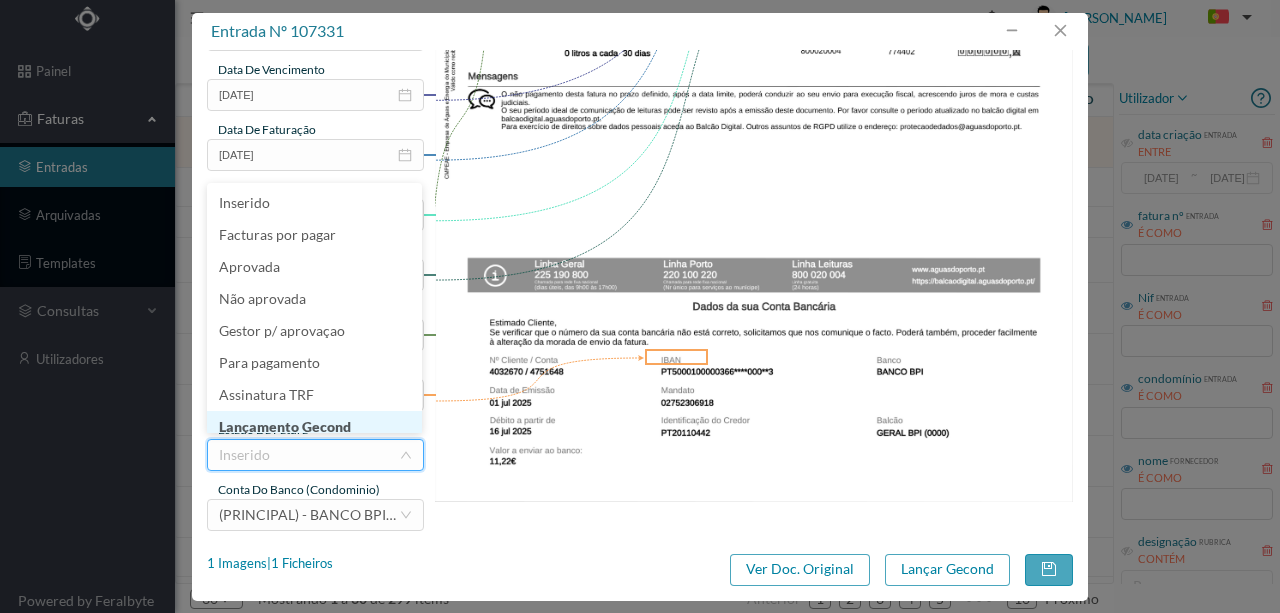 scroll, scrollTop: 10, scrollLeft: 0, axis: vertical 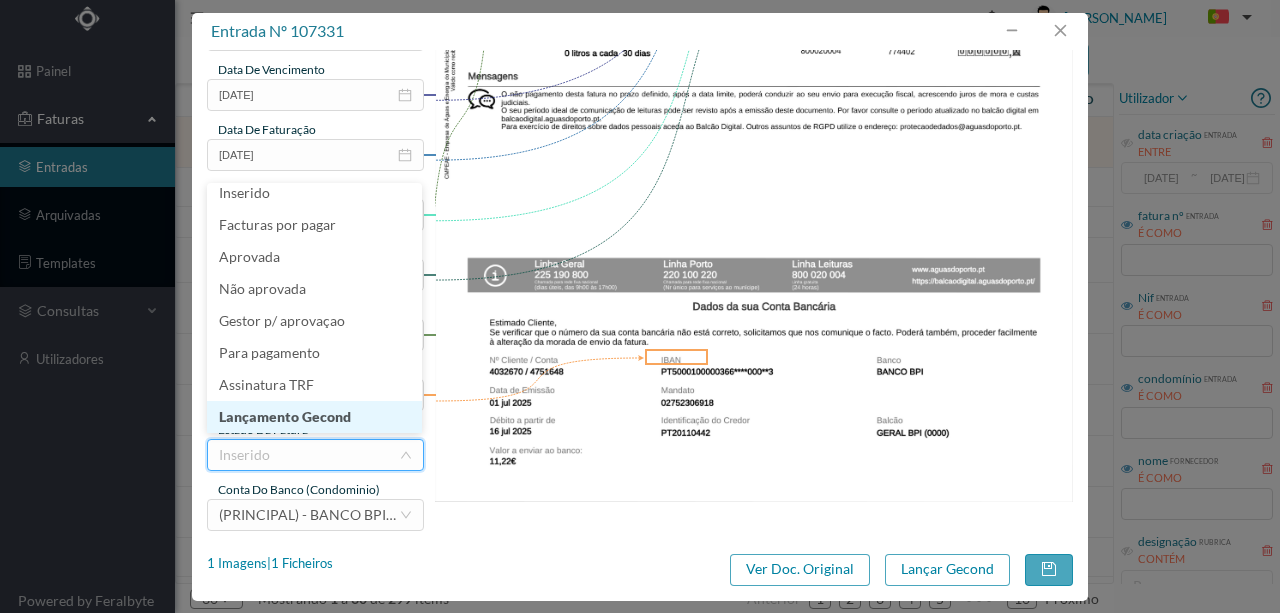 click on "Lançamento Gecond" at bounding box center [314, 417] 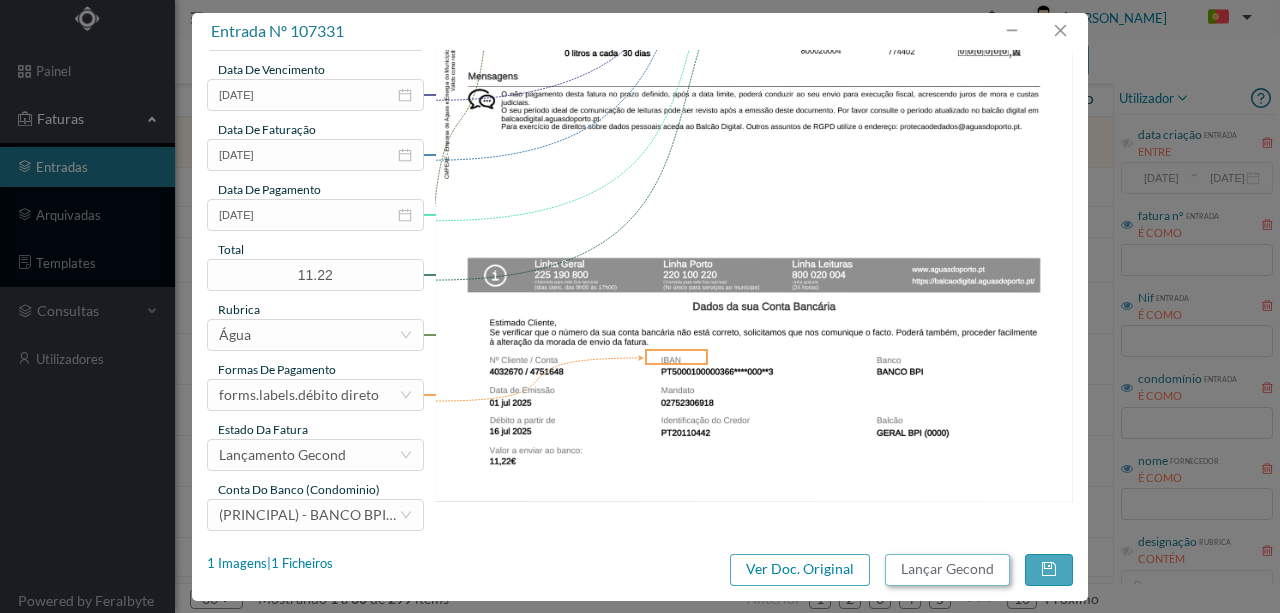 click on "Lançar Gecond" at bounding box center (947, 570) 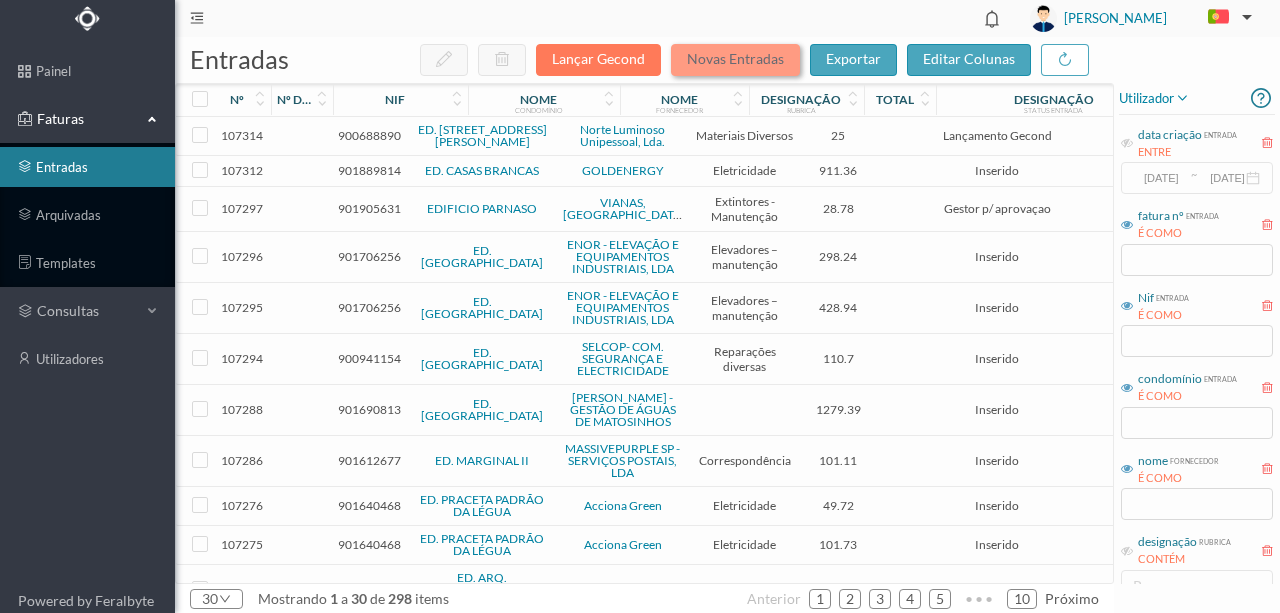 click on "Novas Entradas" at bounding box center [735, 60] 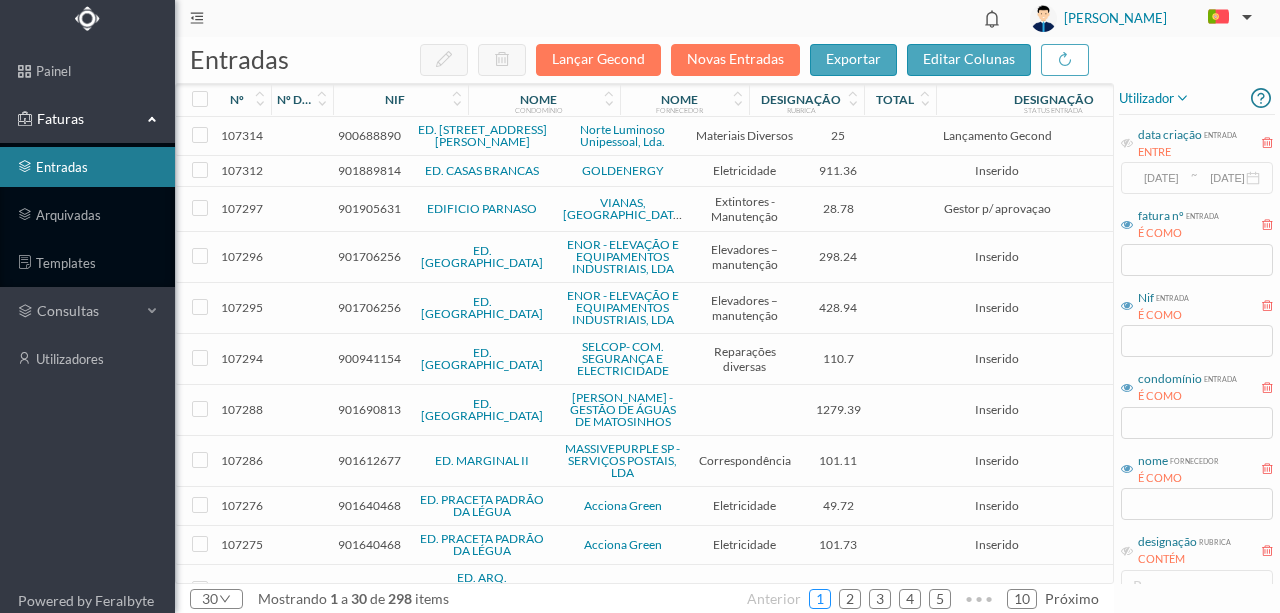 click on "1" at bounding box center (820, 599) 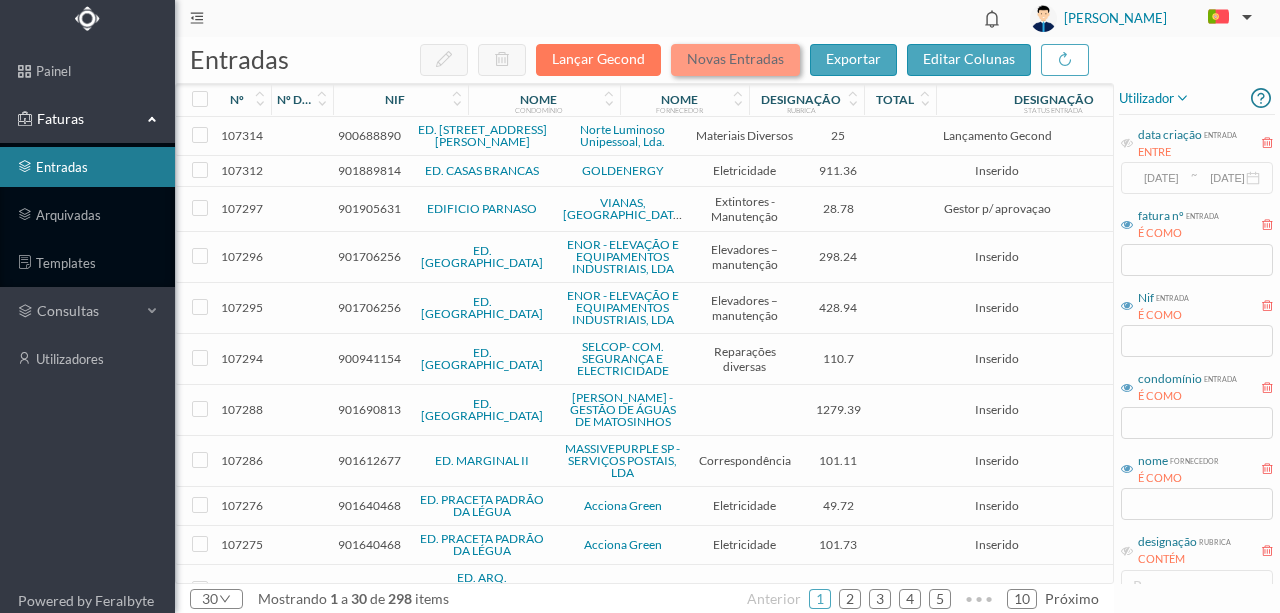 click on "Novas Entradas" at bounding box center [735, 60] 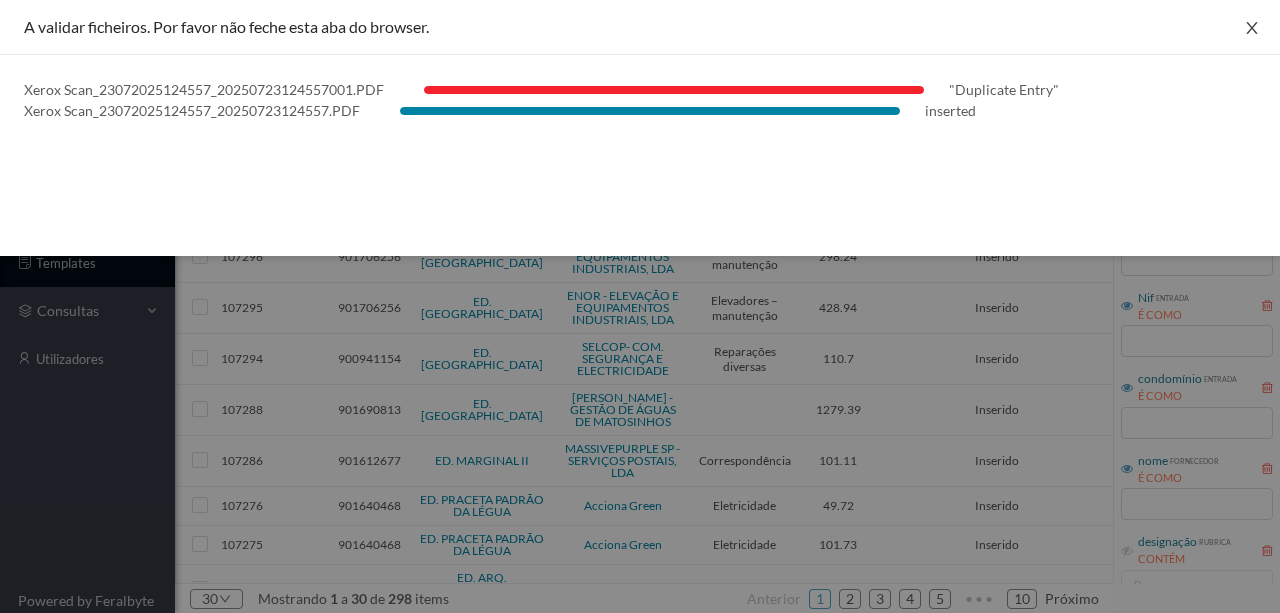 click 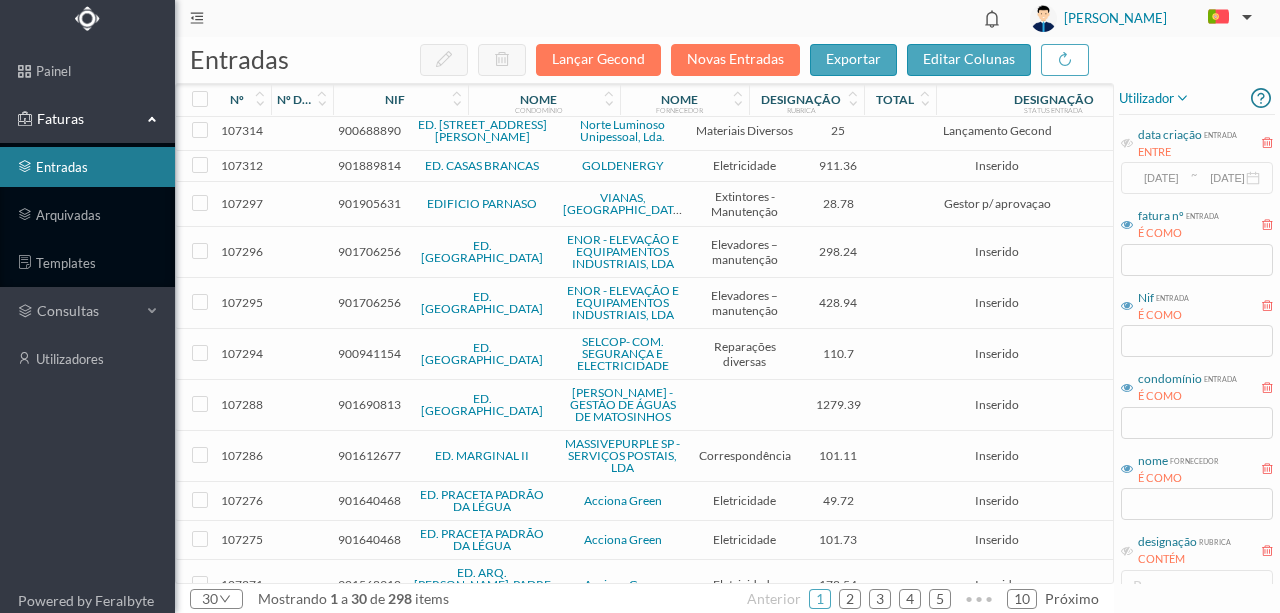 scroll, scrollTop: 0, scrollLeft: 0, axis: both 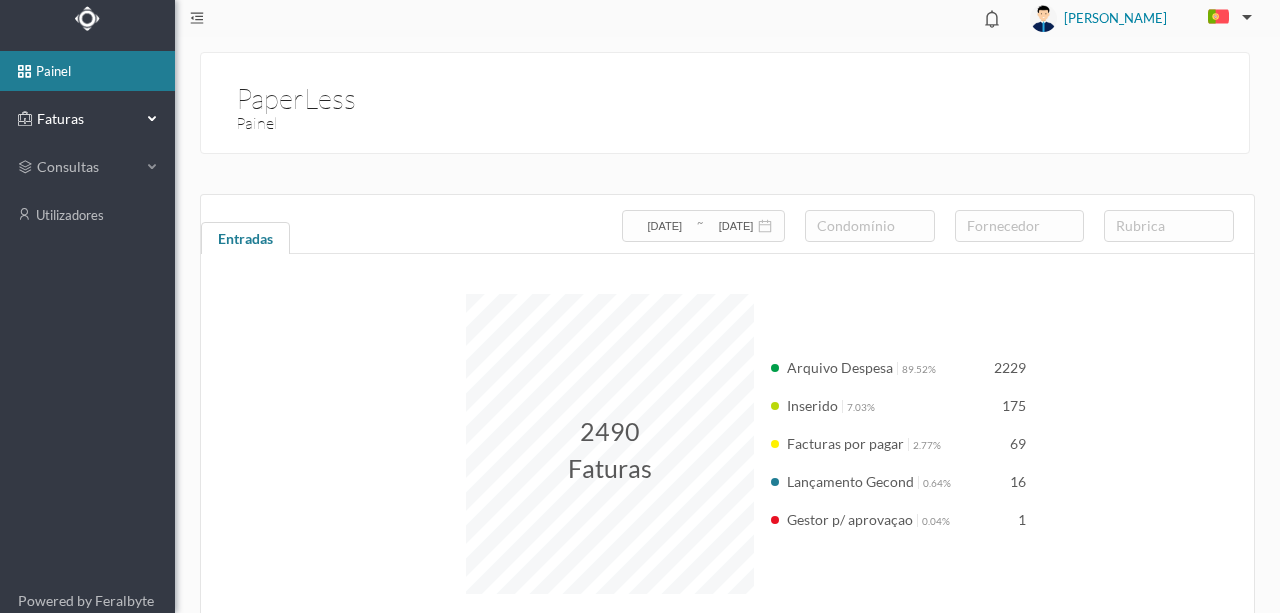 click on "Faturas" at bounding box center (87, 119) 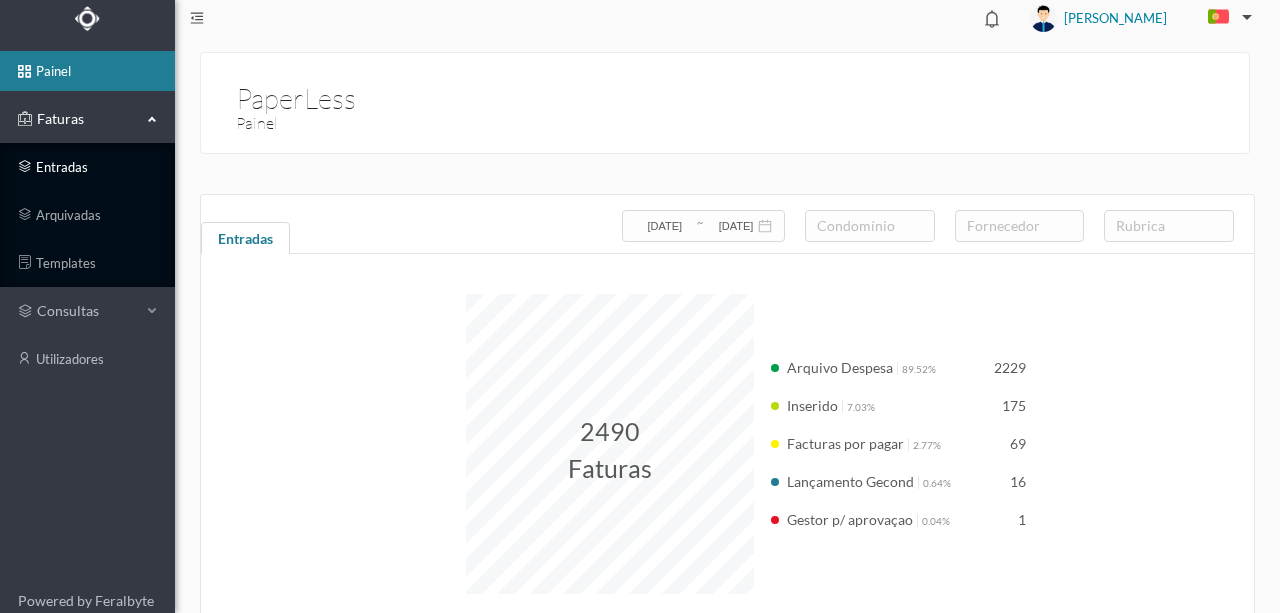 click on "entradas" at bounding box center (87, 167) 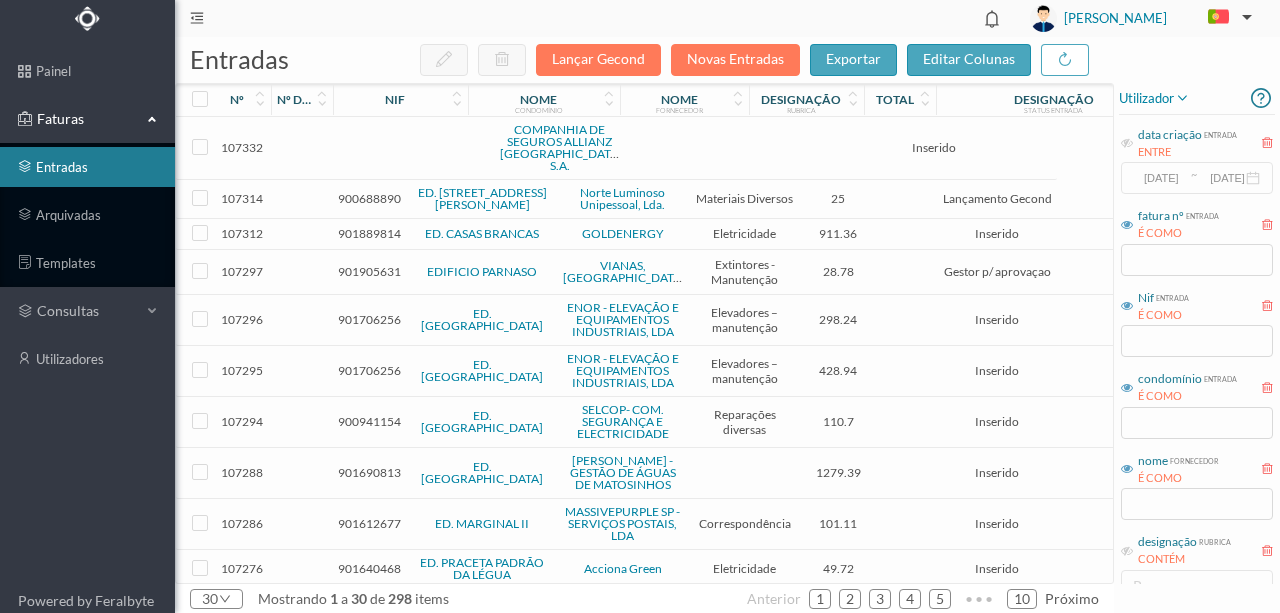 click at bounding box center (419, 148) 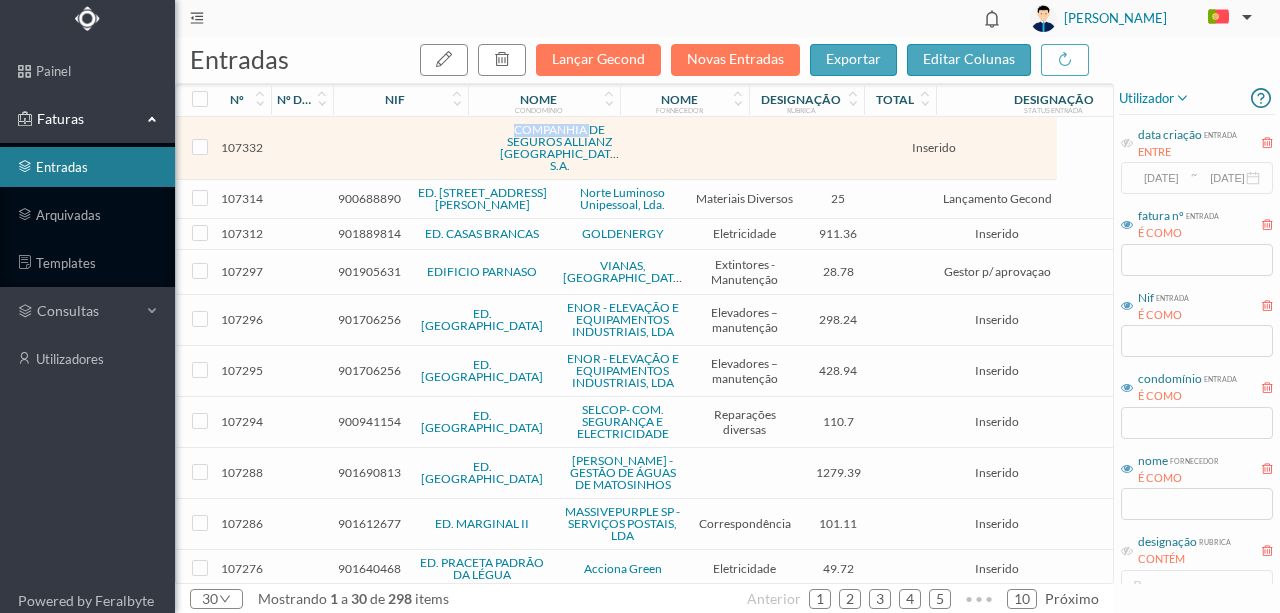 click at bounding box center [419, 148] 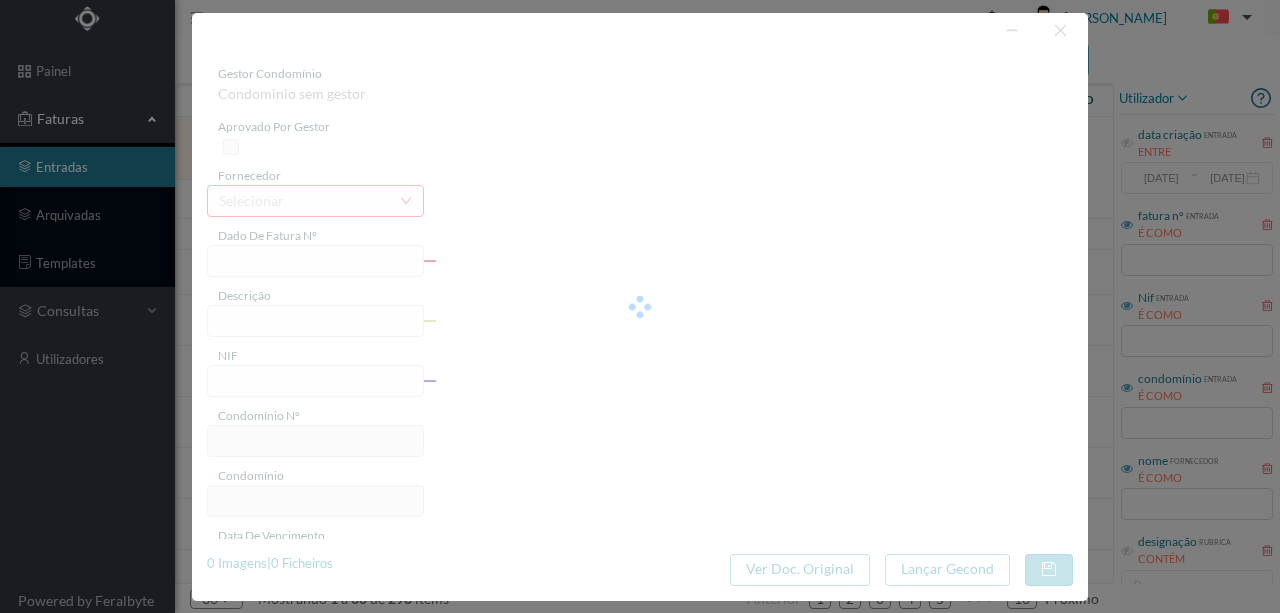 type on "0" 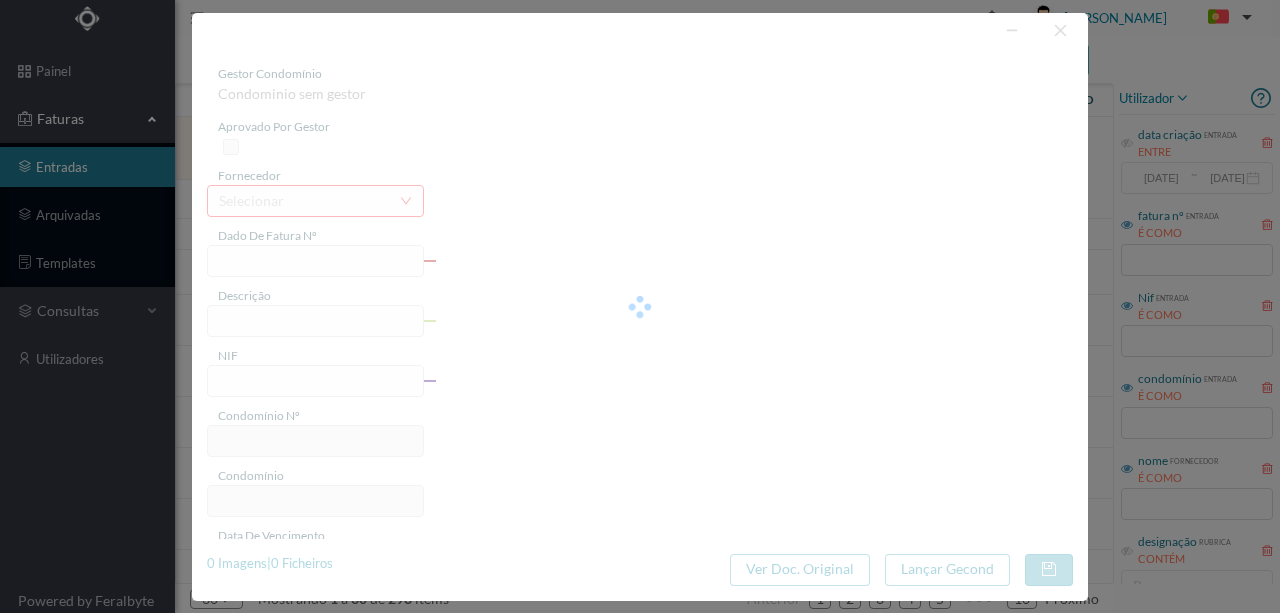 type on "Invalid date" 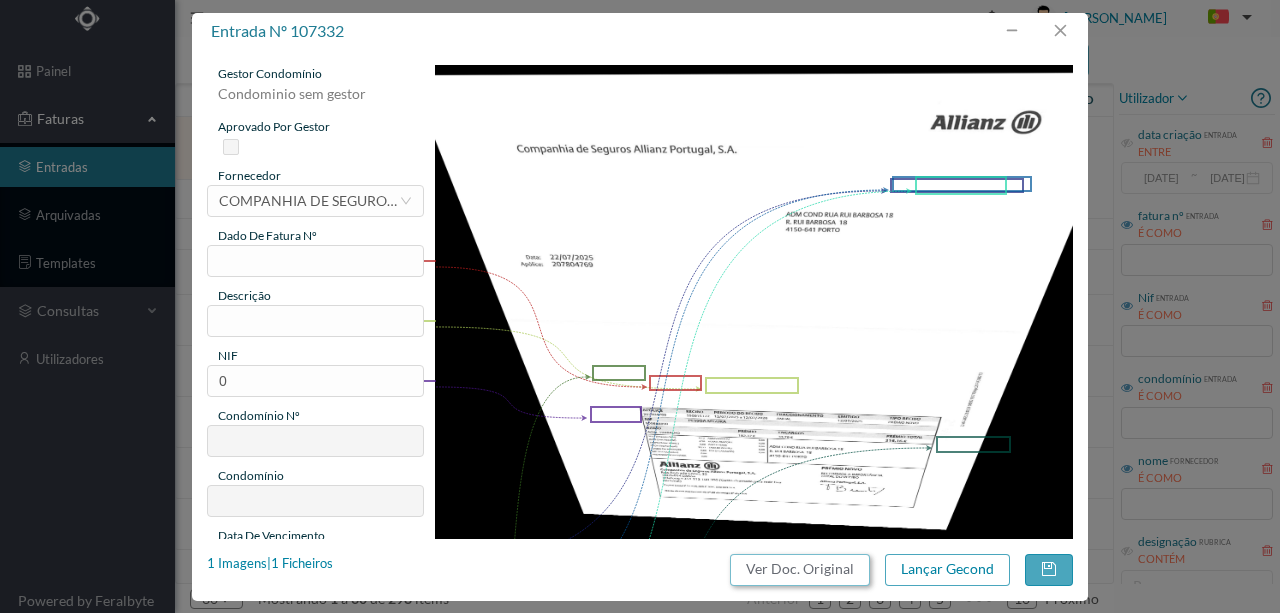 drag, startPoint x: 804, startPoint y: 569, endPoint x: 754, endPoint y: 90, distance: 481.60254 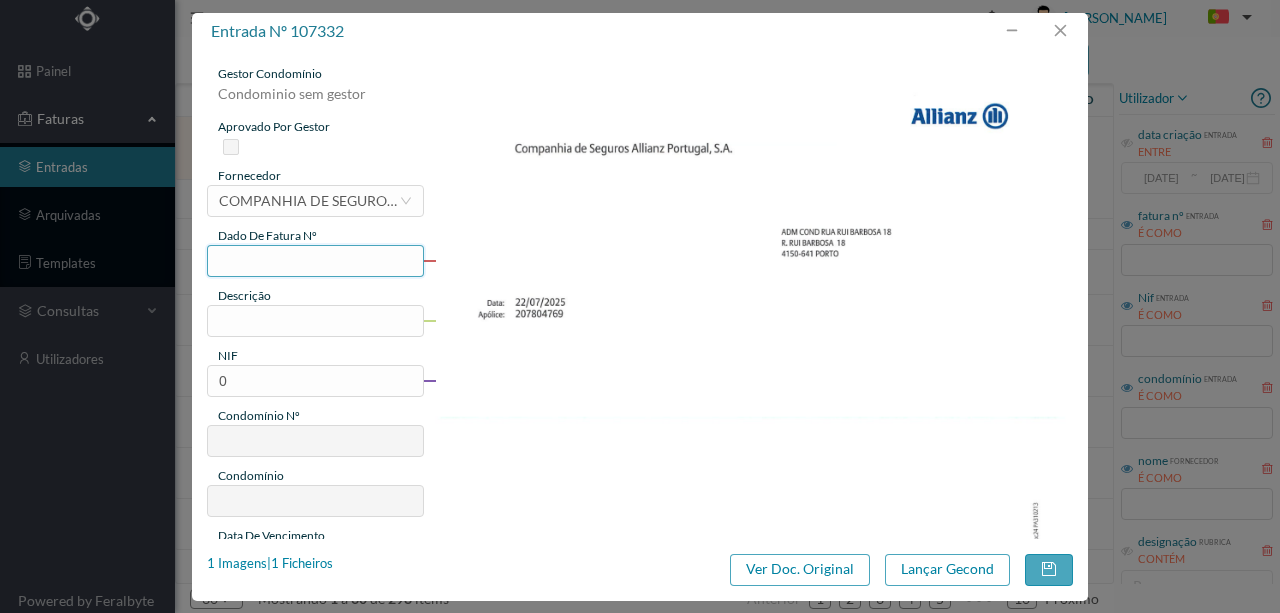 click at bounding box center [315, 261] 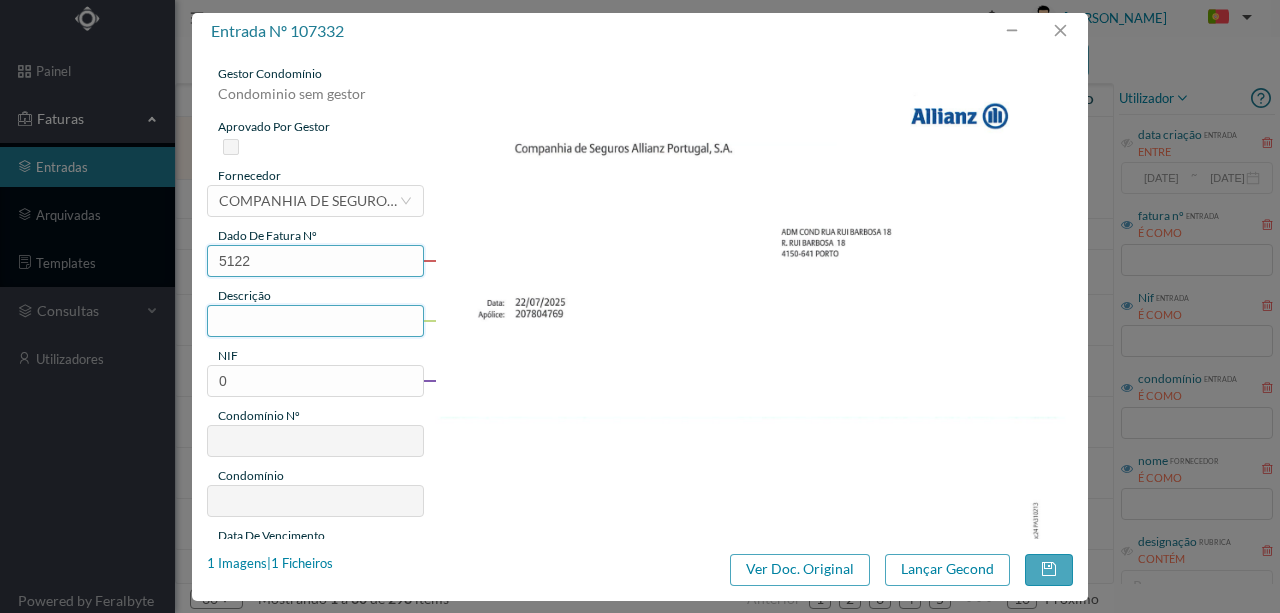 type on "5122" 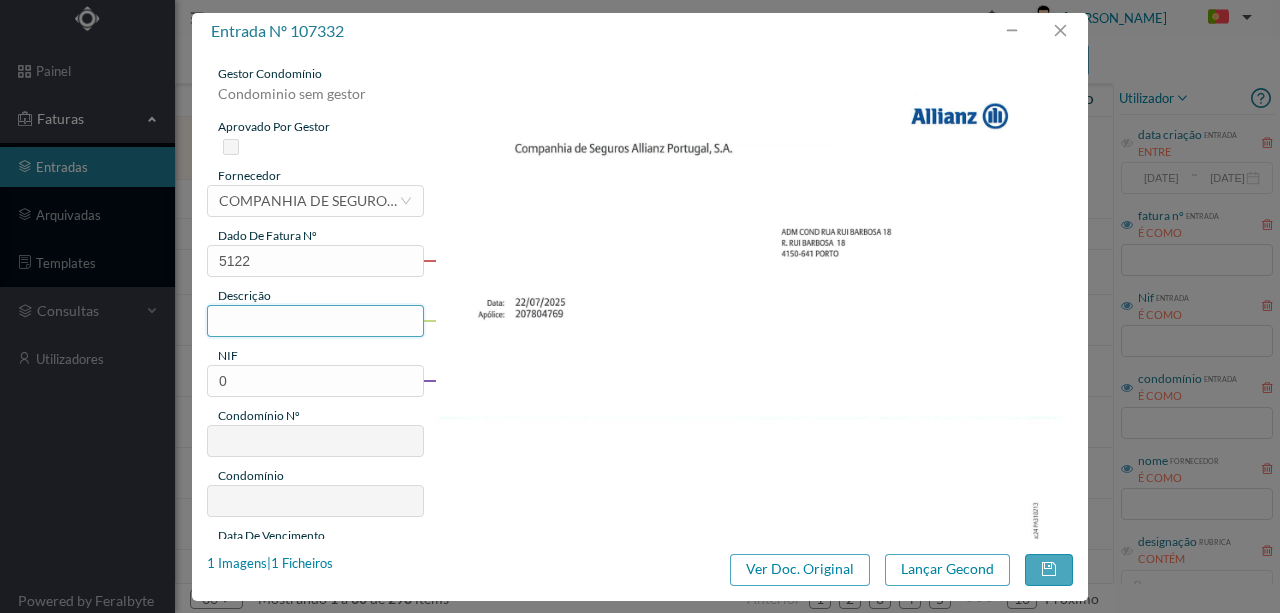 click at bounding box center (315, 321) 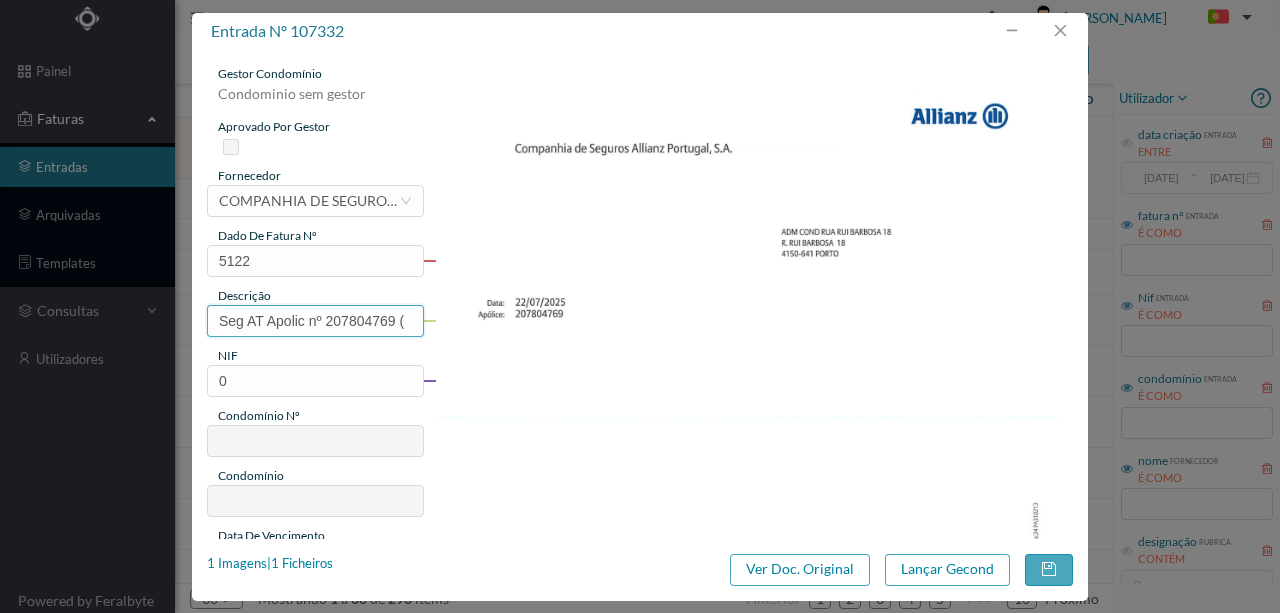 click on "Seg AT Apolic nº 207804769 (" at bounding box center [315, 321] 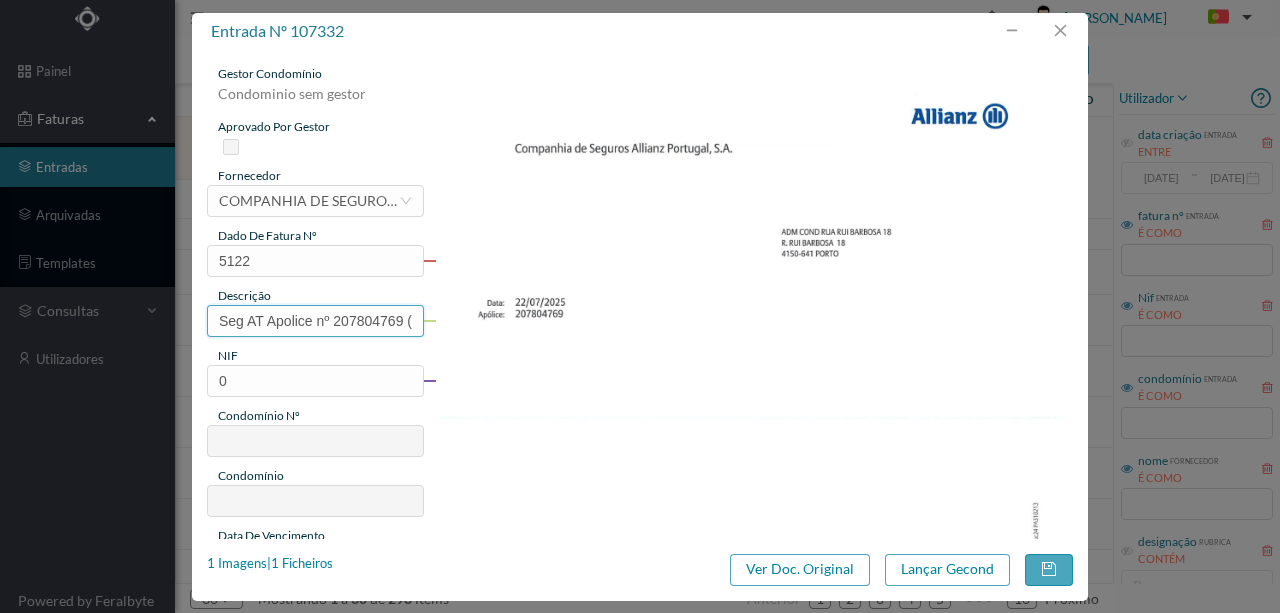 click on "Seg AT Apolice nº 207804769 (" at bounding box center (315, 321) 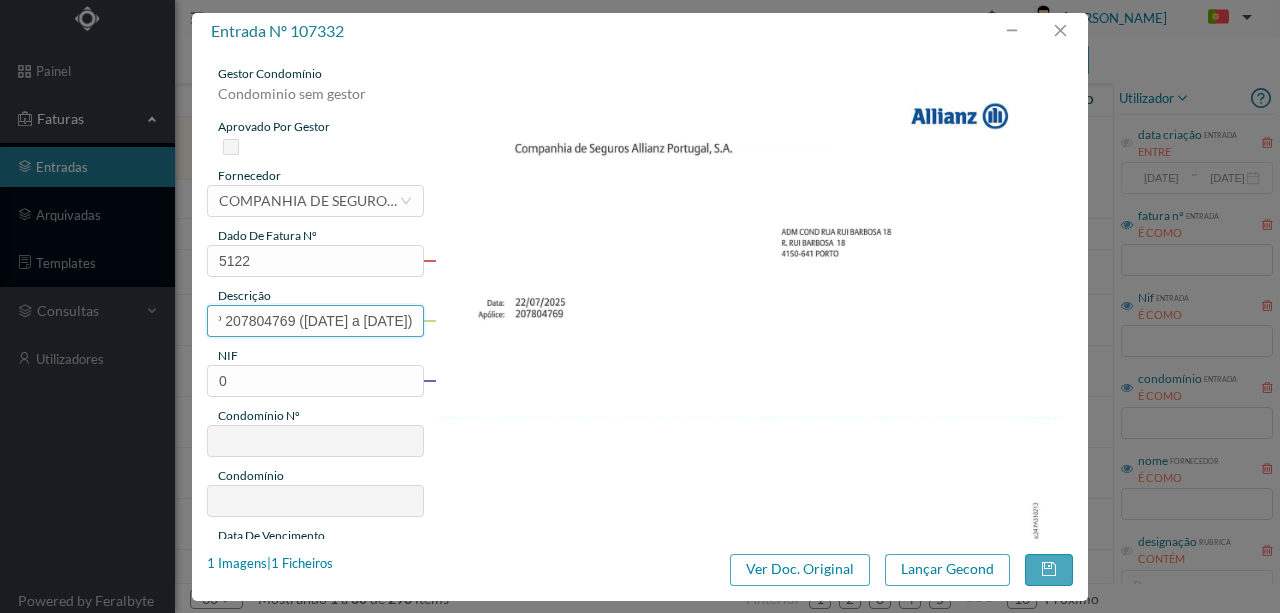 scroll, scrollTop: 0, scrollLeft: 161, axis: horizontal 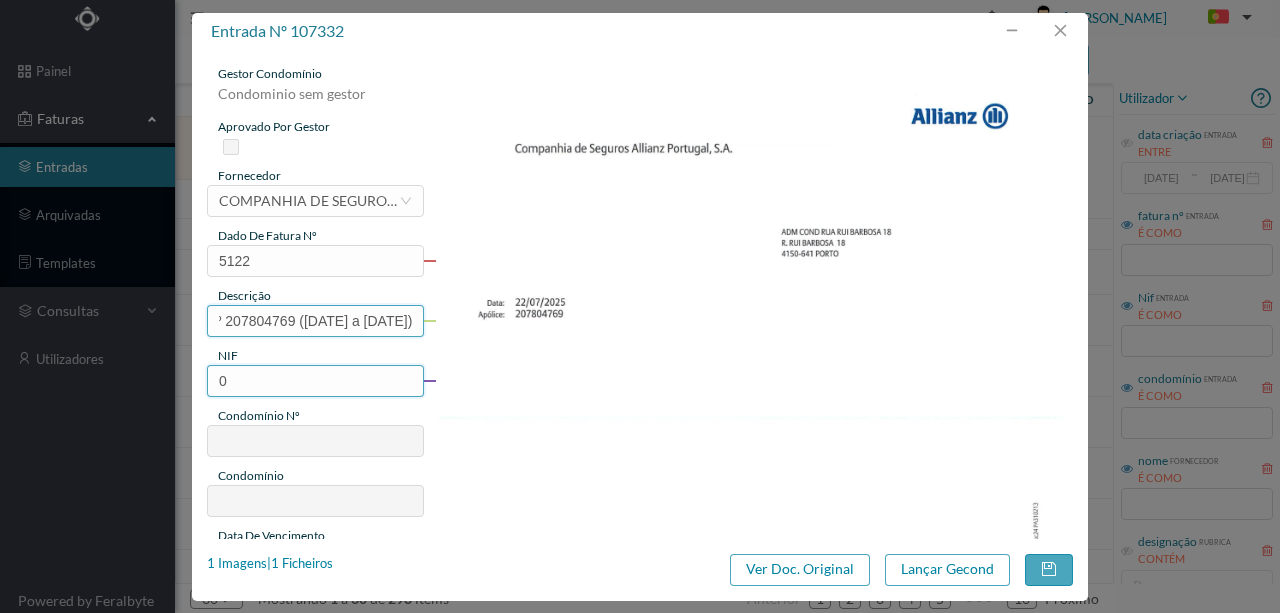 type on "Seg AT Apolice nº 207804769 ([DATE] a [DATE])" 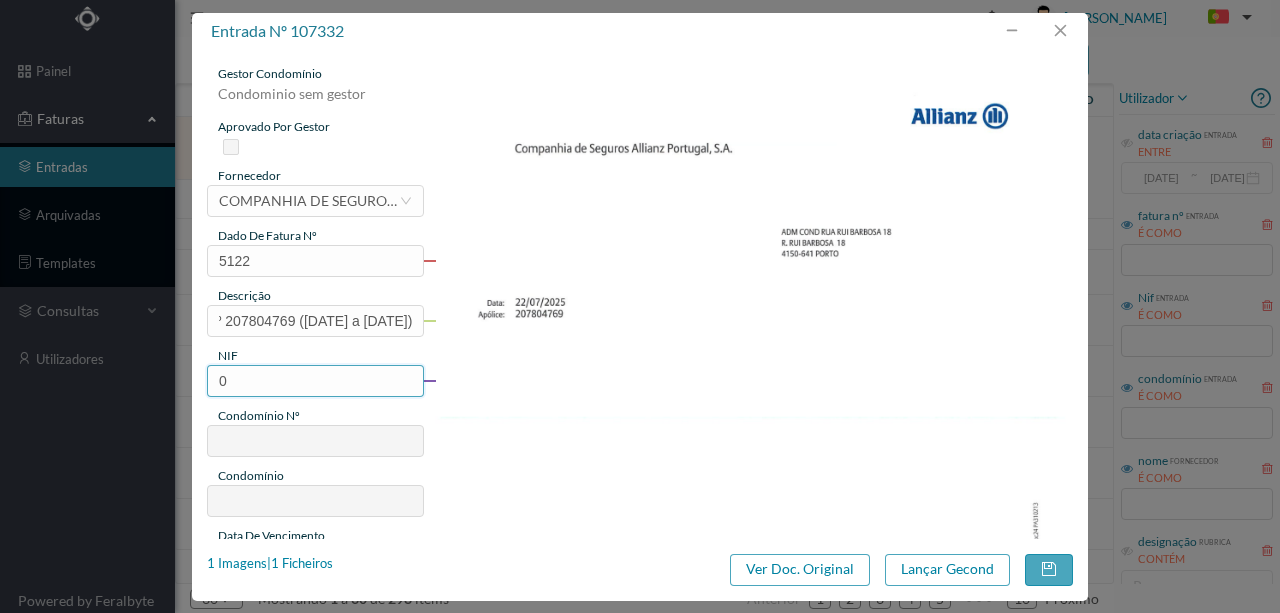scroll, scrollTop: 0, scrollLeft: 0, axis: both 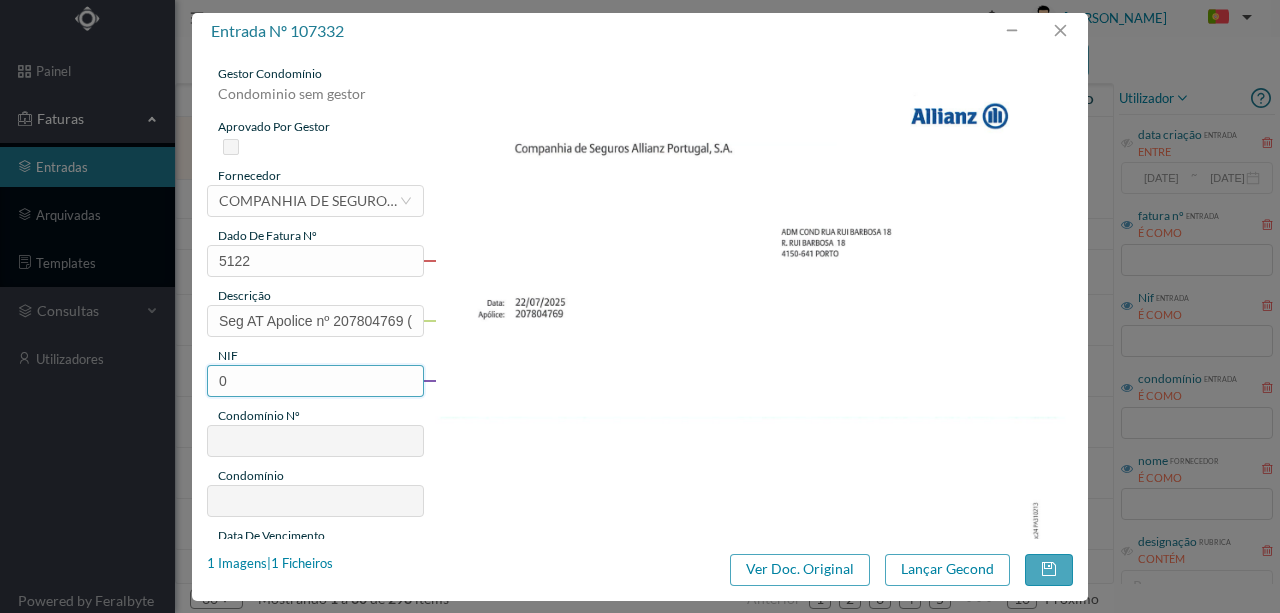 drag, startPoint x: 246, startPoint y: 383, endPoint x: 184, endPoint y: 381, distance: 62.03225 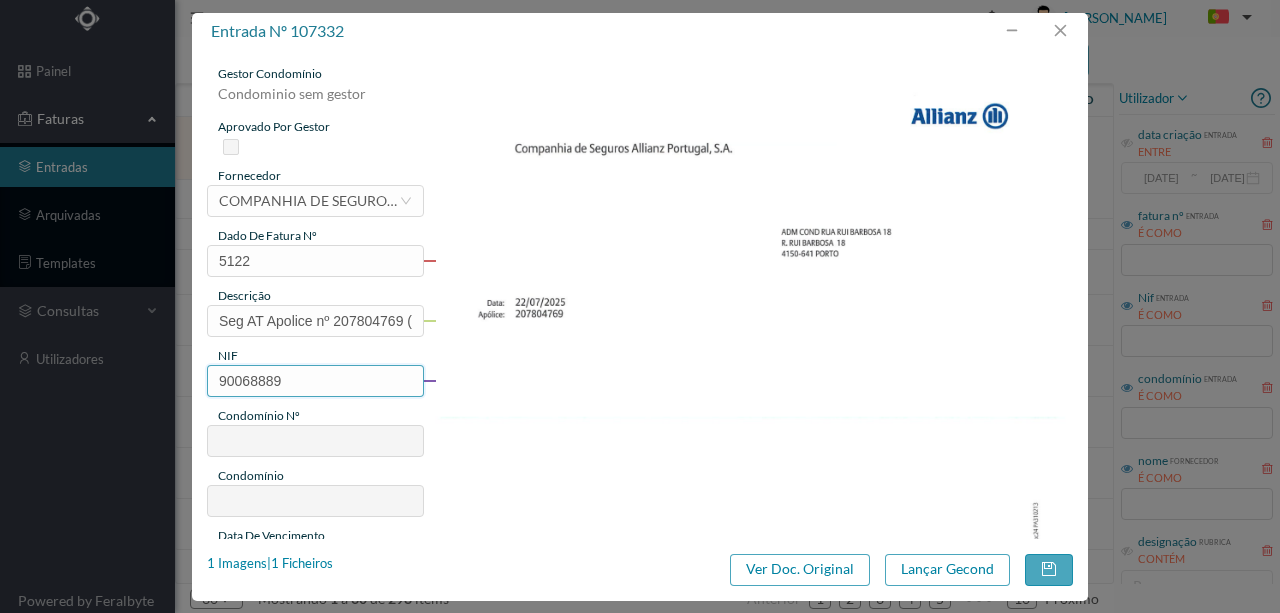 type on "900688890" 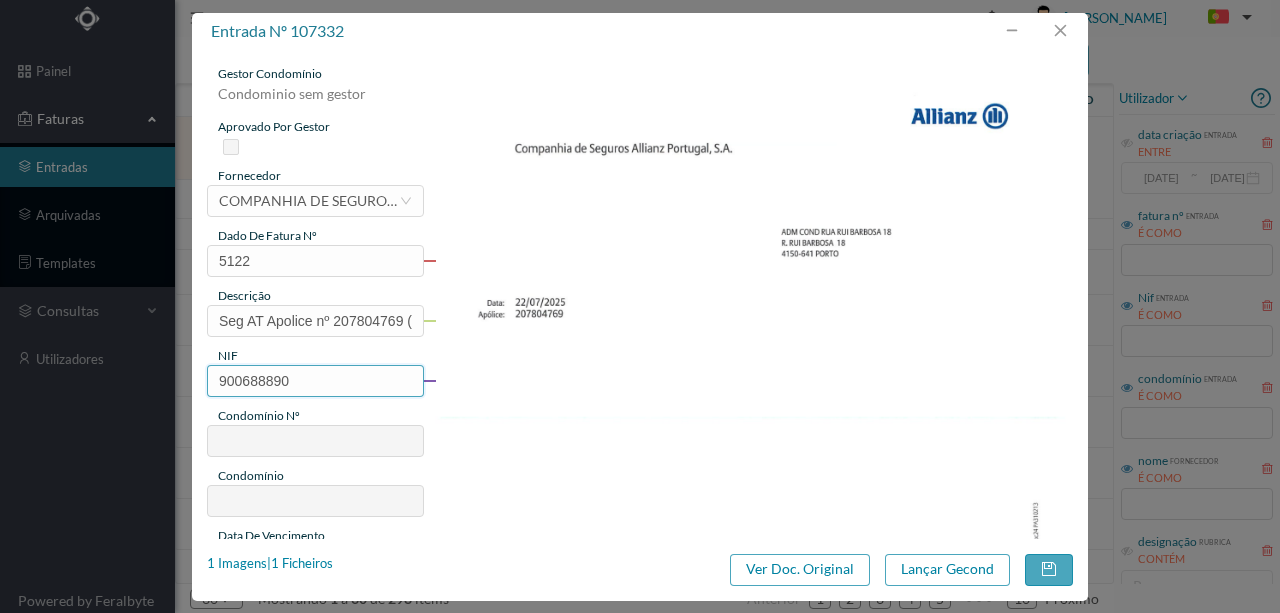 type on "671" 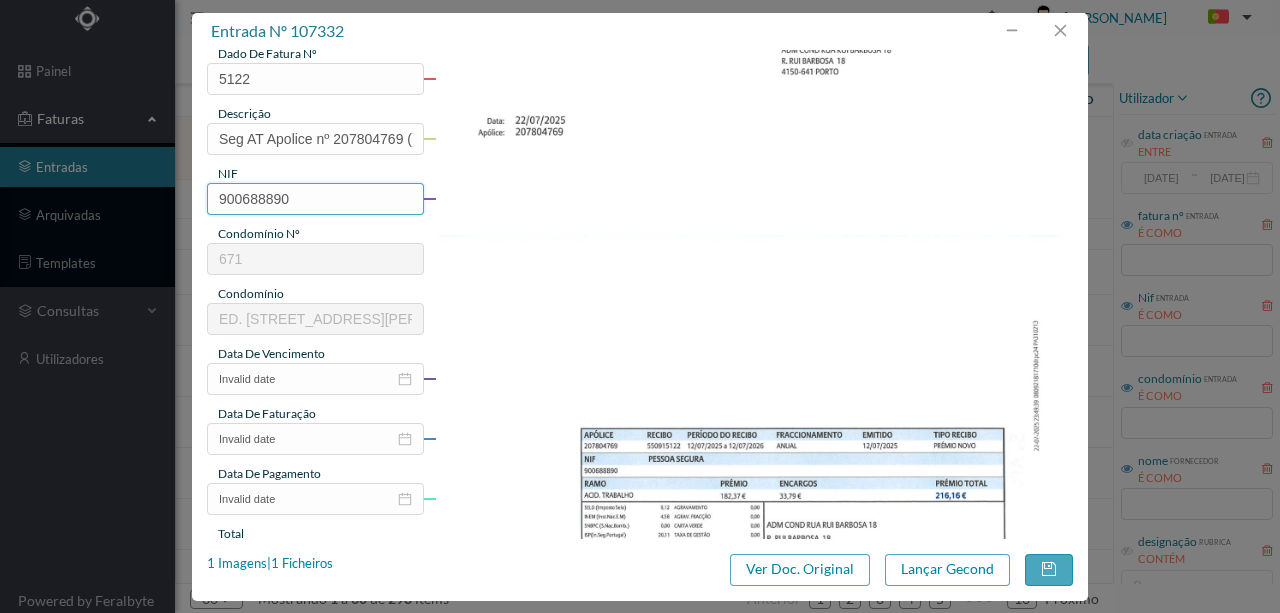 scroll, scrollTop: 200, scrollLeft: 0, axis: vertical 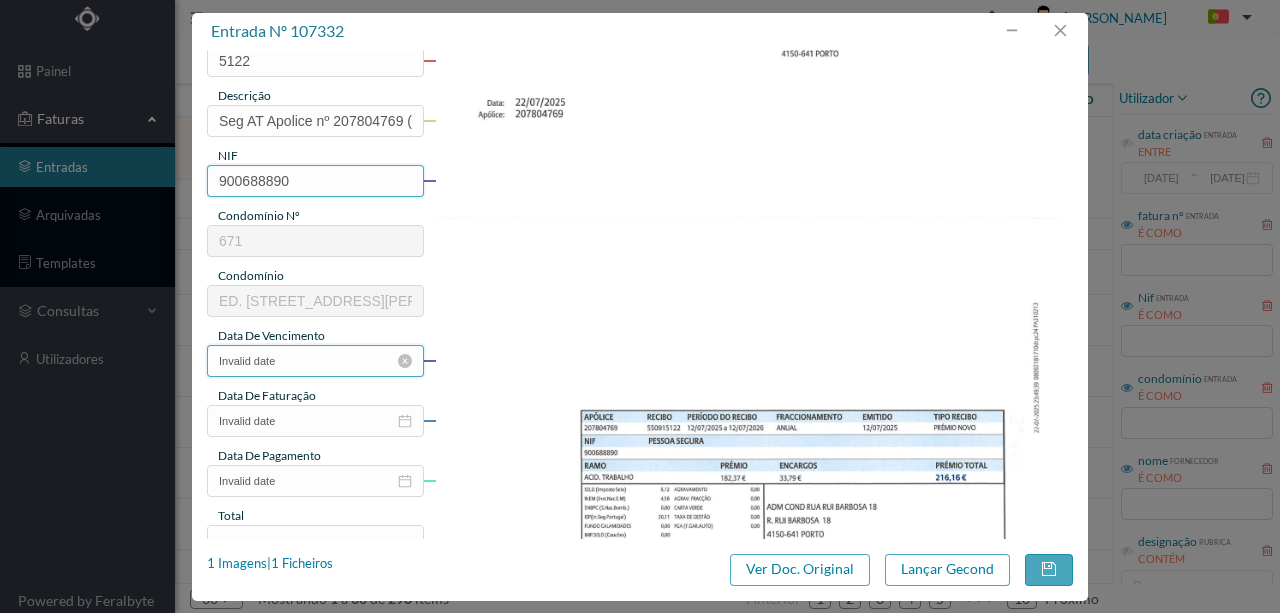 type on "900688890" 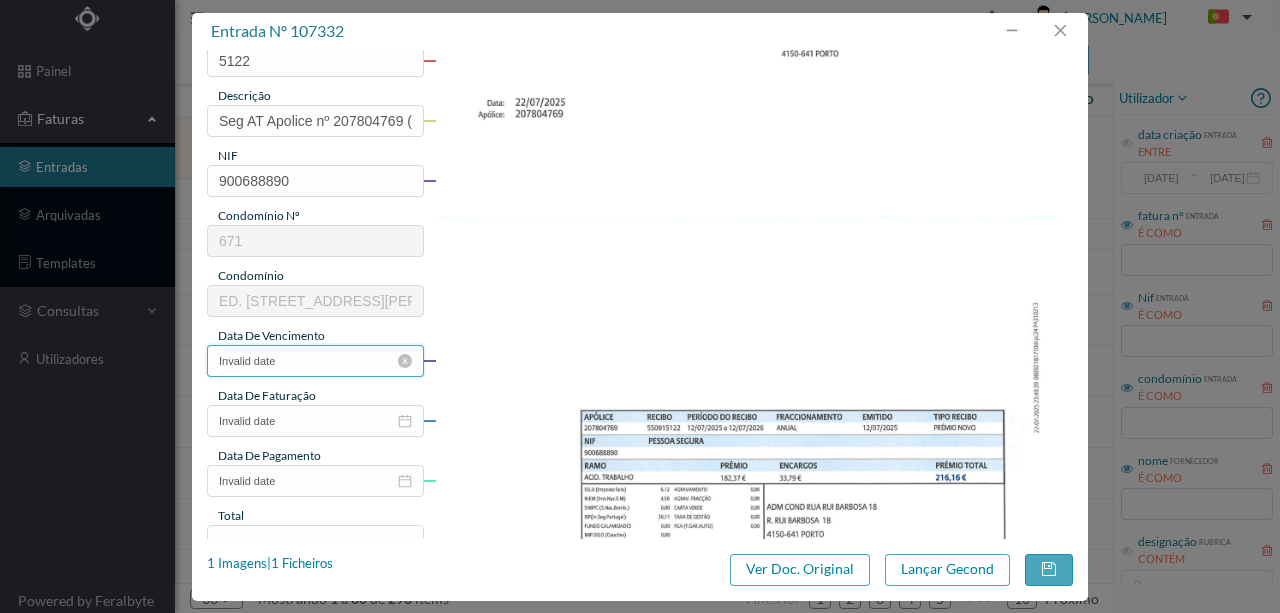 click on "Invalid date" at bounding box center [315, 361] 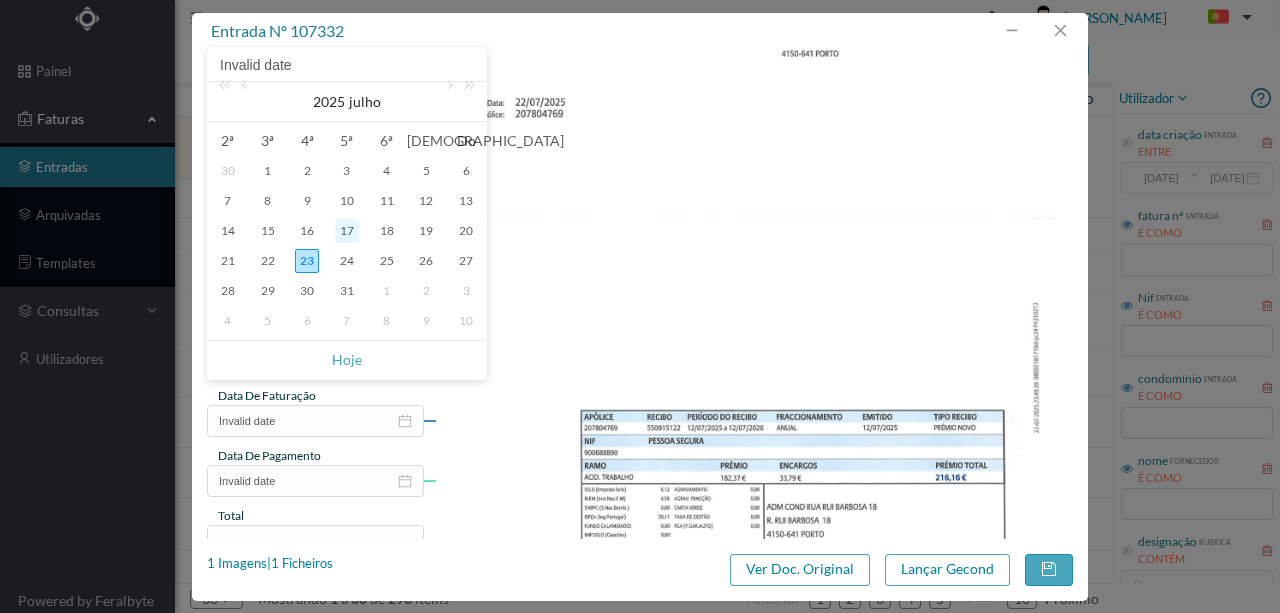 click on "17" at bounding box center [347, 231] 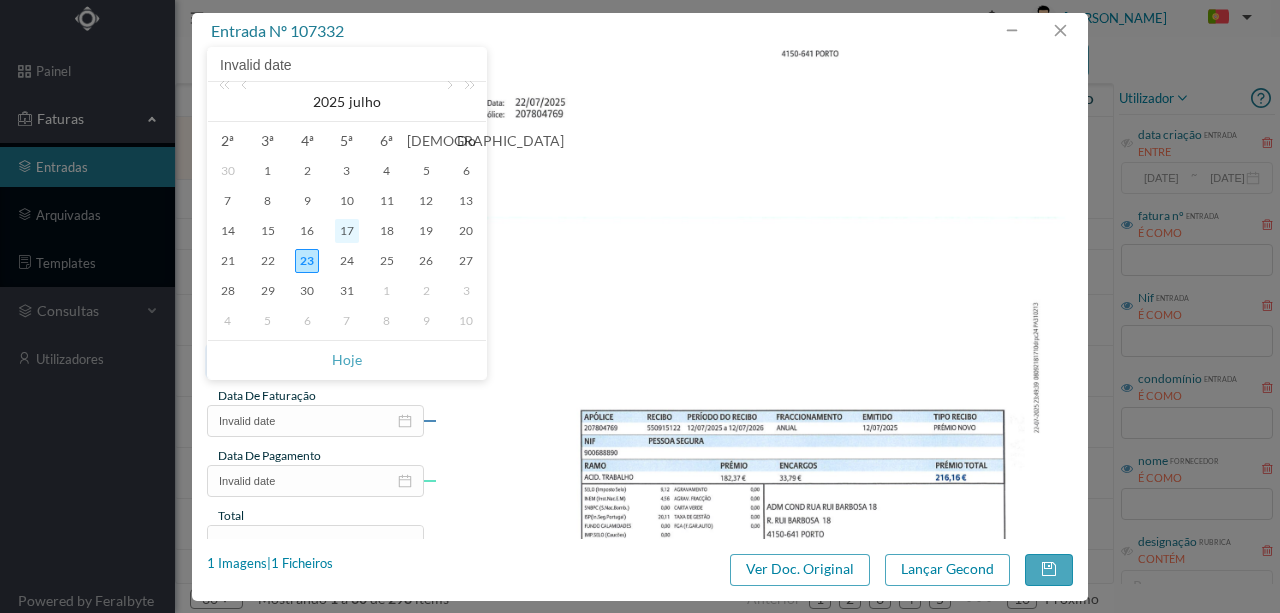 type on "[DATE]" 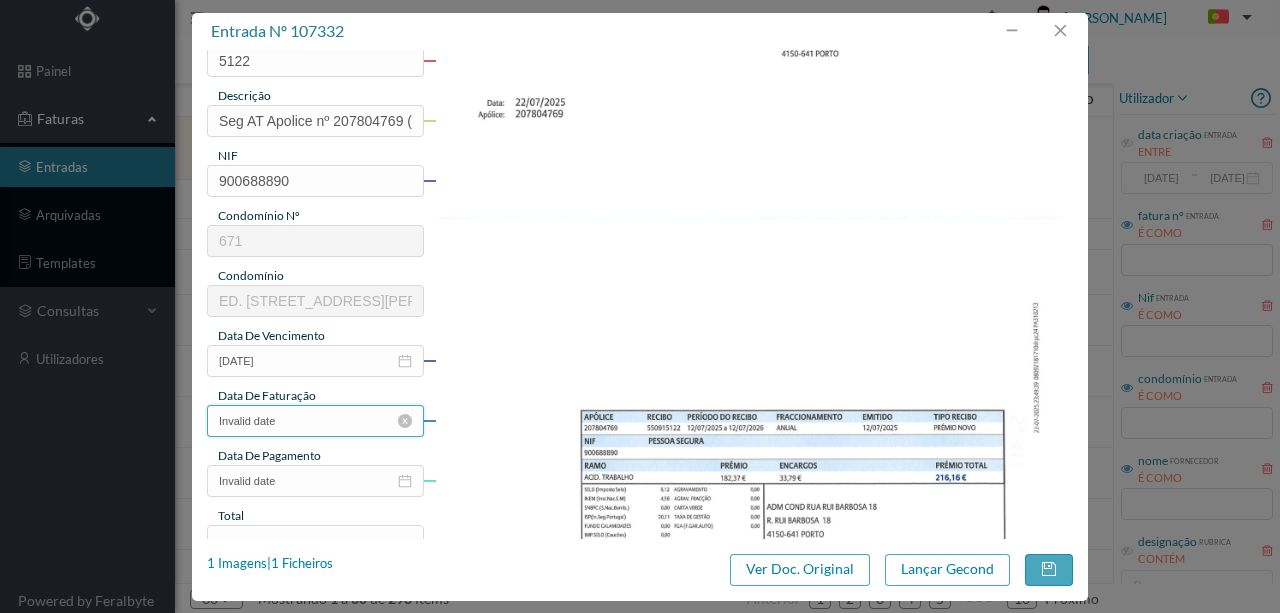 click on "Invalid date" at bounding box center (315, 421) 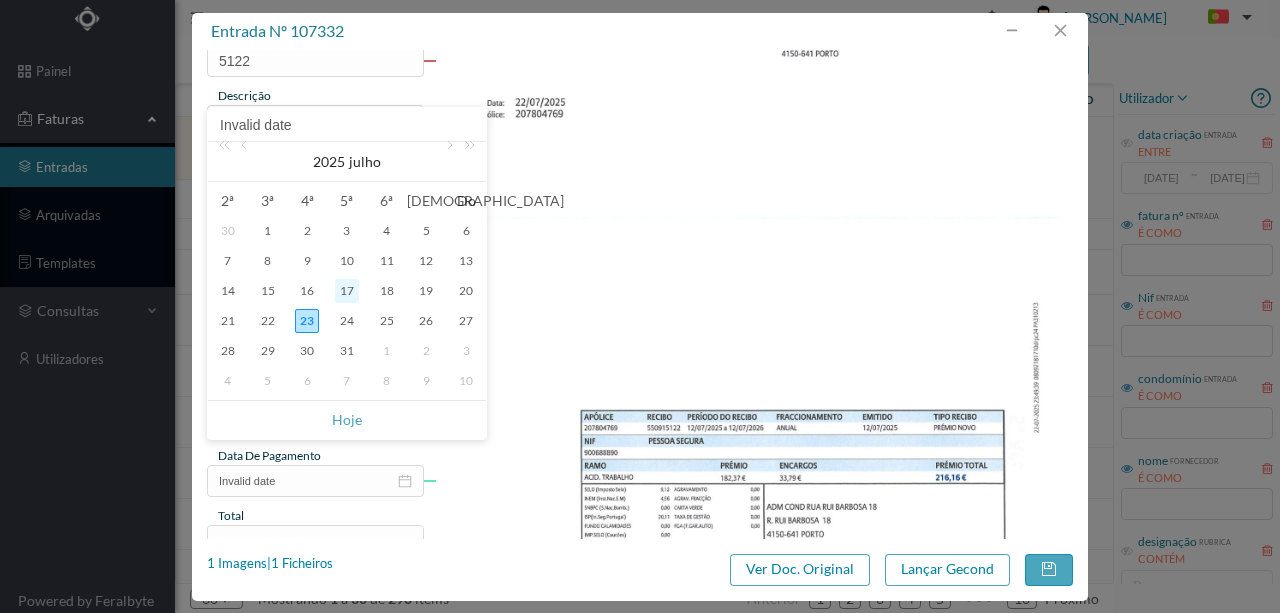 click on "17" at bounding box center [347, 291] 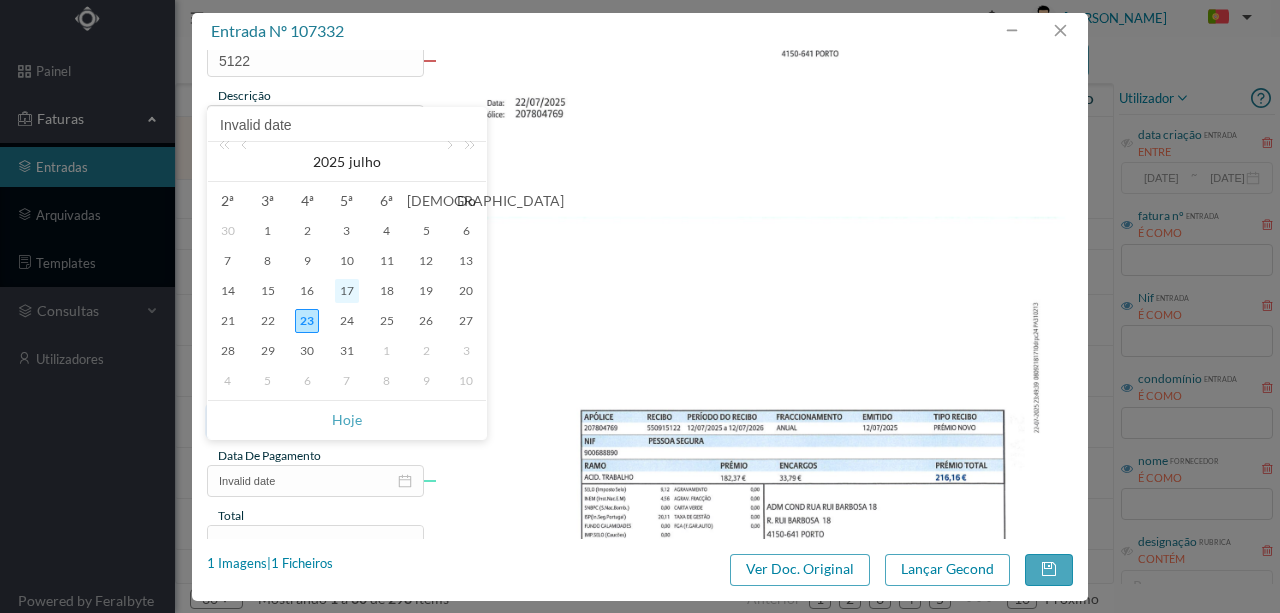 type on "[DATE]" 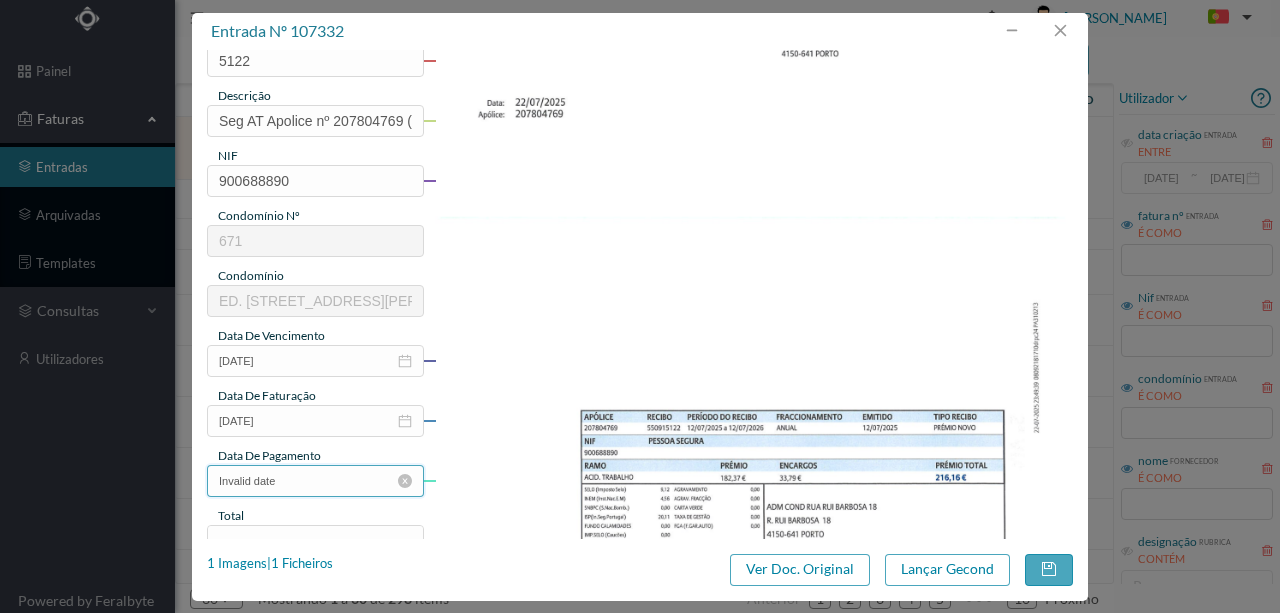 click on "Invalid date" at bounding box center [315, 481] 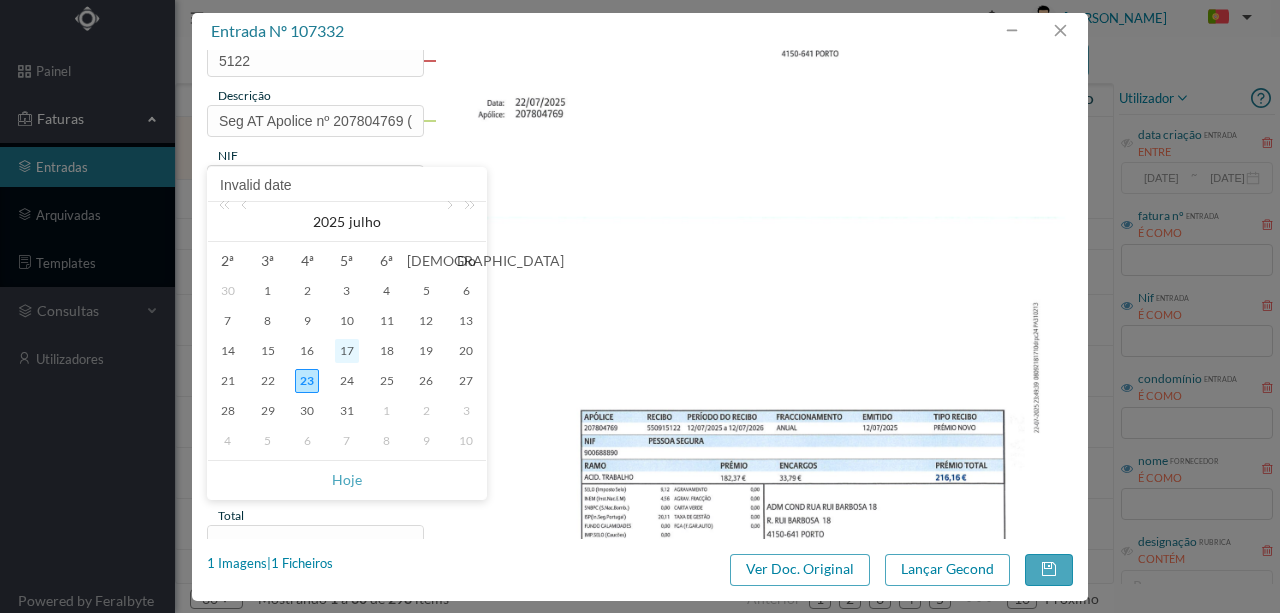 click on "17" at bounding box center (347, 351) 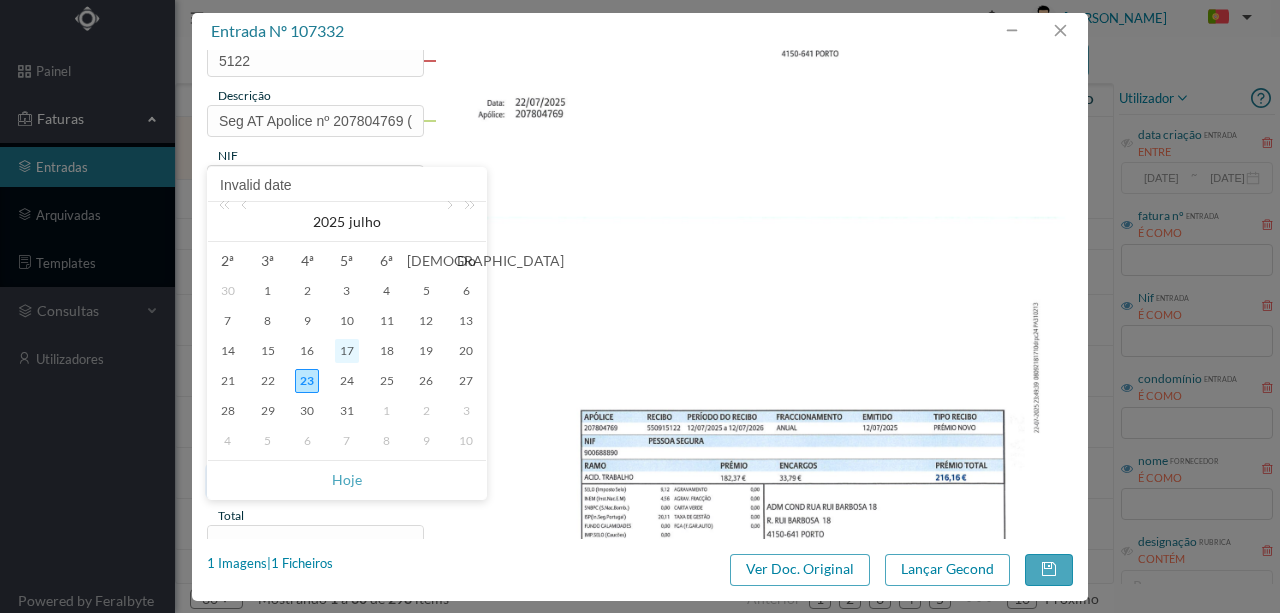 type on "[DATE]" 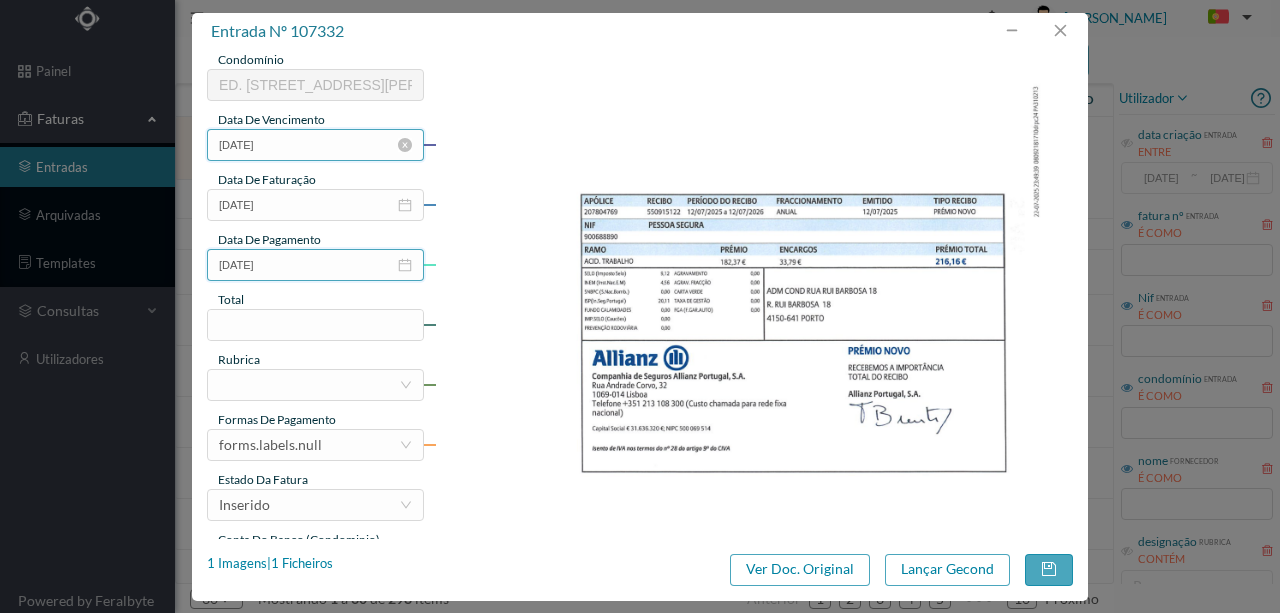 scroll, scrollTop: 466, scrollLeft: 0, axis: vertical 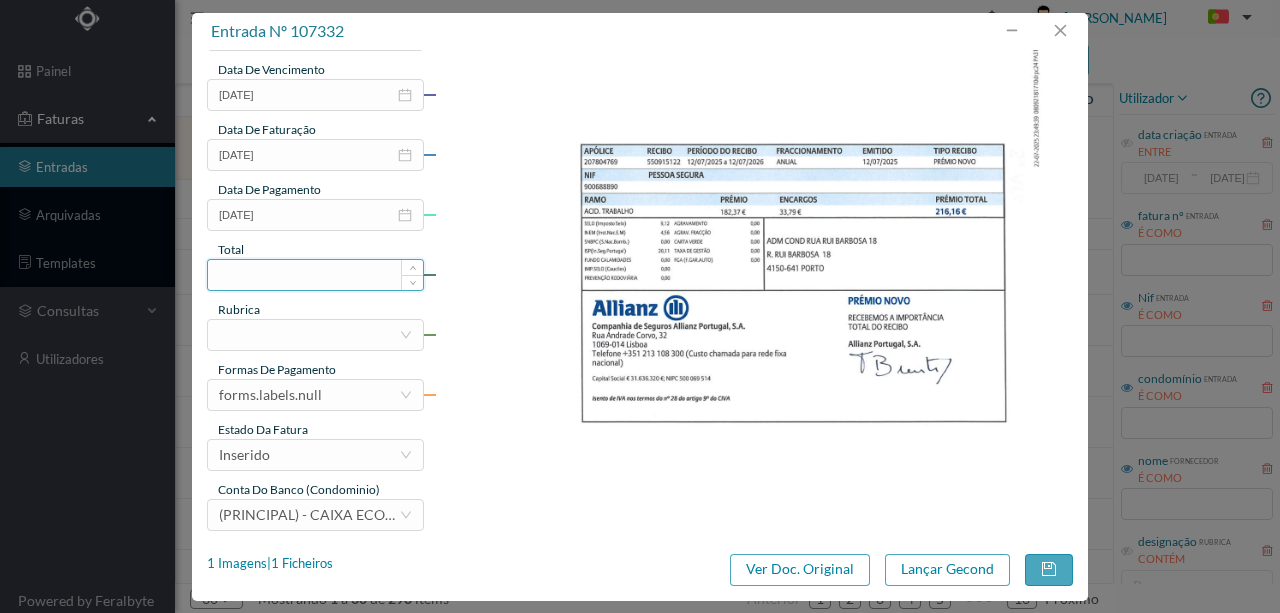 click at bounding box center (315, 275) 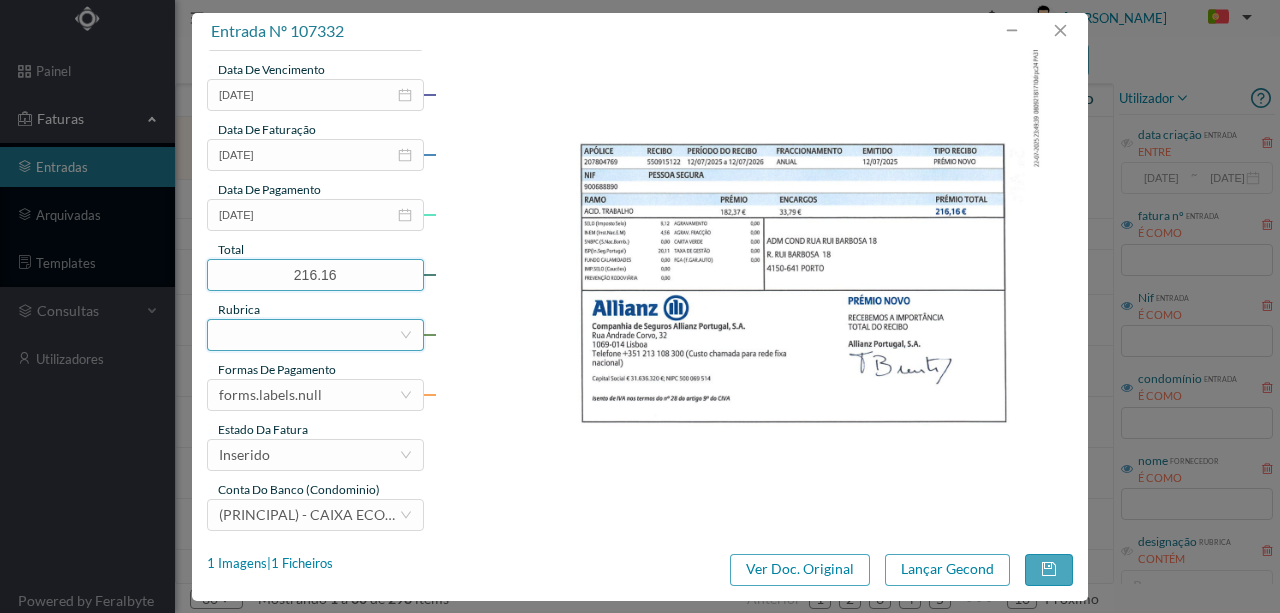 type on "216.16" 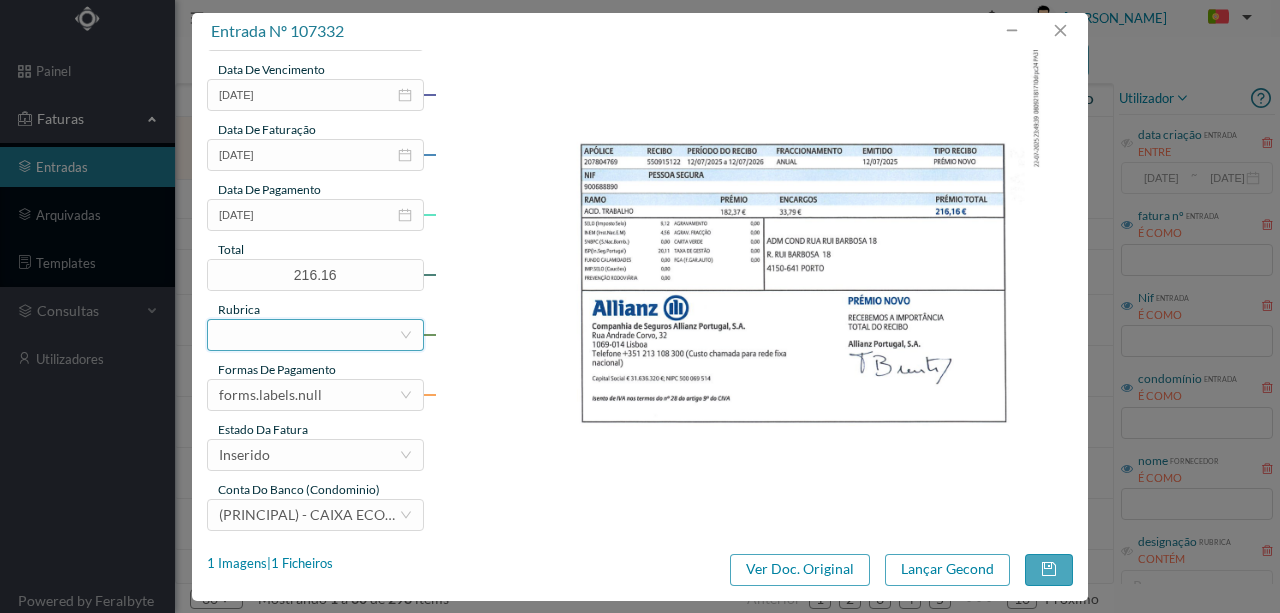 drag, startPoint x: 288, startPoint y: 336, endPoint x: 336, endPoint y: 322, distance: 50 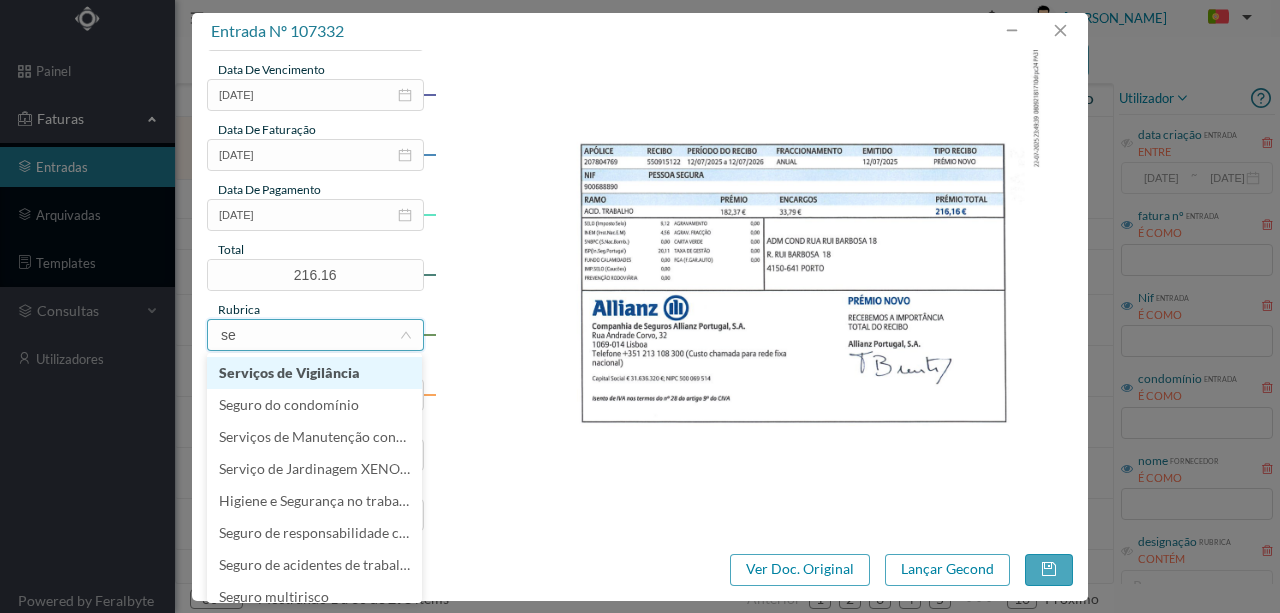 type on "seg" 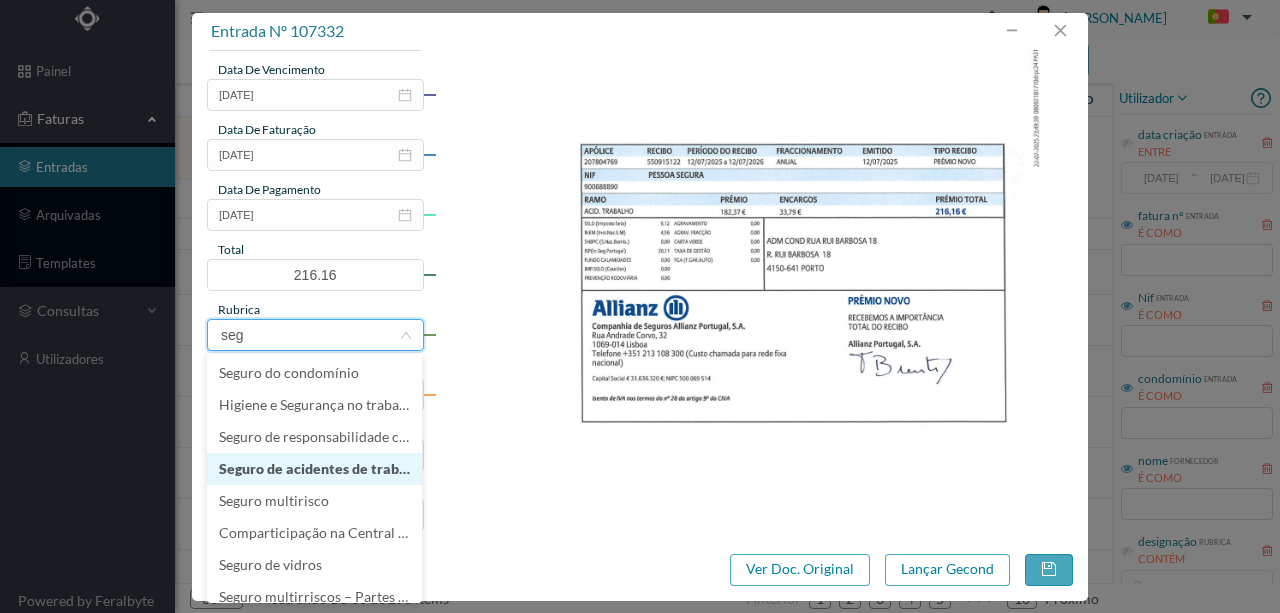 click on "Seguro de acidentes de trabalho" at bounding box center (314, 469) 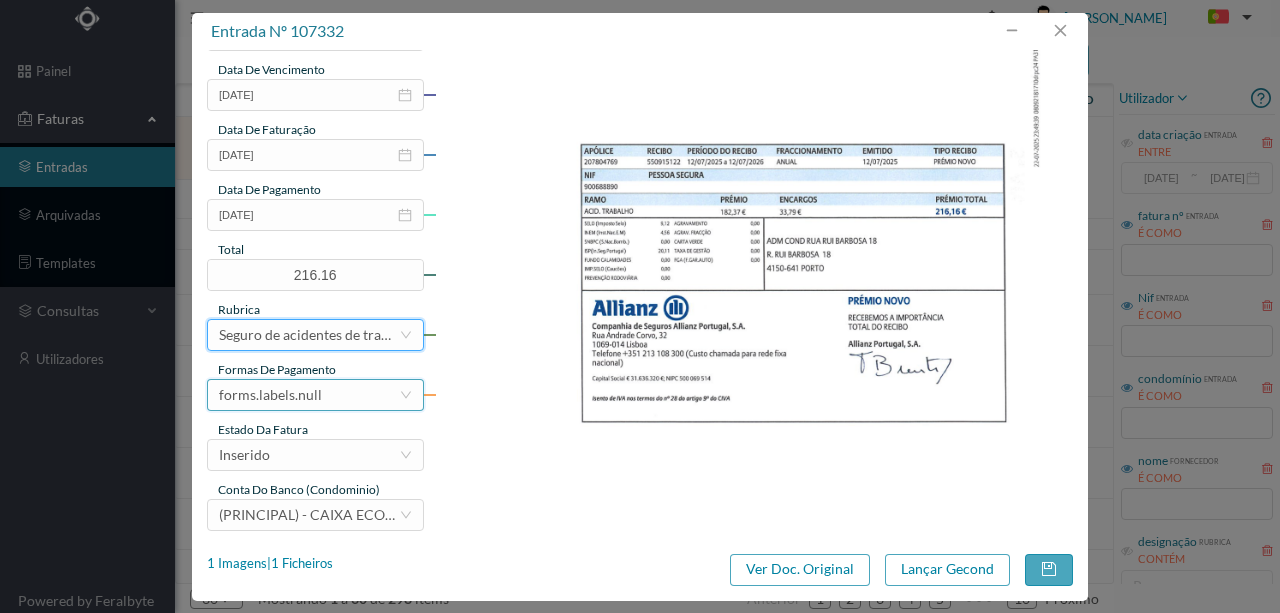 click on "forms.labels.null" at bounding box center [309, 395] 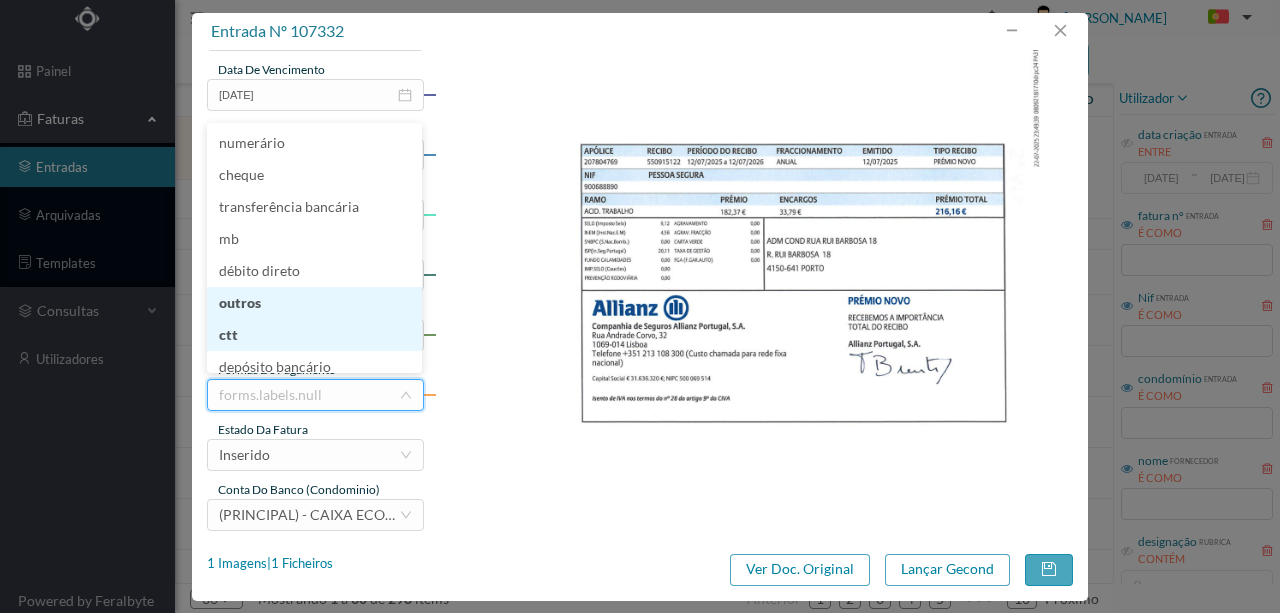 scroll, scrollTop: 10, scrollLeft: 0, axis: vertical 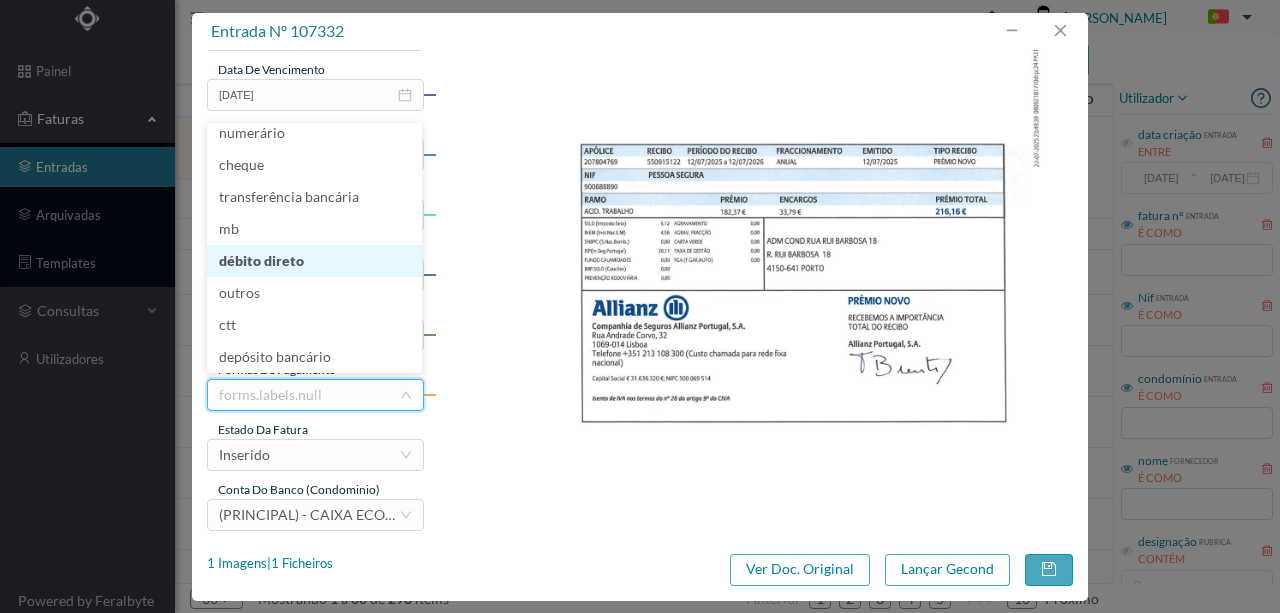 click on "débito direto" at bounding box center (314, 261) 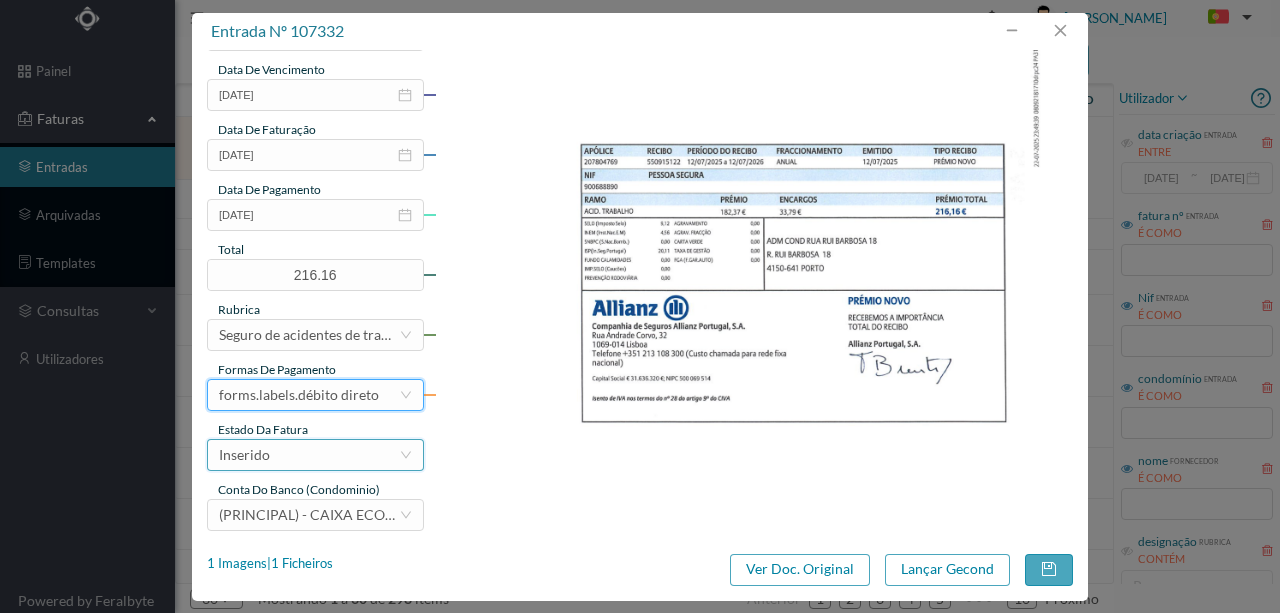 click on "Inserido" at bounding box center (309, 455) 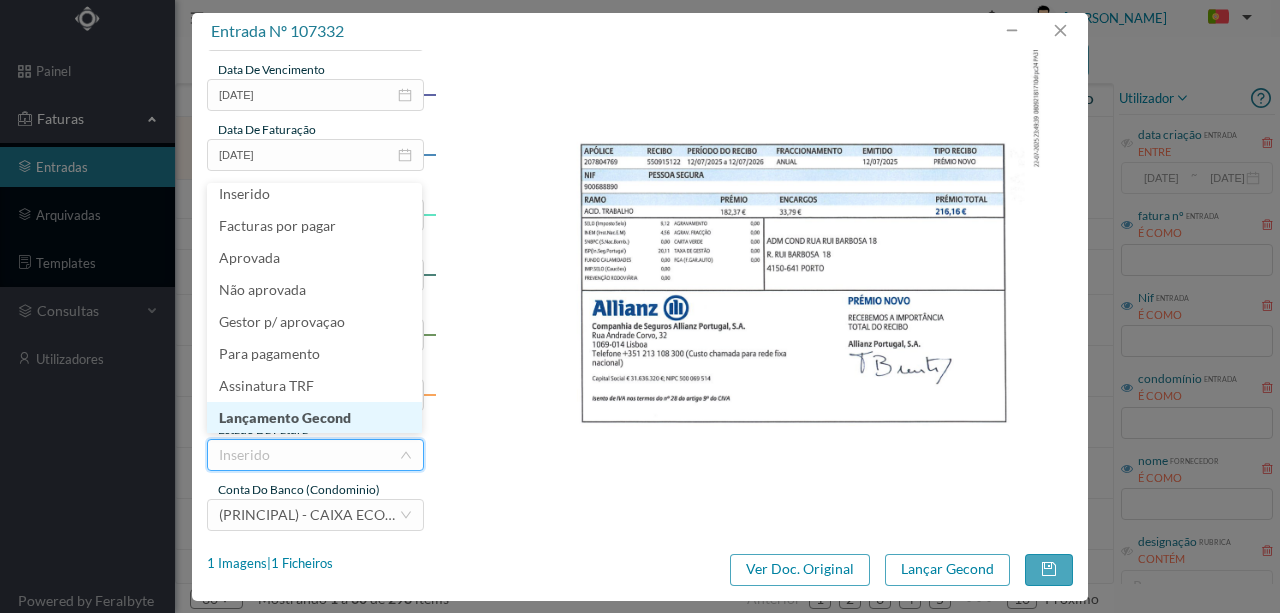 scroll, scrollTop: 10, scrollLeft: 0, axis: vertical 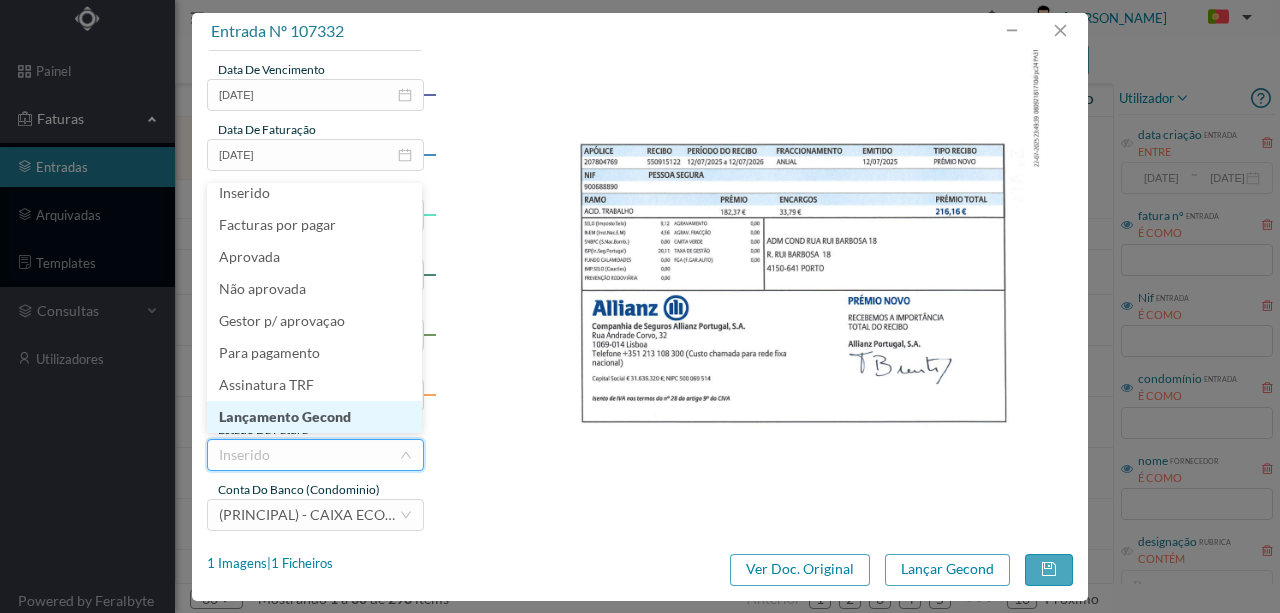 click on "Lançamento Gecond" at bounding box center [314, 417] 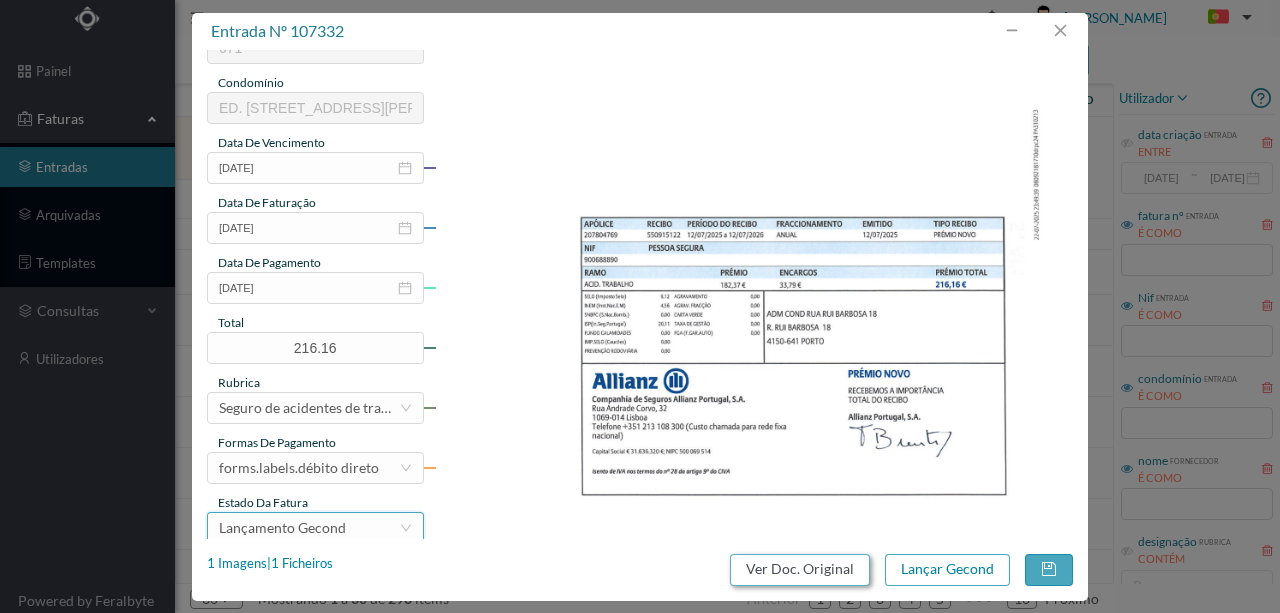 scroll, scrollTop: 466, scrollLeft: 0, axis: vertical 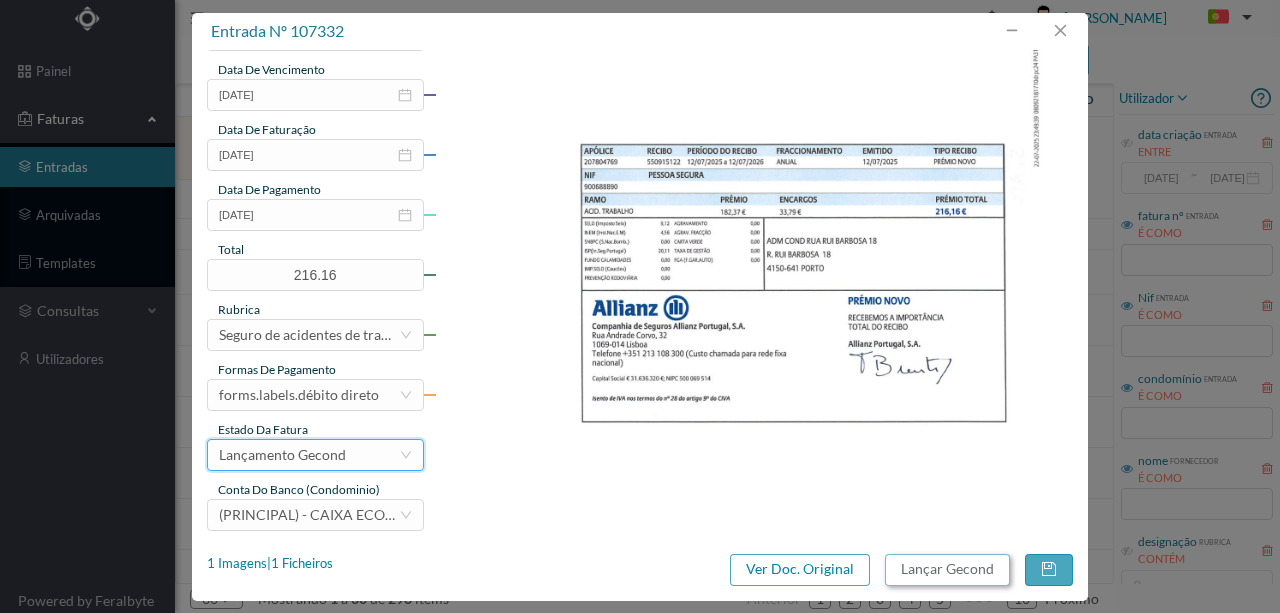 click on "Lançar Gecond" at bounding box center (947, 570) 